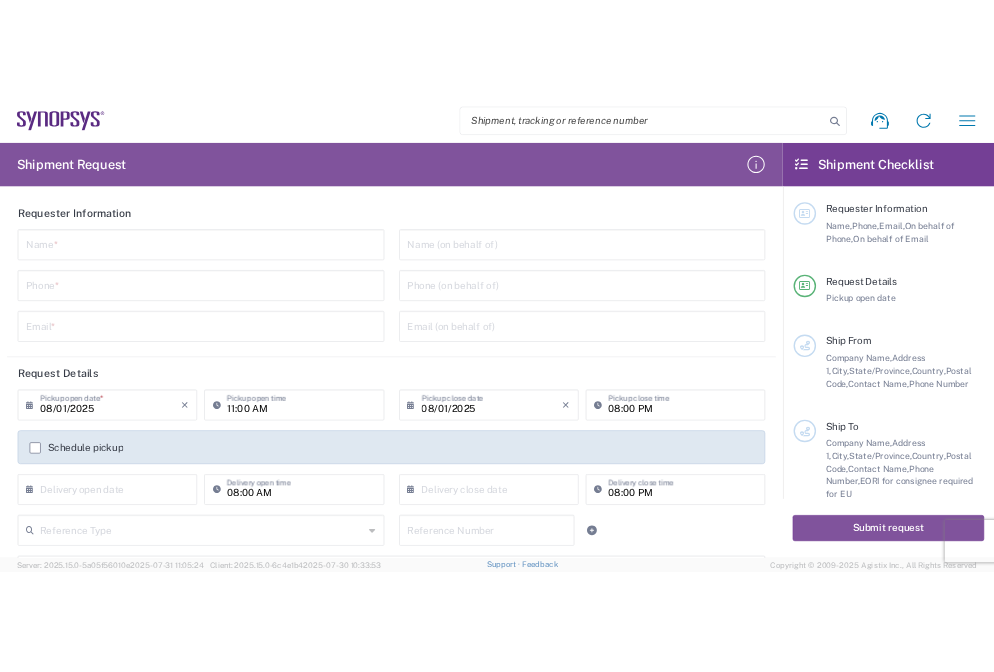 scroll, scrollTop: 0, scrollLeft: 0, axis: both 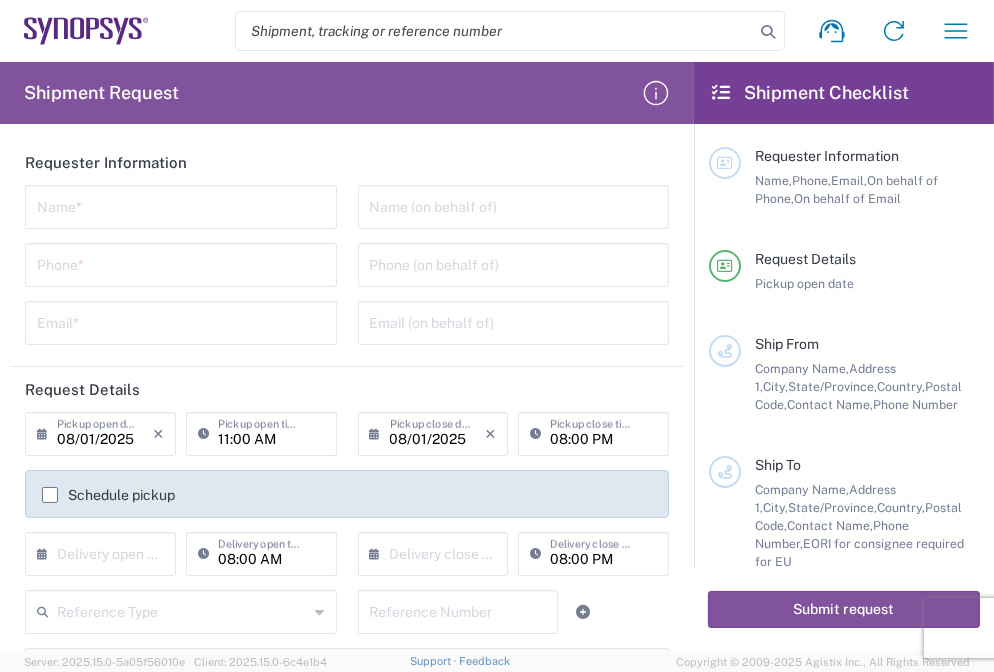 click at bounding box center (181, 205) 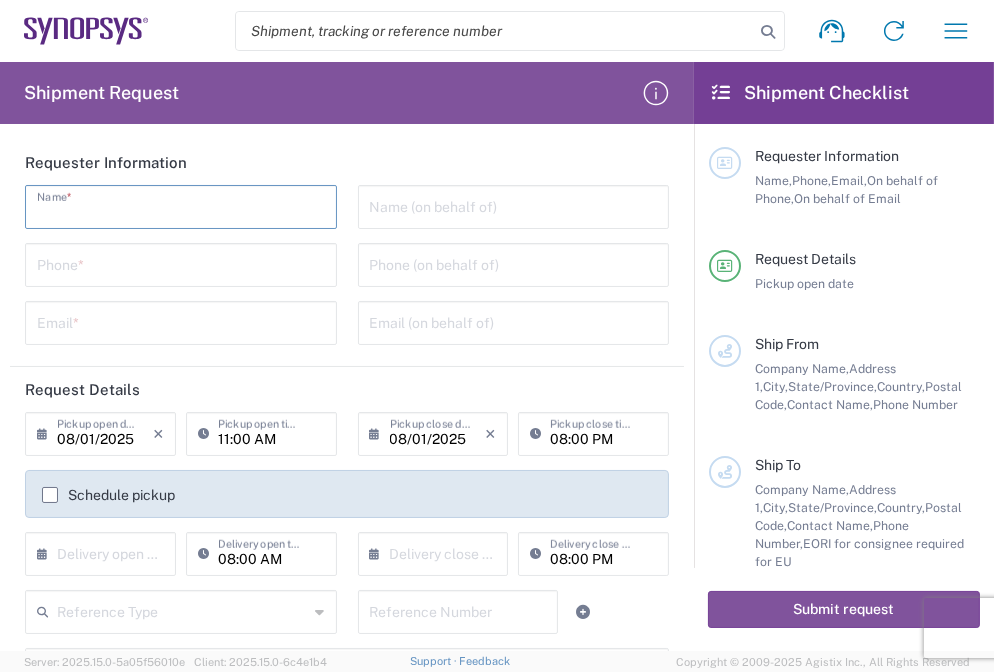 paste on "Vita Huang" 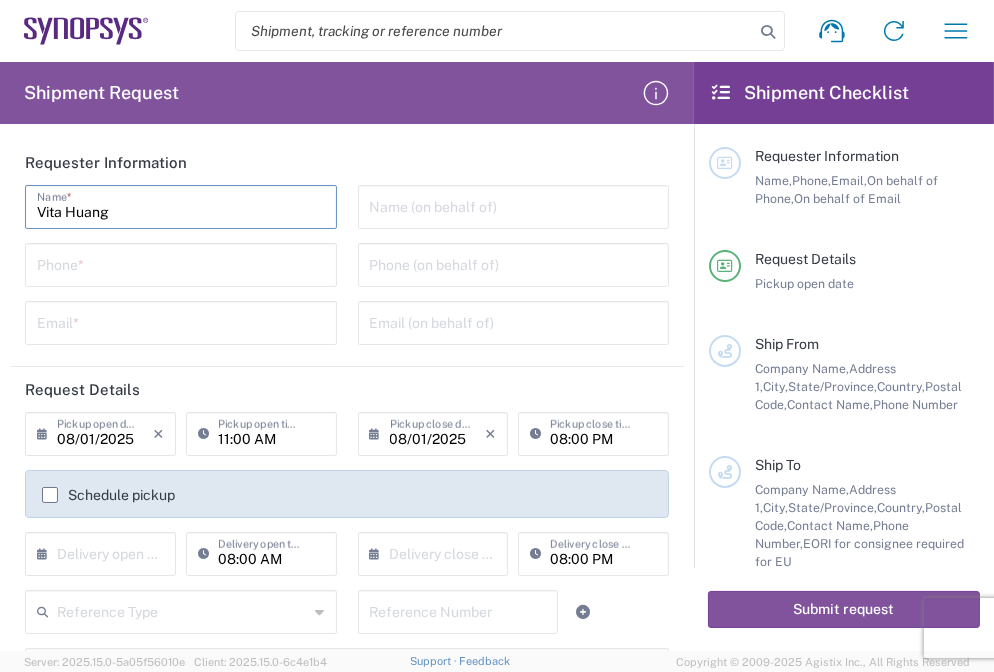 type on "Vita Huang" 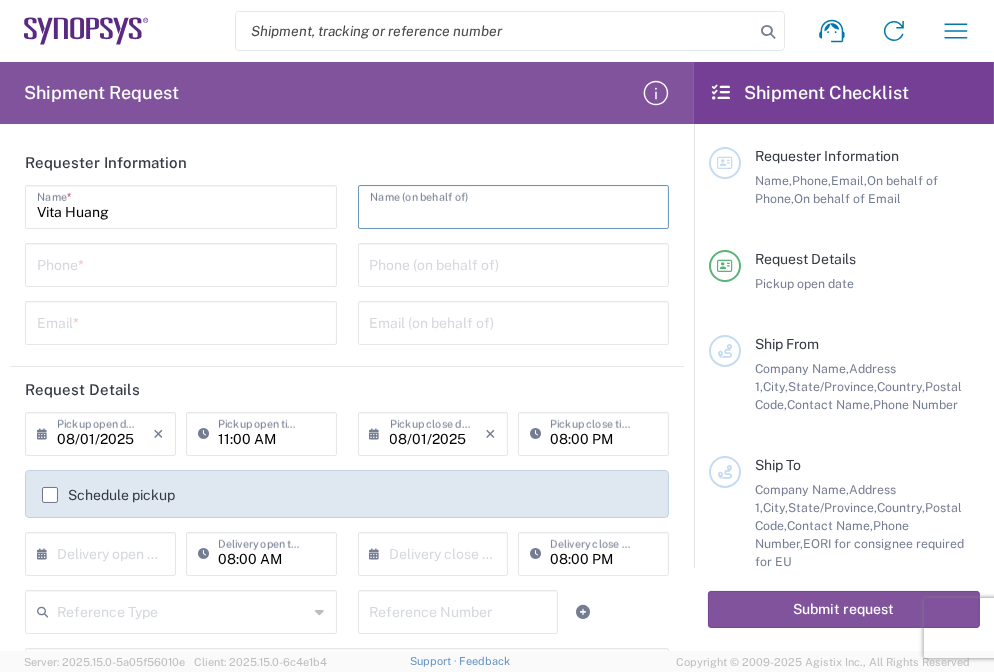click at bounding box center (514, 205) 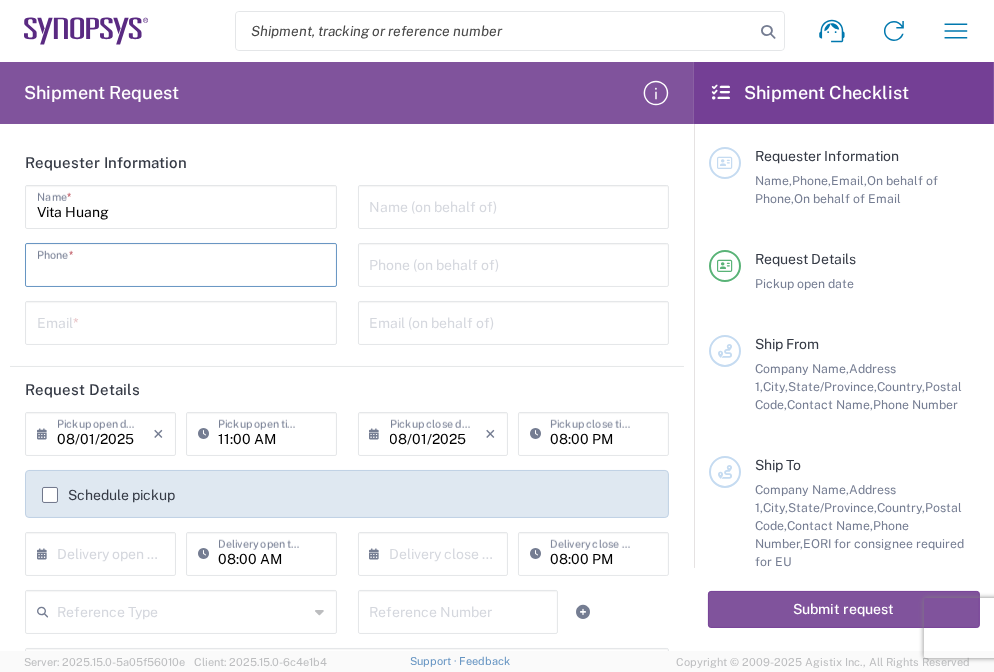 paste on "[PHONE]" 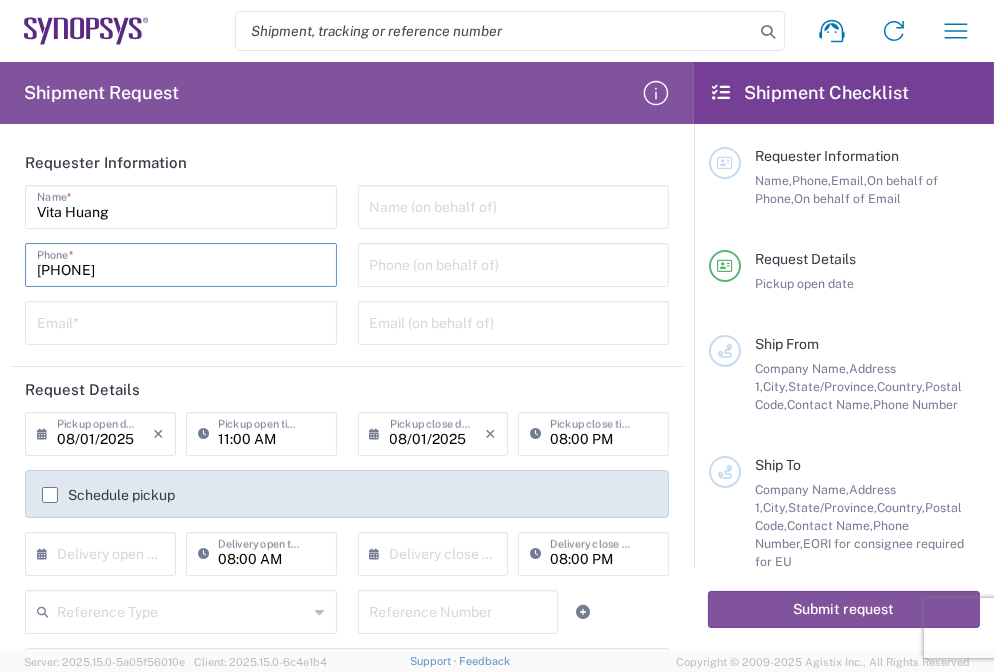type on "[PHONE]" 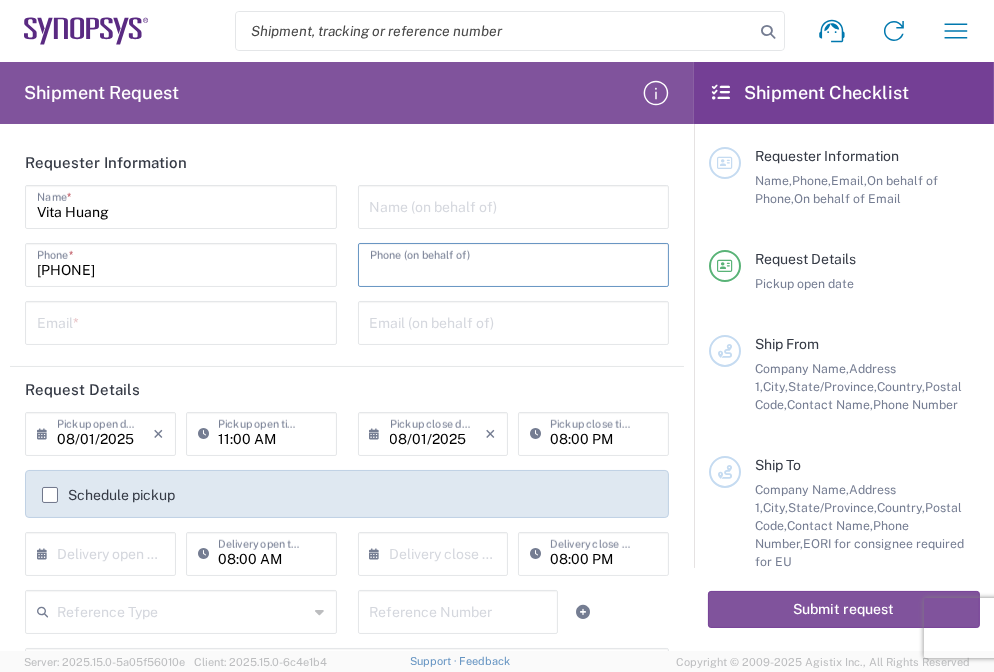 drag, startPoint x: 374, startPoint y: 262, endPoint x: 432, endPoint y: 271, distance: 58.694122 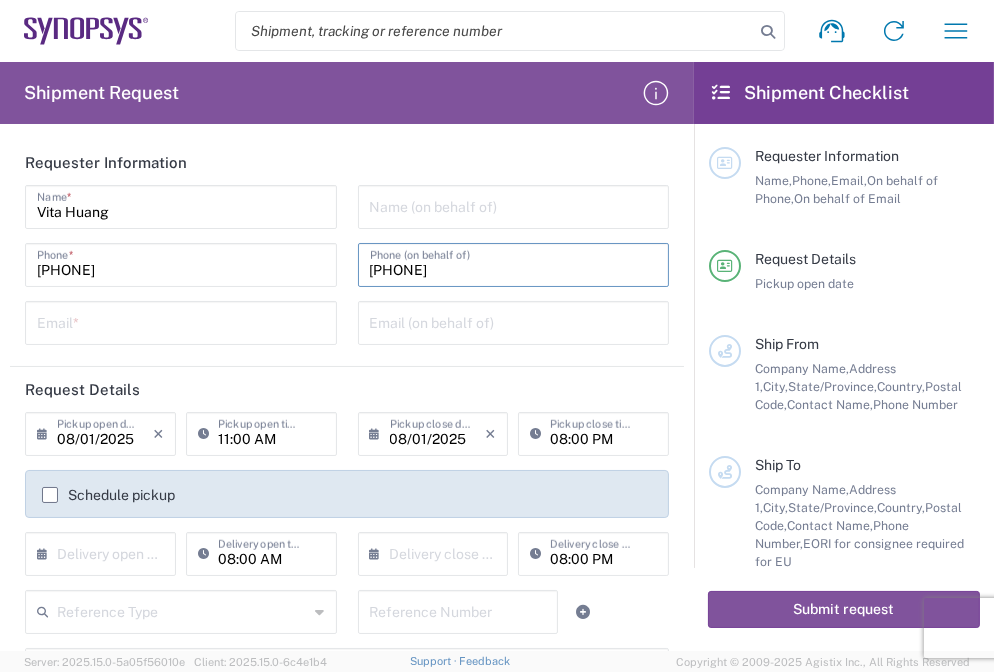 type on "[PHONE]" 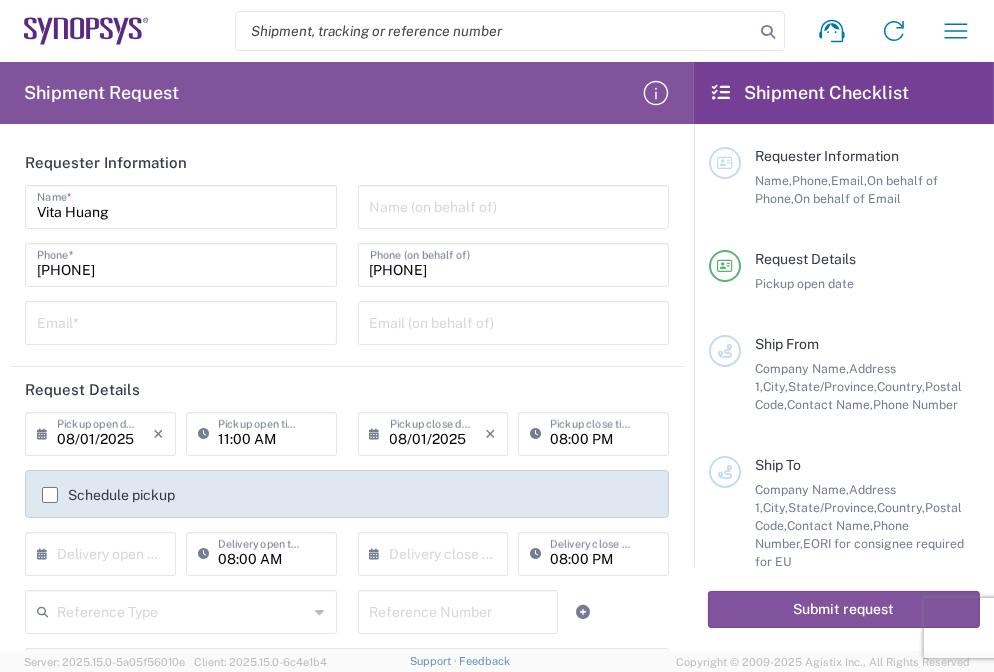 click on "[FIRST] [LAST]  Name  * [PHONE]  Phone  *  Email  *" 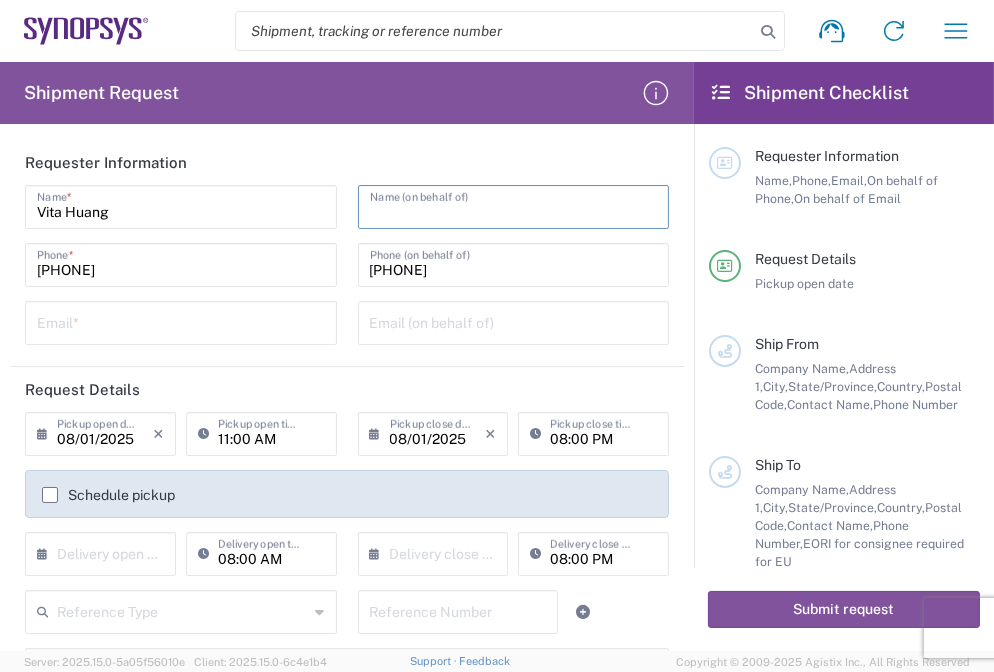 click at bounding box center [514, 205] 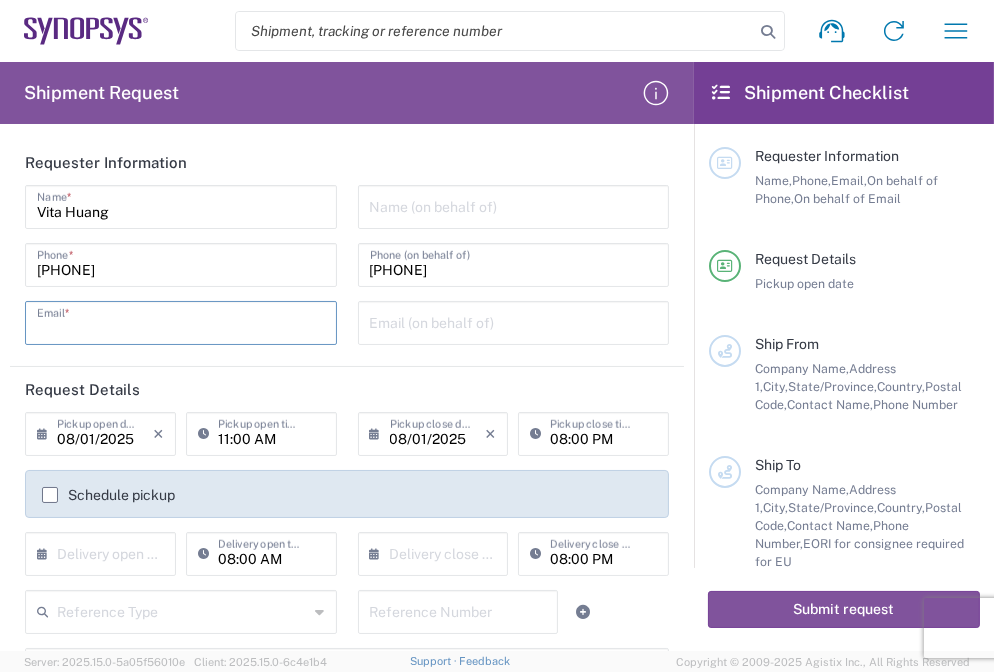 click at bounding box center [181, 321] 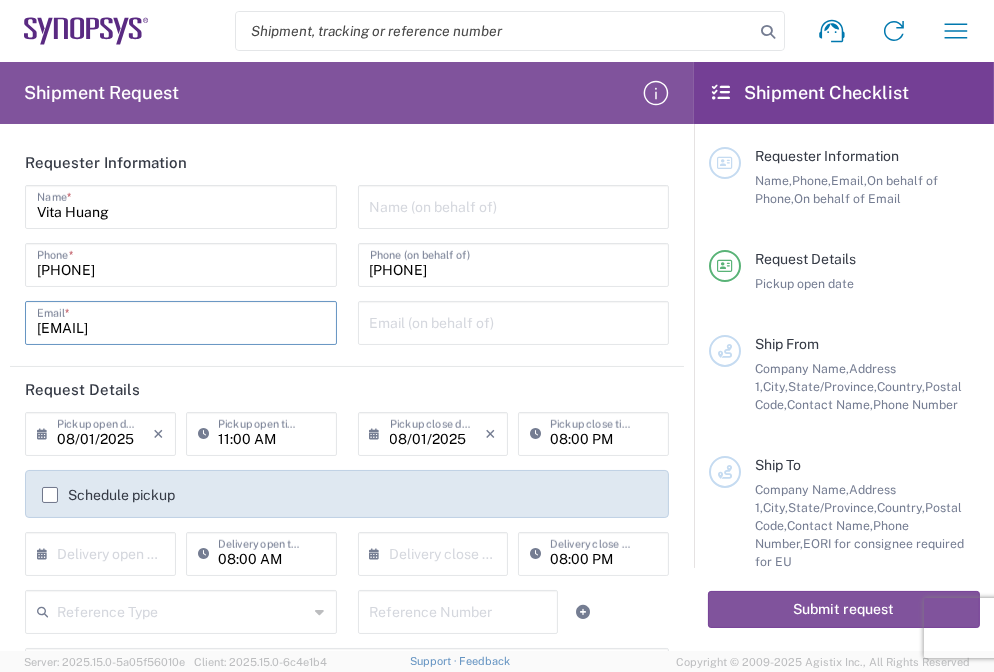 type on "[EMAIL]" 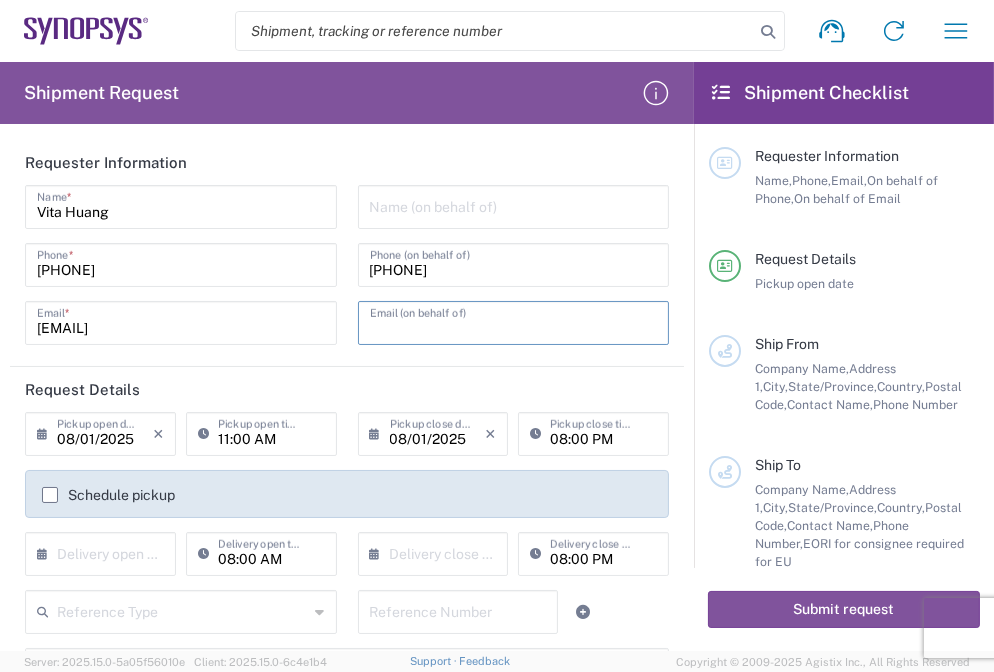 click at bounding box center [514, 321] 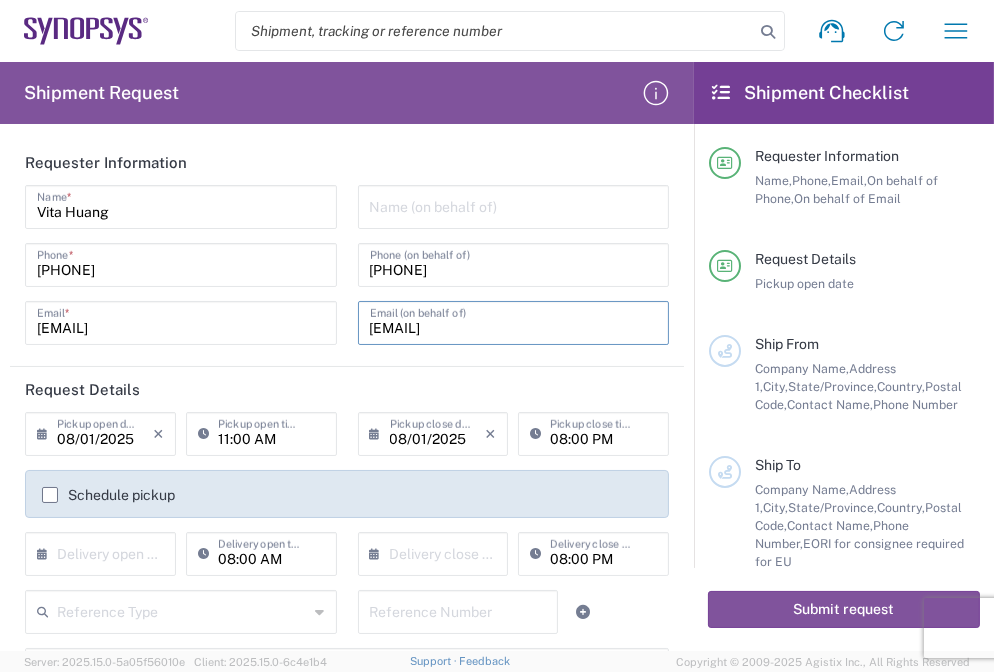 type on "[EMAIL]" 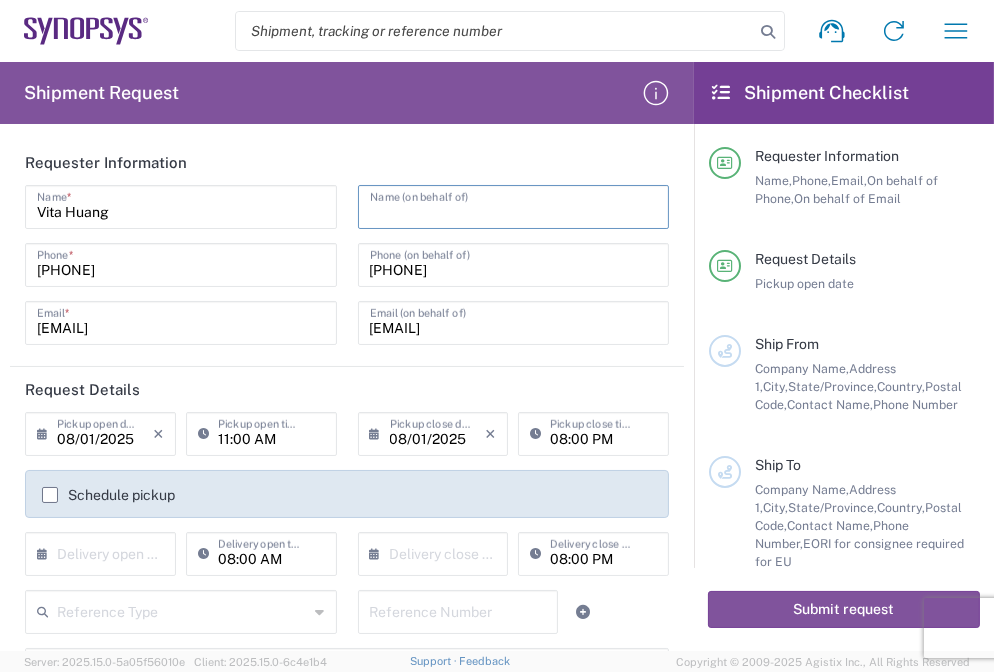 click at bounding box center (514, 205) 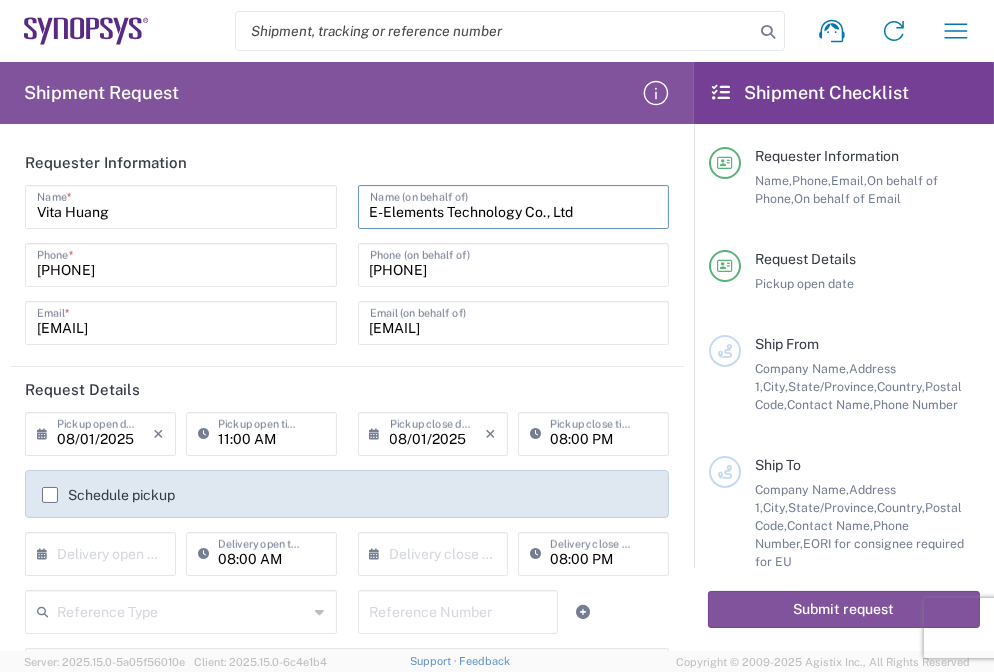 type on "E-Elements Technology Co., Ltd" 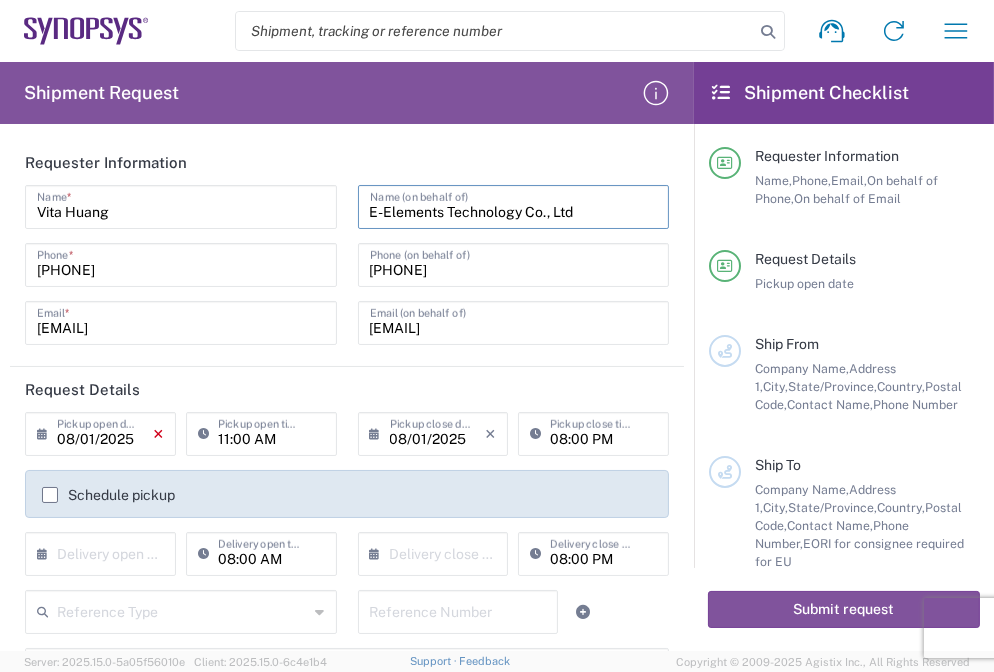 click on "[DATE] ×  Pickup open date  *" 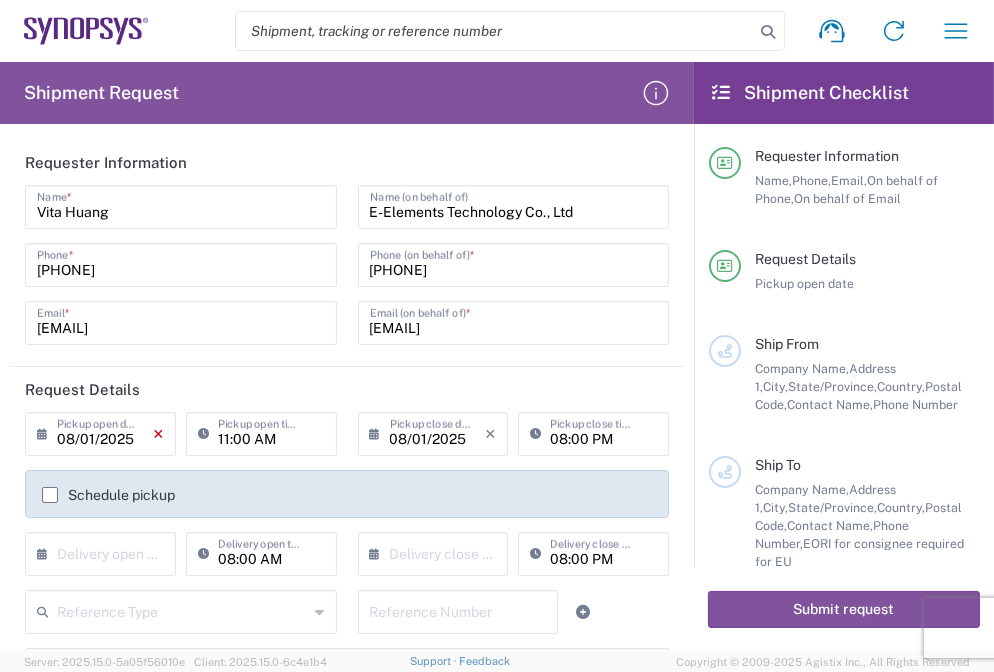 click on "×" 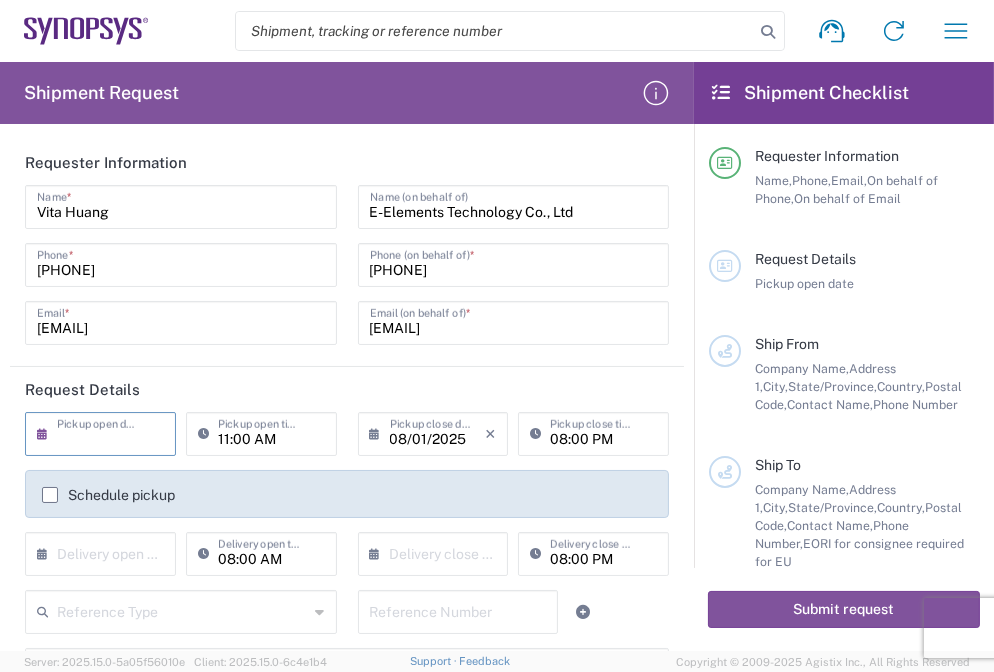 drag, startPoint x: 99, startPoint y: 438, endPoint x: 71, endPoint y: 435, distance: 28.160255 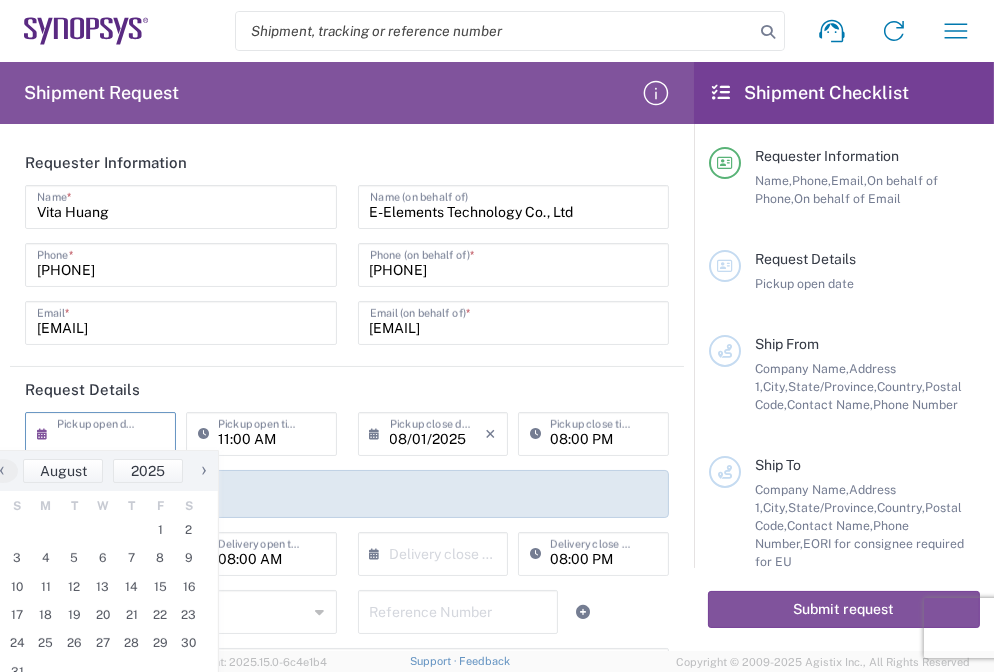 click 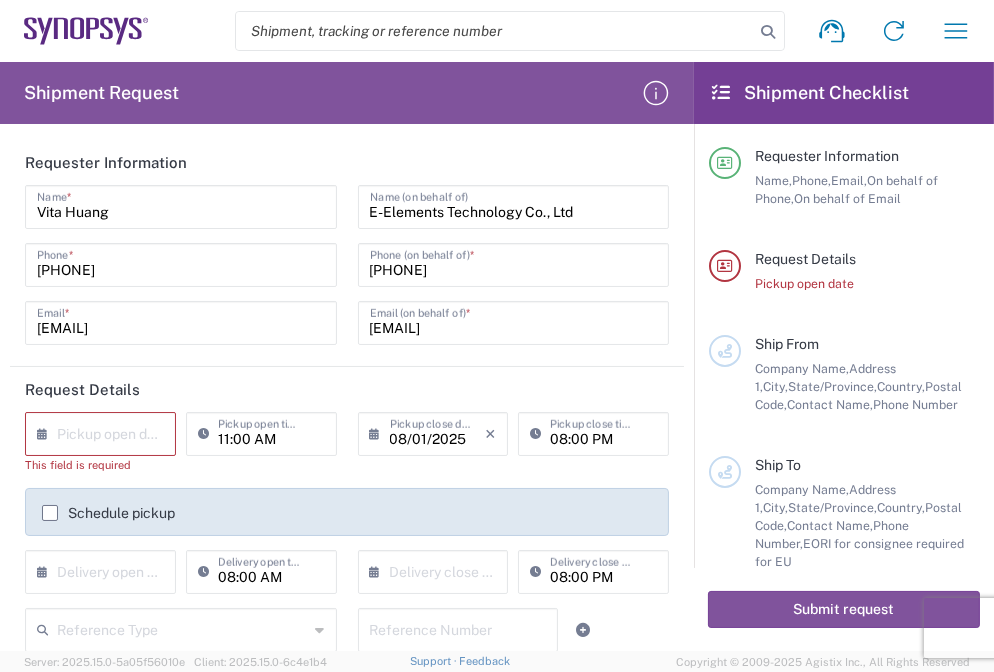click at bounding box center [105, 432] 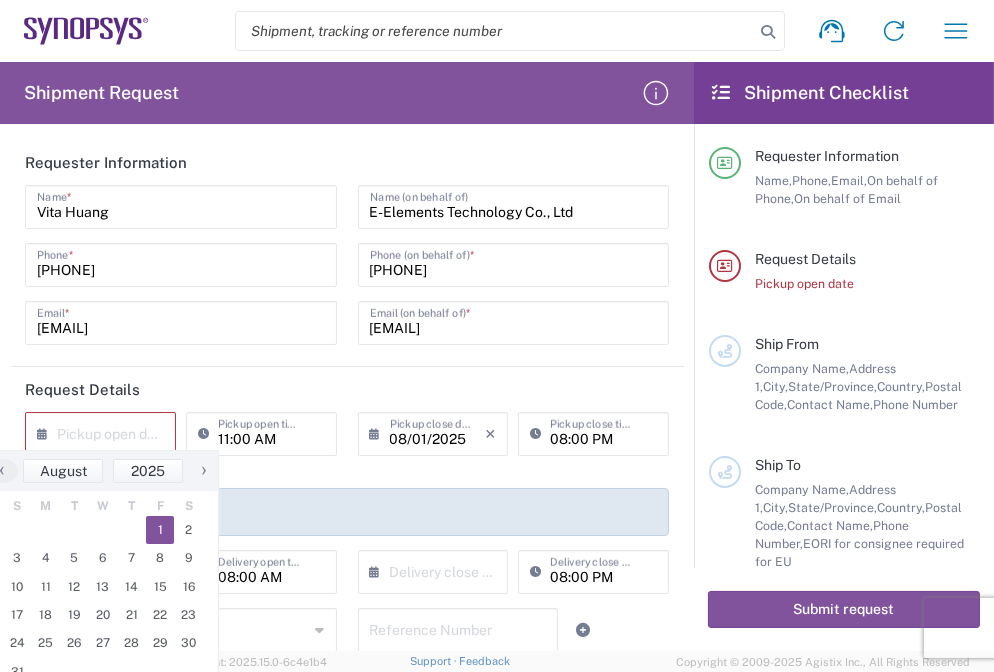 click on "1" 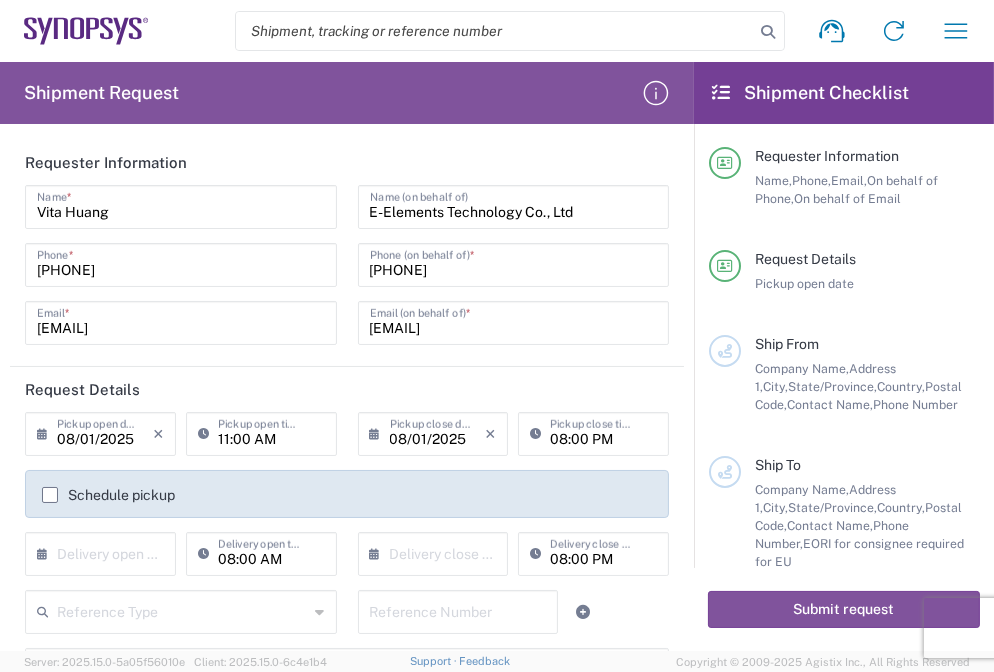 click 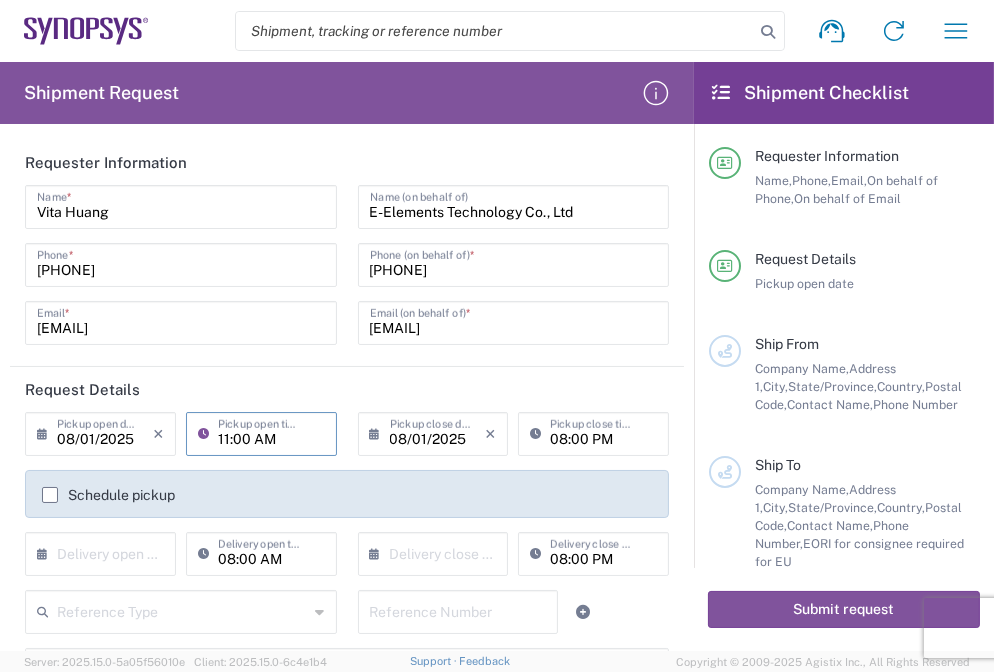 click on "11:00 AM" at bounding box center (271, 432) 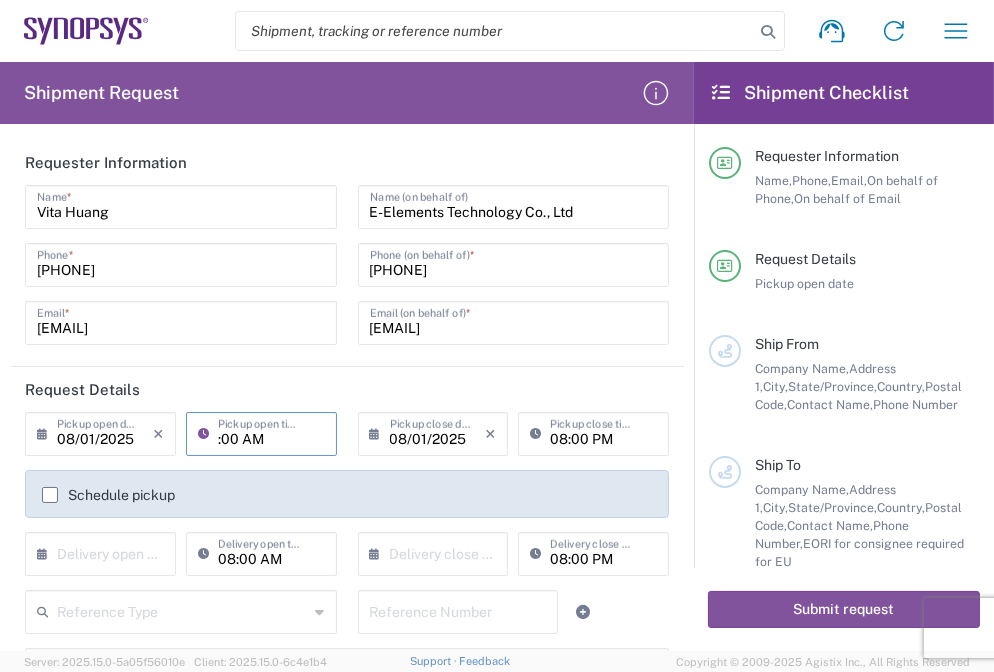 type on ":00 AM" 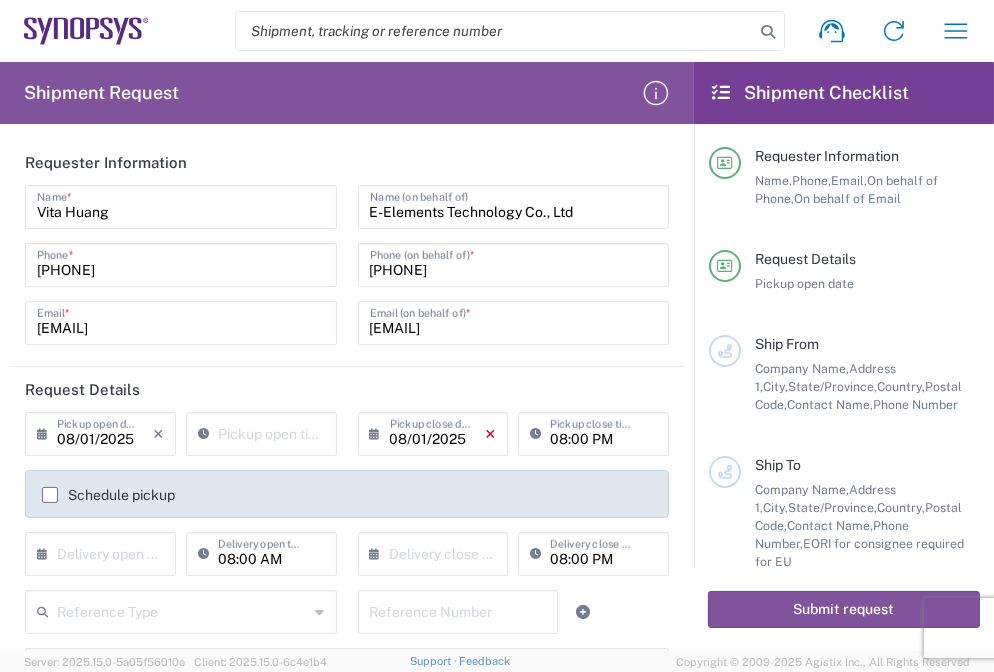 click on "[DATE] ×  Pickup close date" 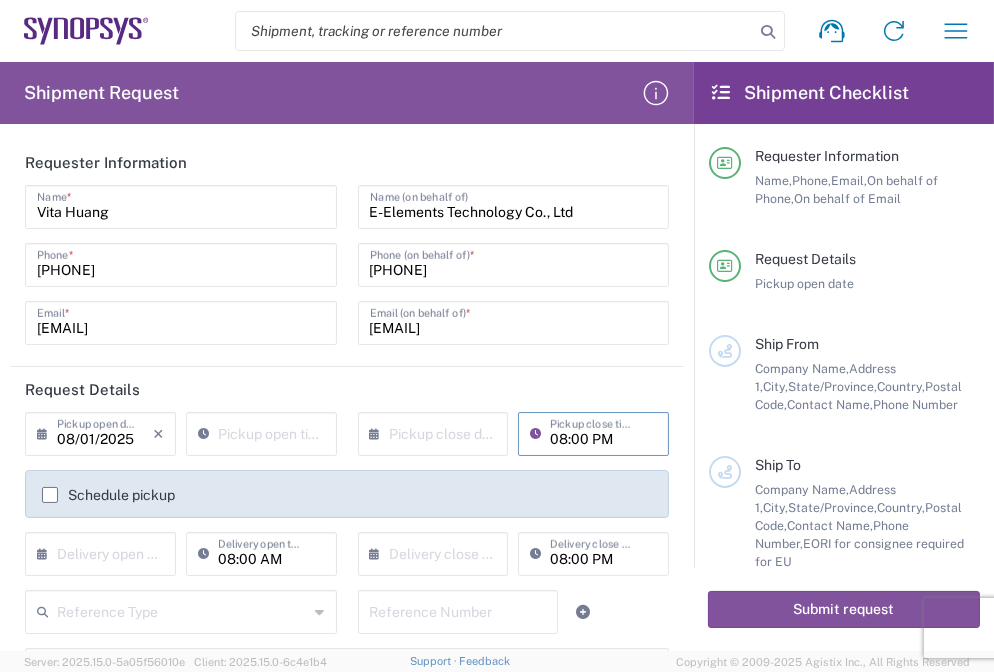 click on "08:00 PM" at bounding box center [603, 432] 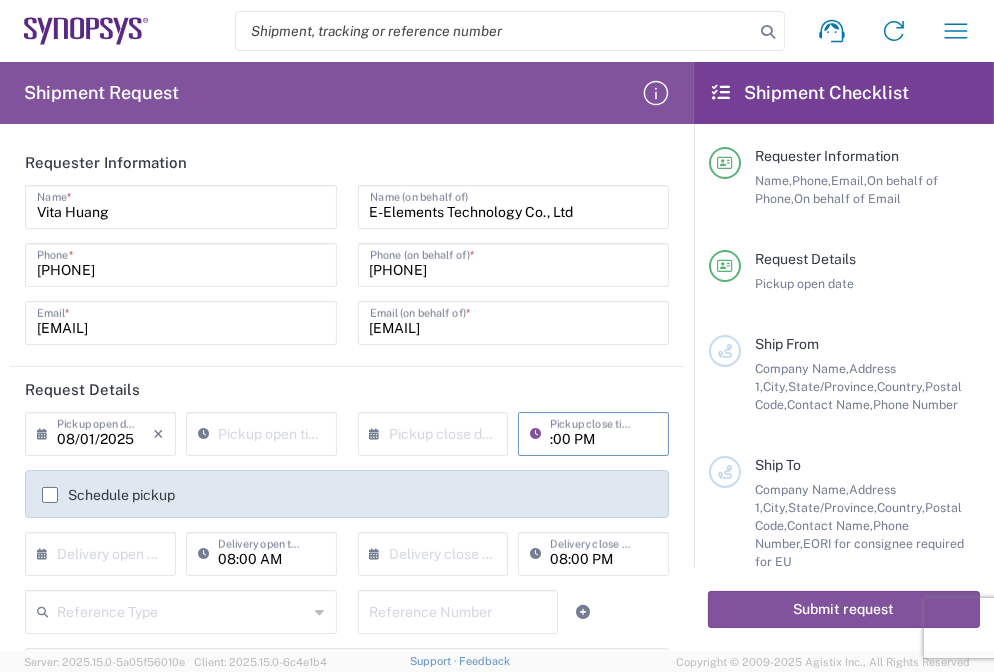 drag, startPoint x: 553, startPoint y: 442, endPoint x: 407, endPoint y: 420, distance: 147.64822 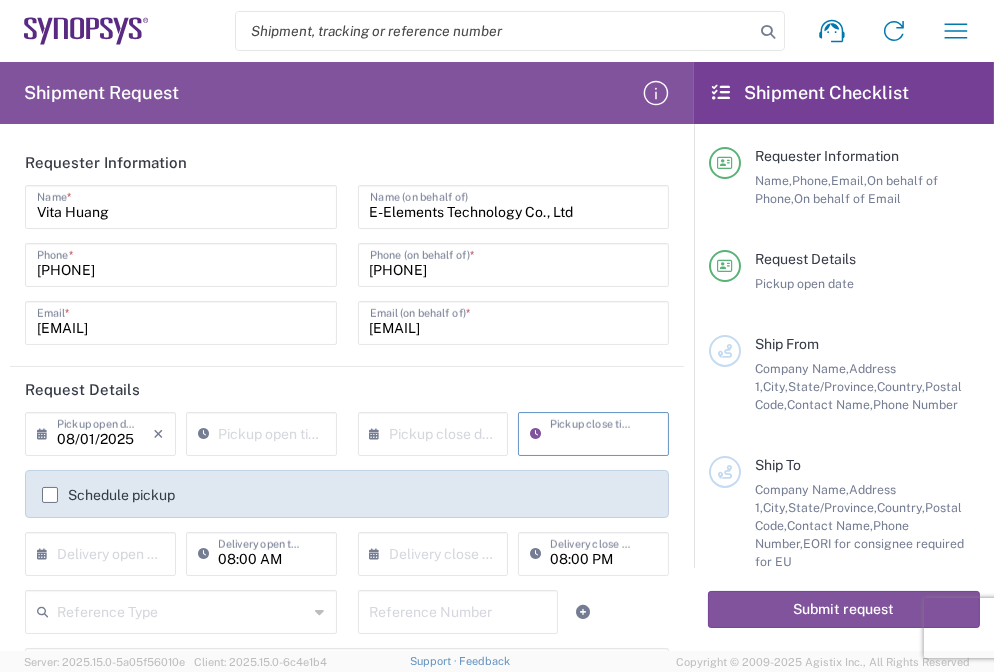 type 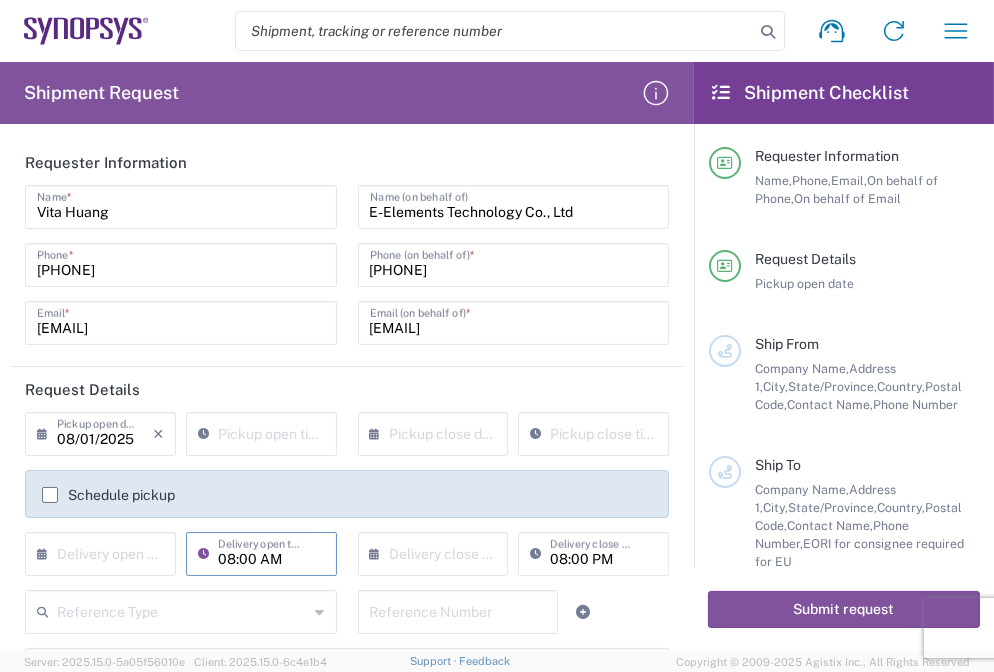 click on "08:00 AM" at bounding box center [271, 552] 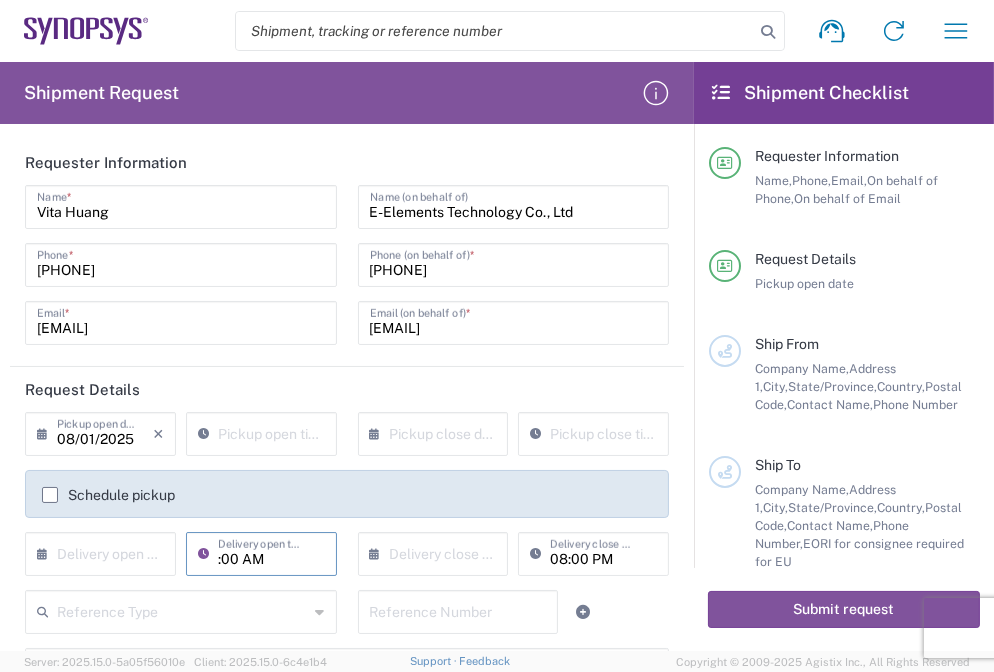 drag, startPoint x: 278, startPoint y: 563, endPoint x: 19, endPoint y: 526, distance: 261.62952 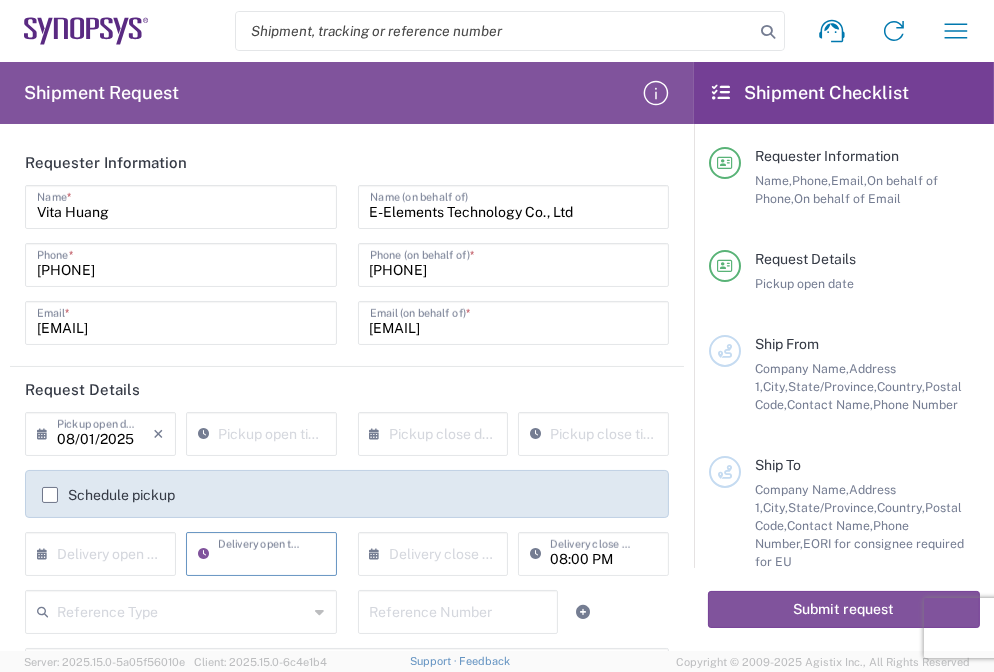 type 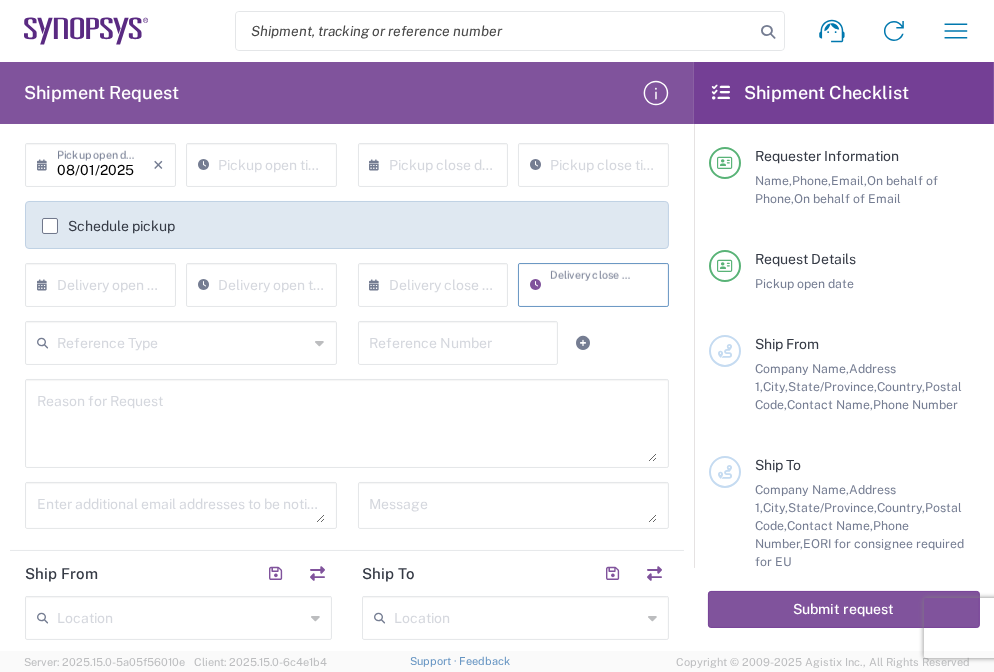 scroll, scrollTop: 298, scrollLeft: 0, axis: vertical 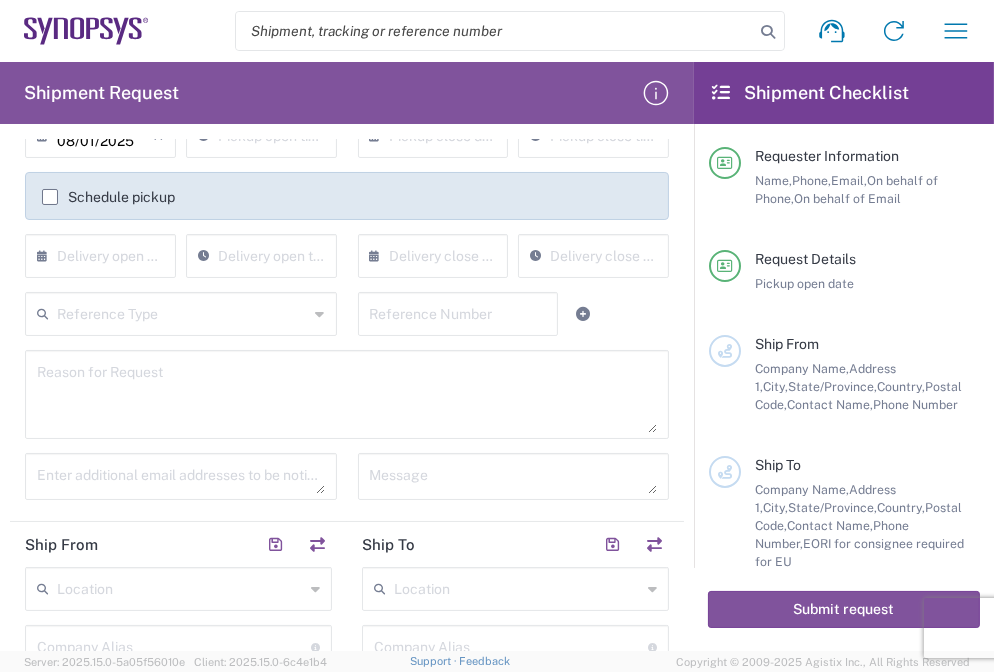 type on "[TIME]" 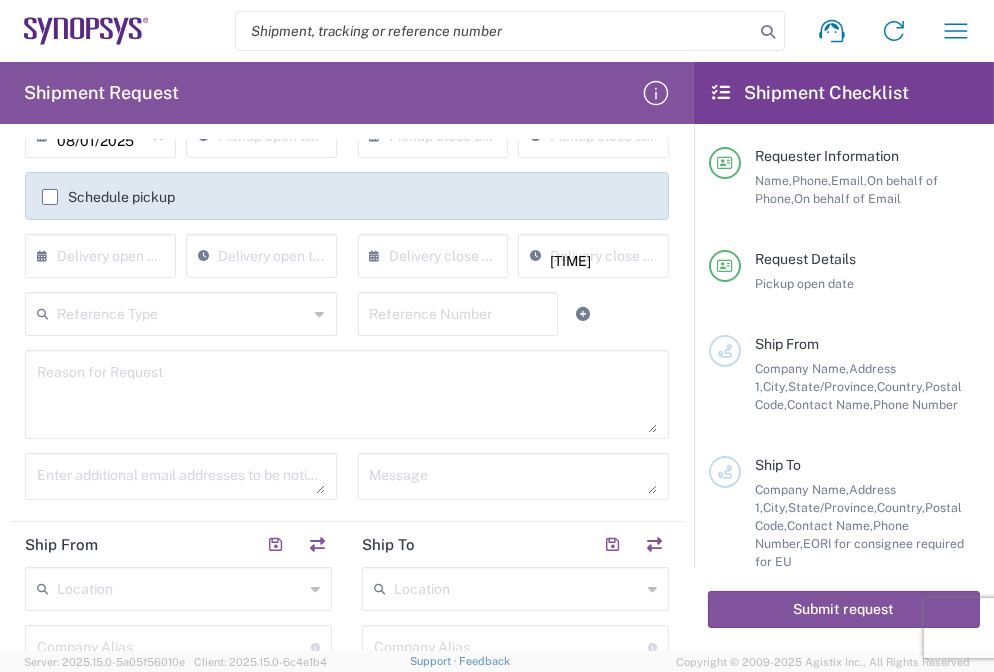 paste on "Shipment of 15 pcs of product SH100004216,model name HDMI_2_0_MGB2 to ALOM sub." 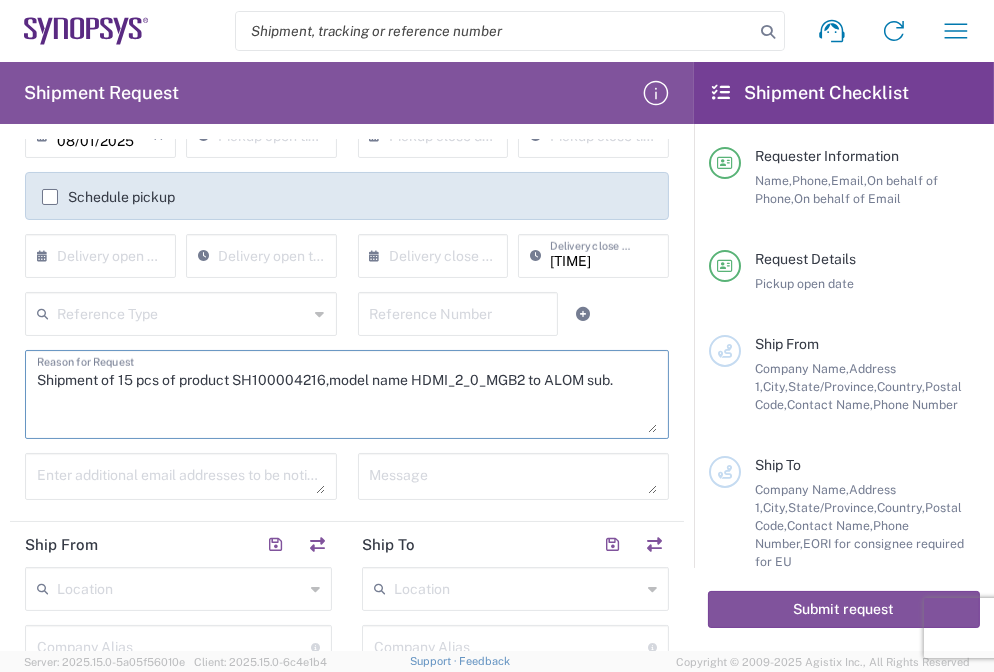 click on "Shipment of 15 pcs of product SH100004216,model name HDMI_2_0_MGB2 to ALOM sub." at bounding box center [347, 394] 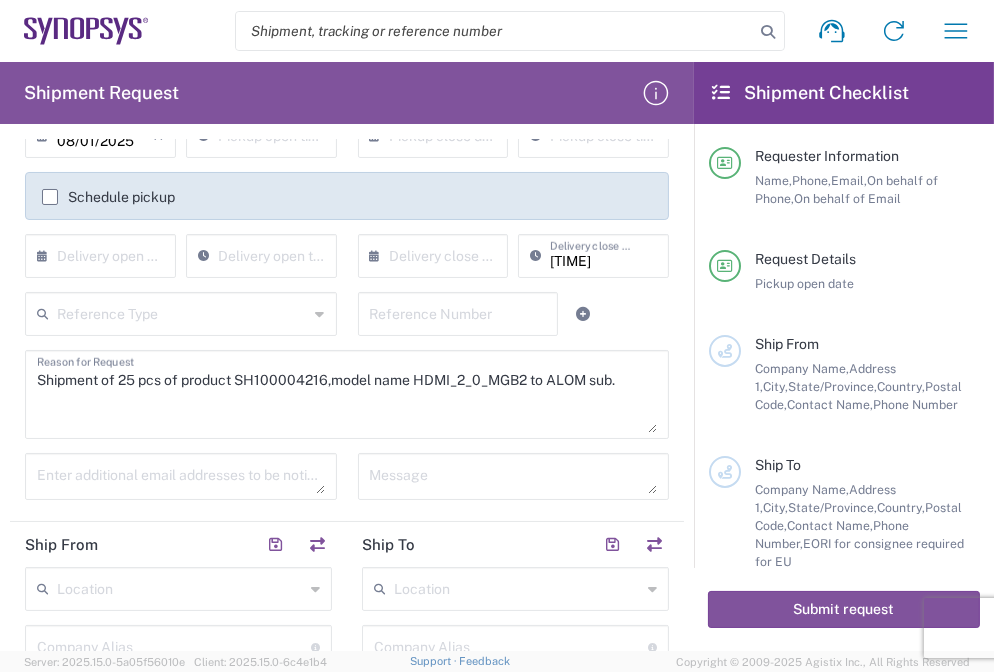 drag, startPoint x: 218, startPoint y: 401, endPoint x: 228, endPoint y: 388, distance: 16.40122 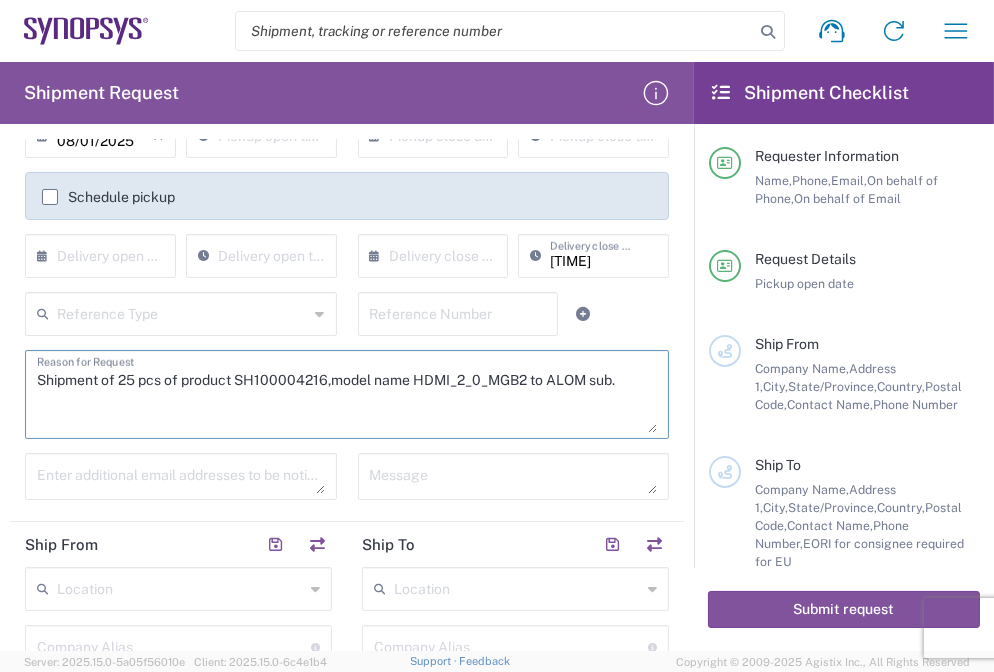 drag, startPoint x: 238, startPoint y: 376, endPoint x: 324, endPoint y: 377, distance: 86.00581 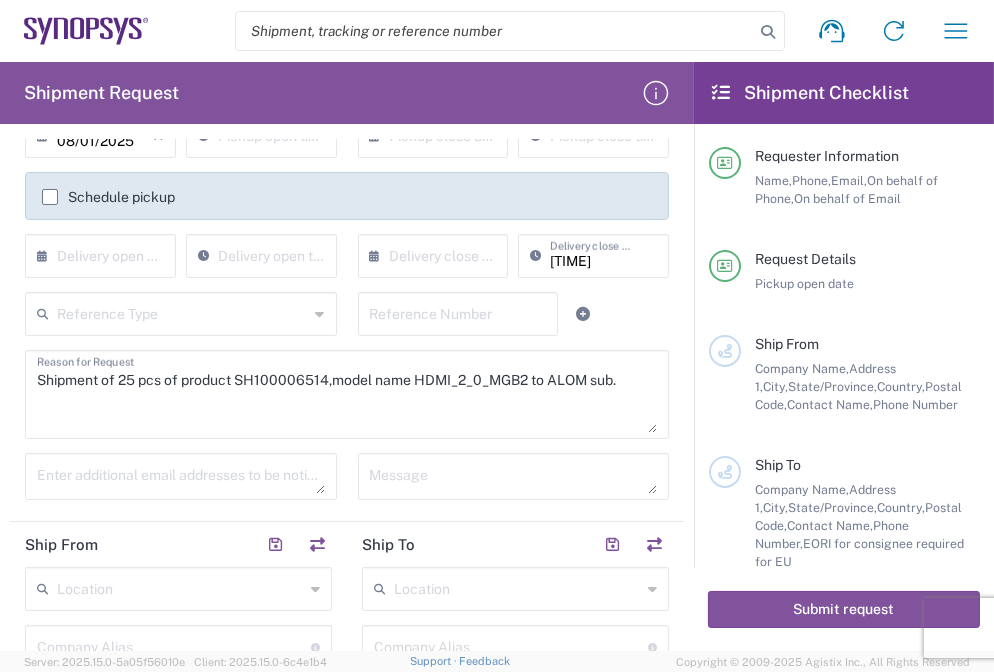 click on "Shipment of 25 pcs of product SH100006514,model name HDMI_2_0_MGB2 to ALOM sub." at bounding box center [347, 394] 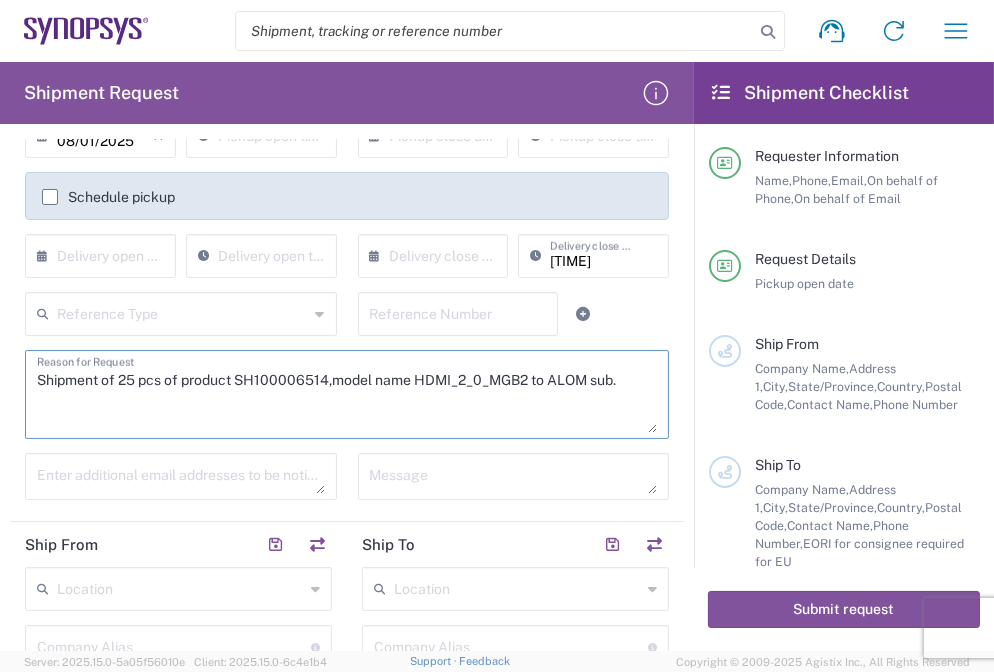 drag, startPoint x: 415, startPoint y: 378, endPoint x: 533, endPoint y: 384, distance: 118.15244 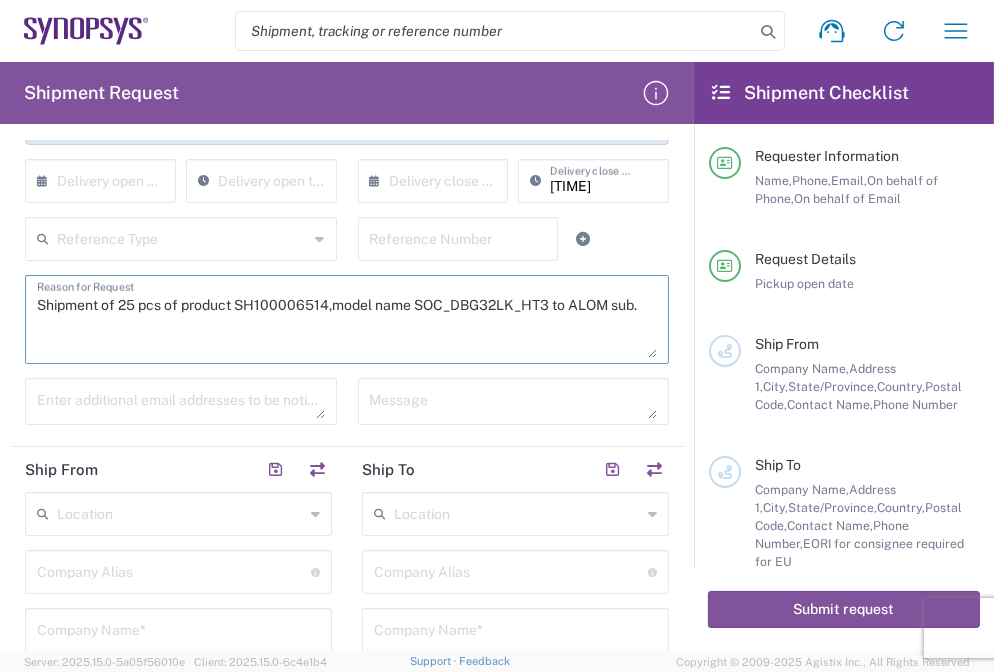 scroll, scrollTop: 381, scrollLeft: 0, axis: vertical 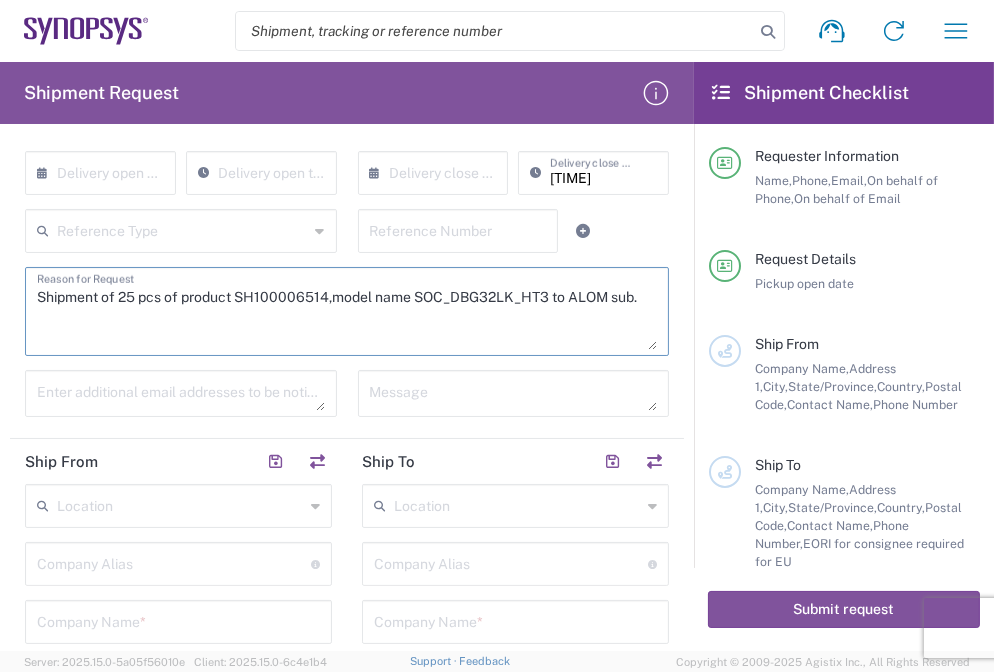 type on "Shipment of 25 pcs of product SH100006514,model name SOC_DBG32LK_HT3 to ALOM sub." 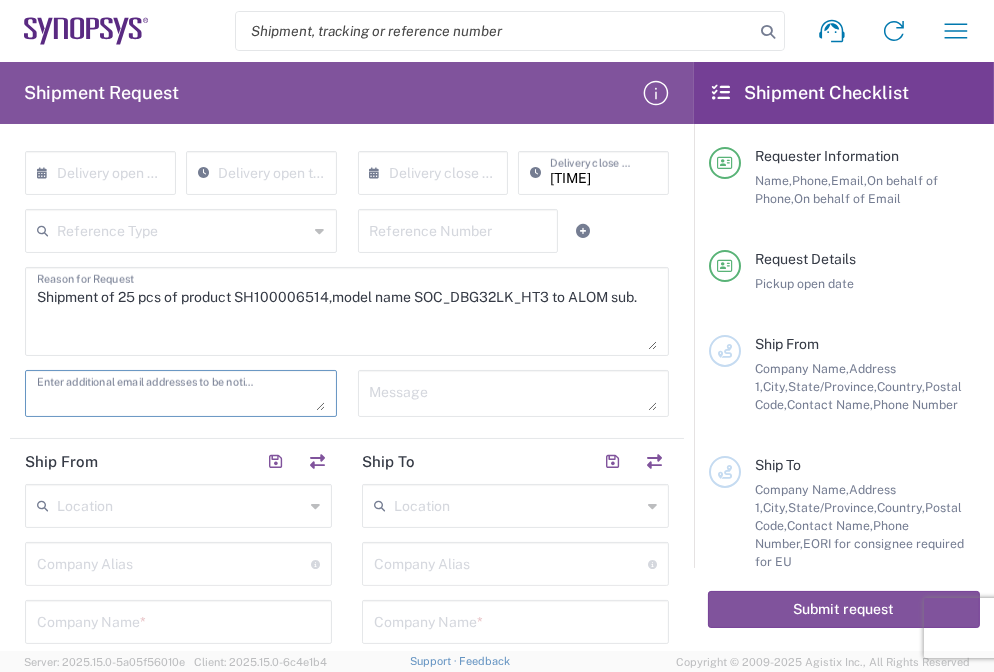 click on "Enter additional email addresses to be notified of shipment" 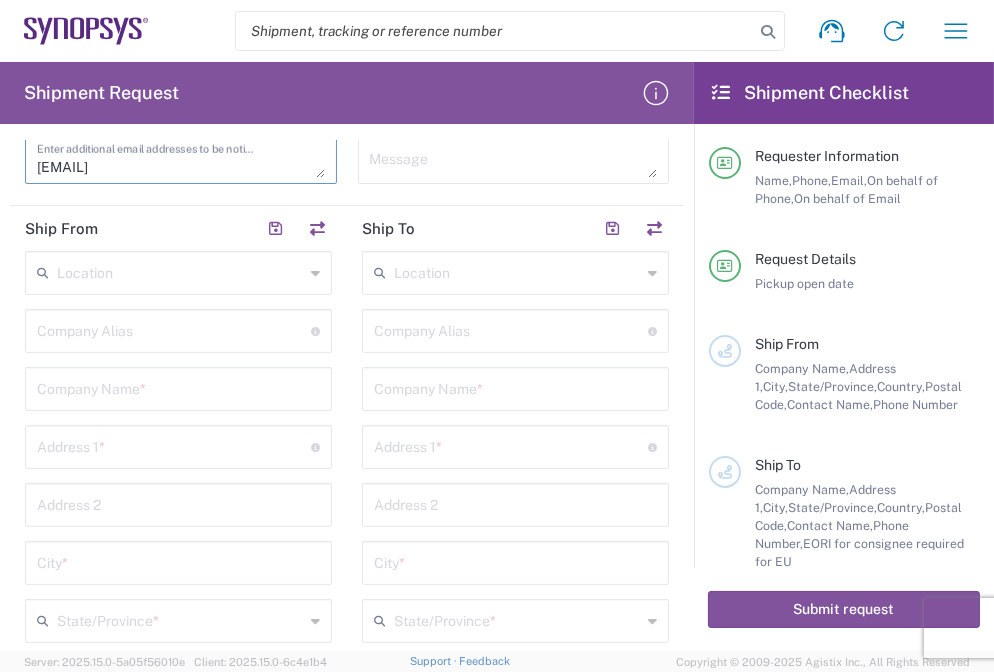 scroll, scrollTop: 667, scrollLeft: 0, axis: vertical 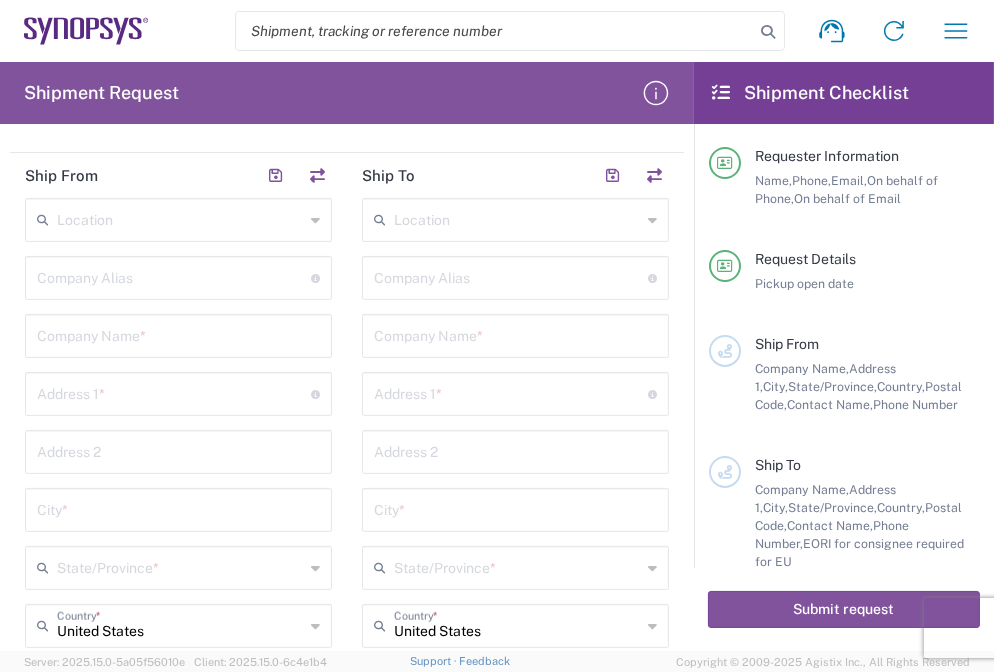 type on "[EMAIL]" 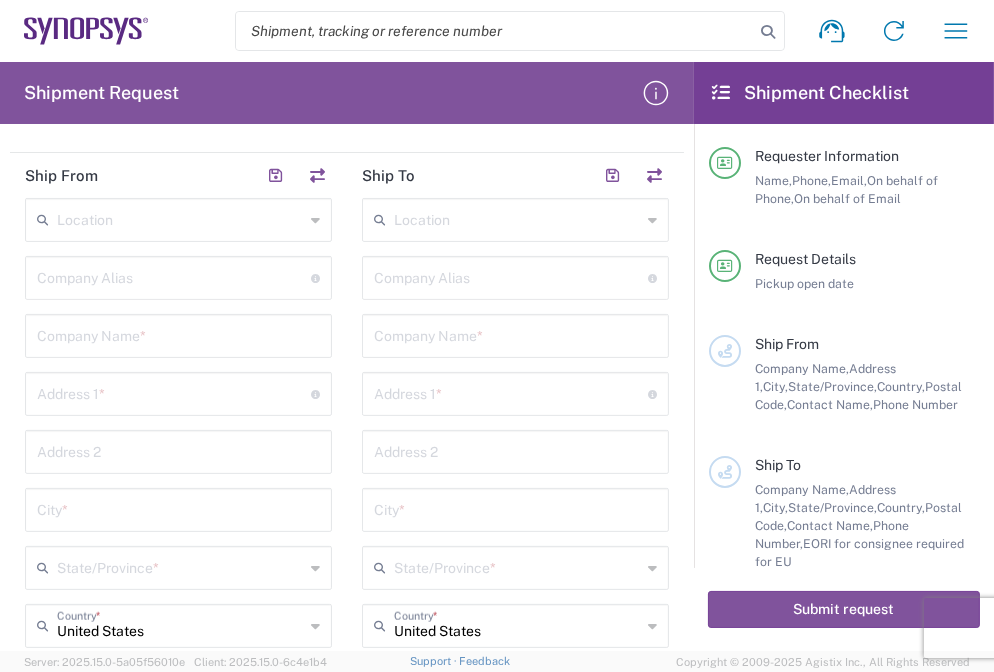 click at bounding box center [178, 334] 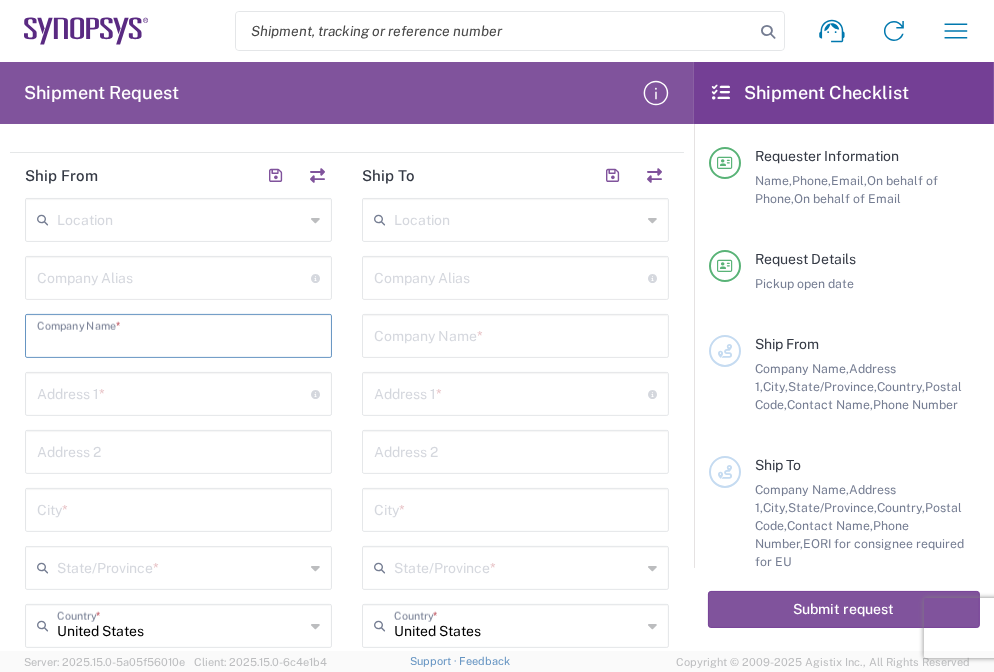 paste on "E-Elements Technology Co., Ltd" 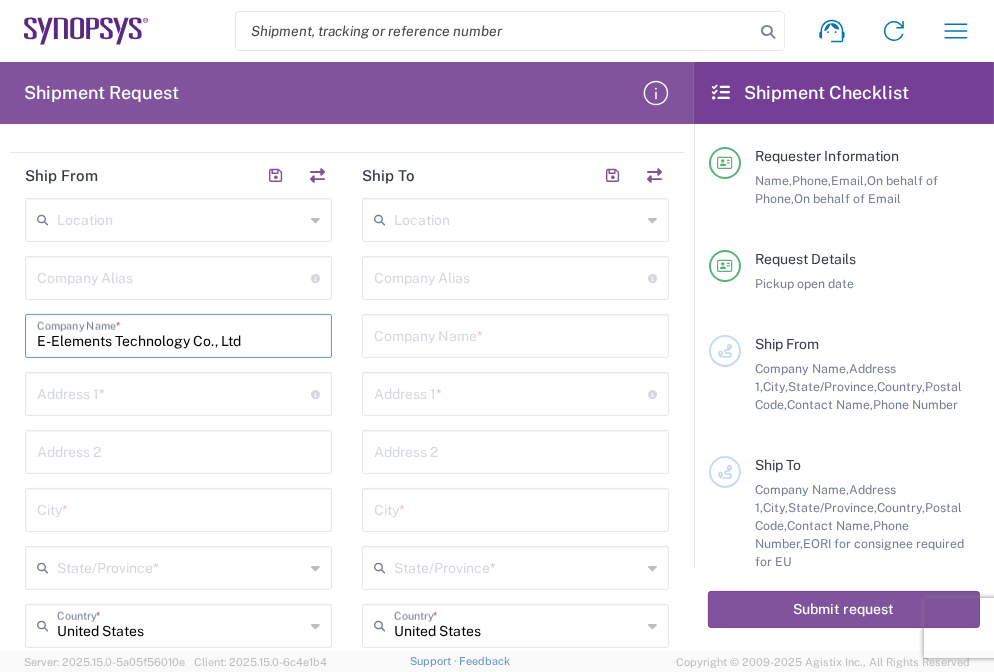 type on "E-Elements Technology Co., Ltd" 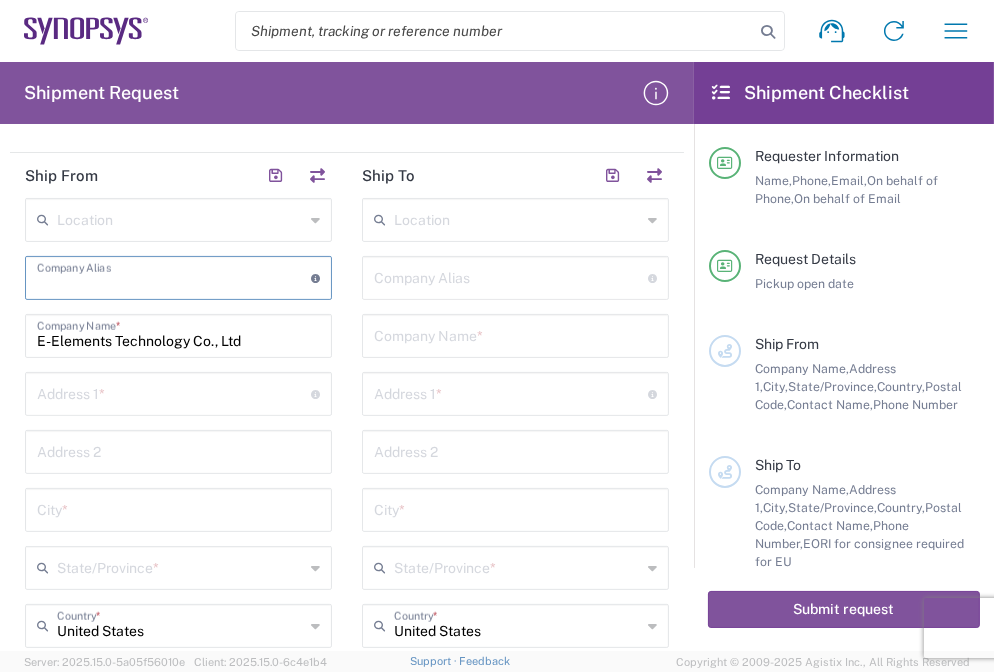 click on "E-Elements Technology Co., Ltd" at bounding box center (178, 334) 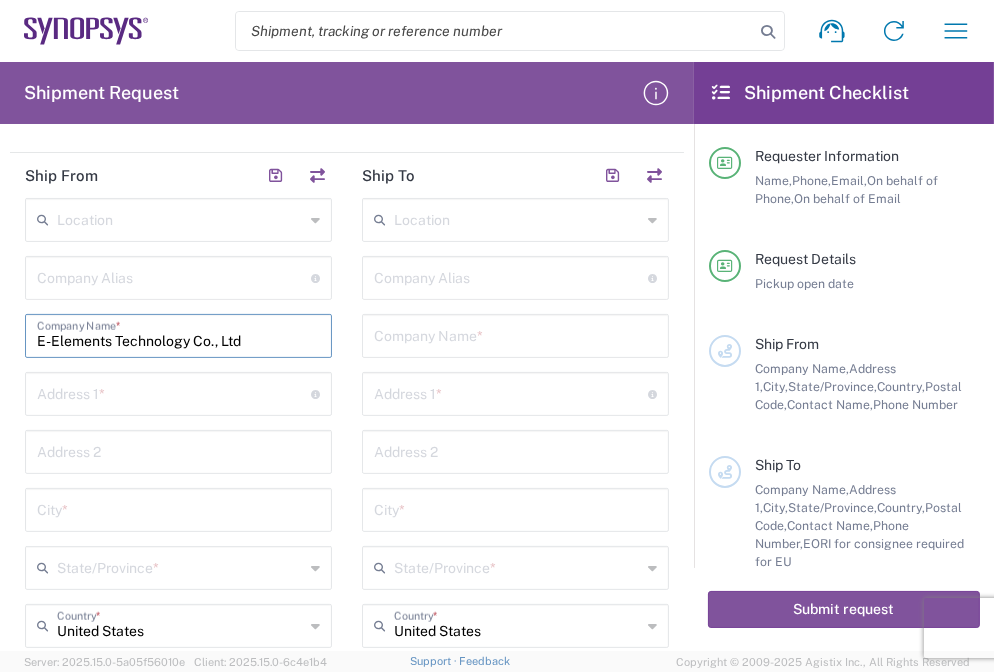 click on "E-Elements Technology Co., Ltd" at bounding box center [178, 334] 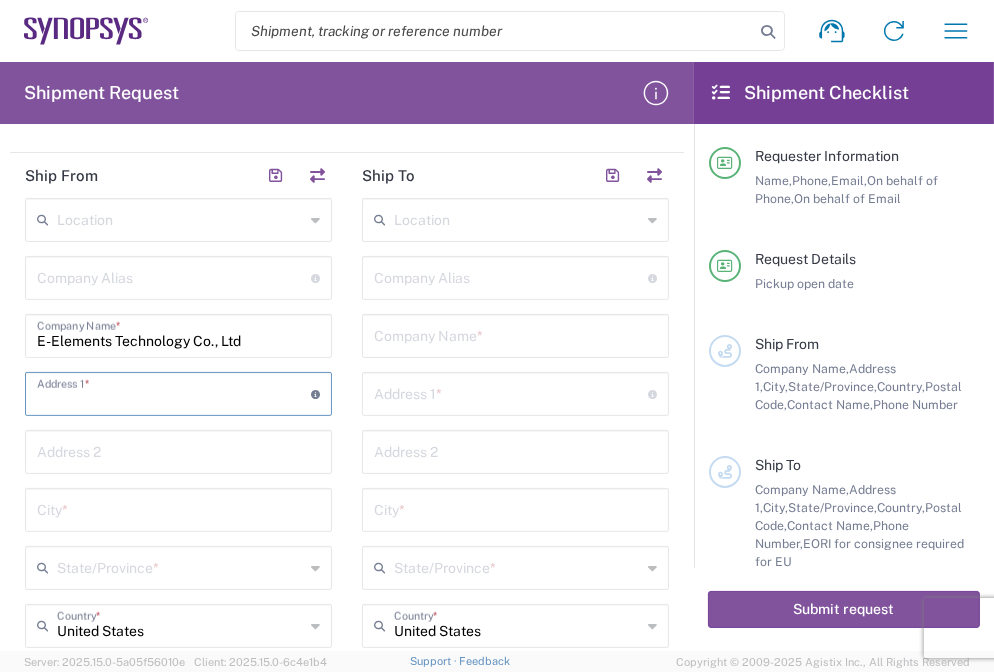 click at bounding box center [174, 392] 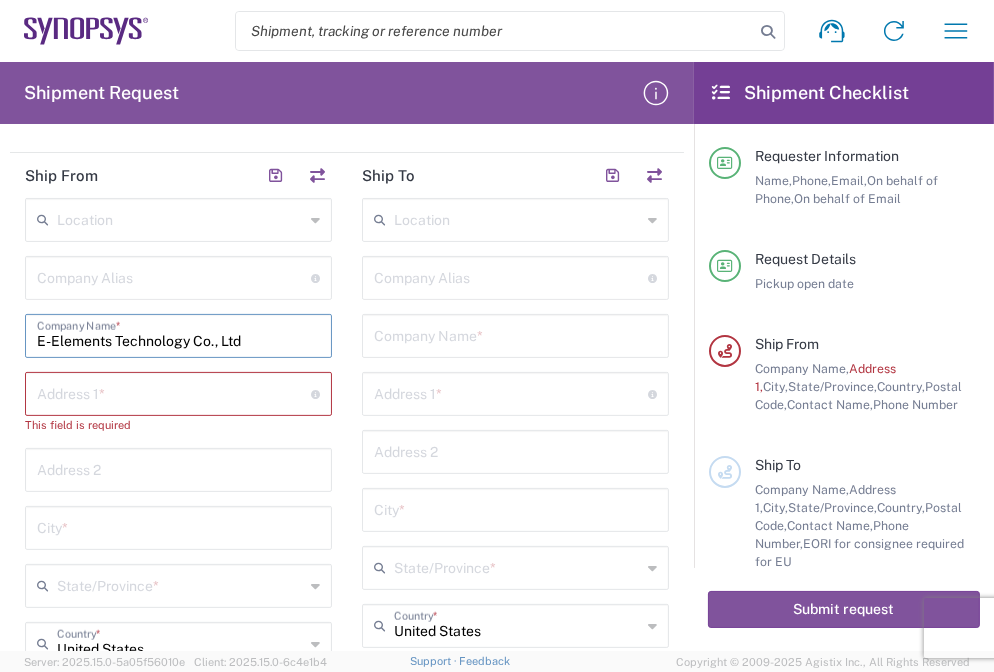 click on "E-Elements Technology Co., Ltd" at bounding box center [178, 334] 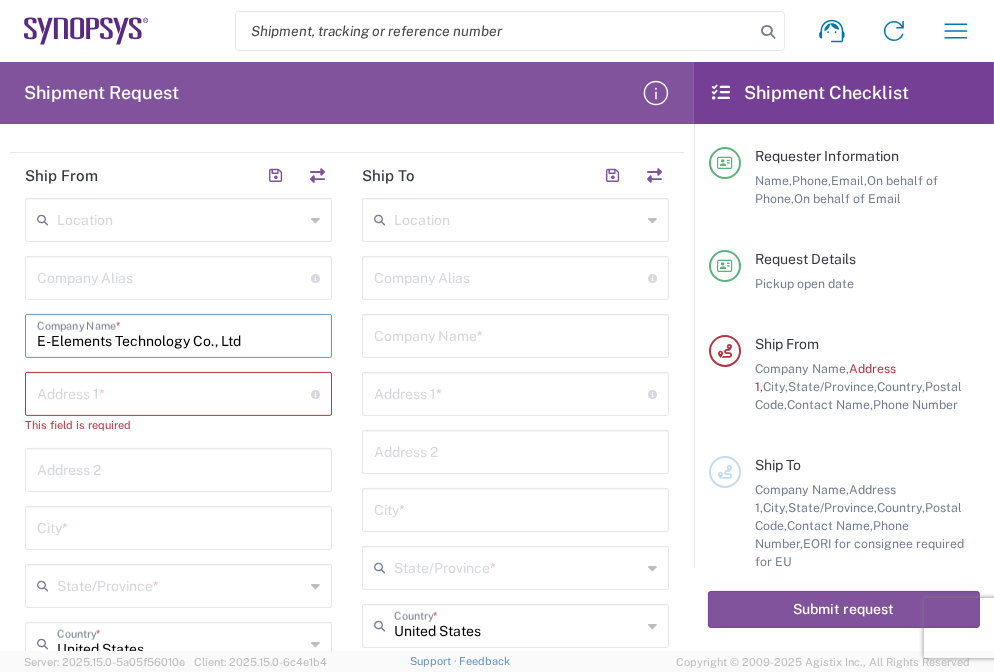 click on "E-Elements Technology Co., Ltd" at bounding box center (178, 334) 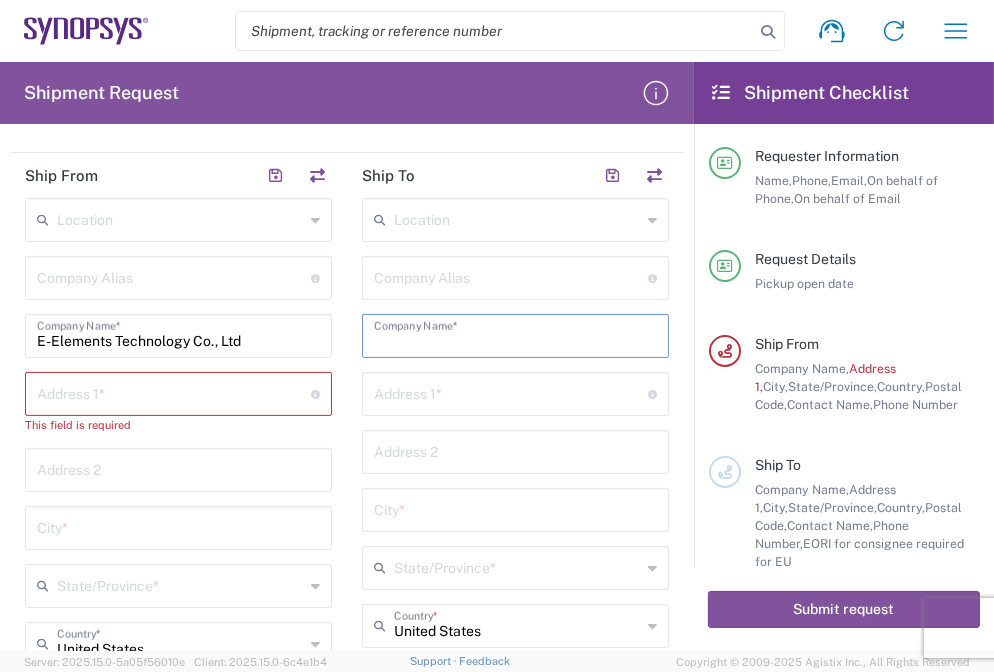 click at bounding box center [515, 334] 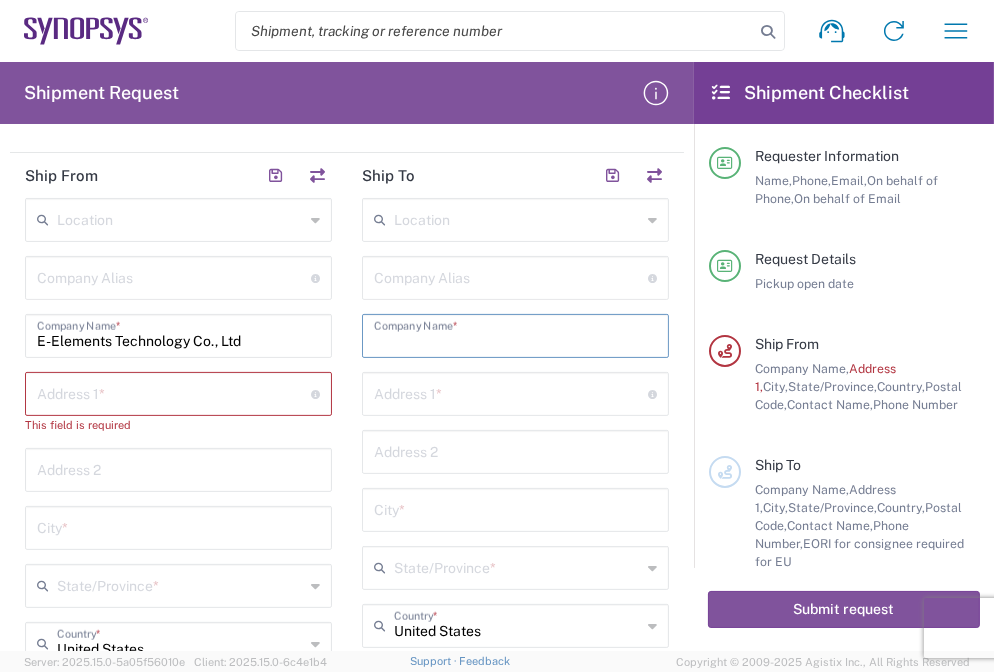 click at bounding box center (174, 392) 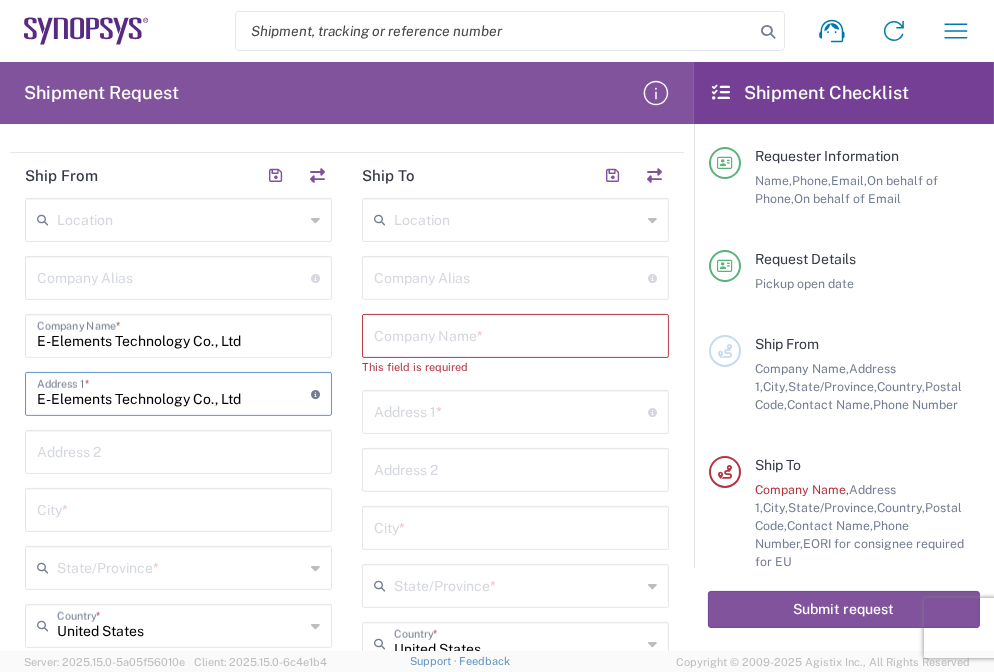 type on "E-Elements Technology Co., Ltd" 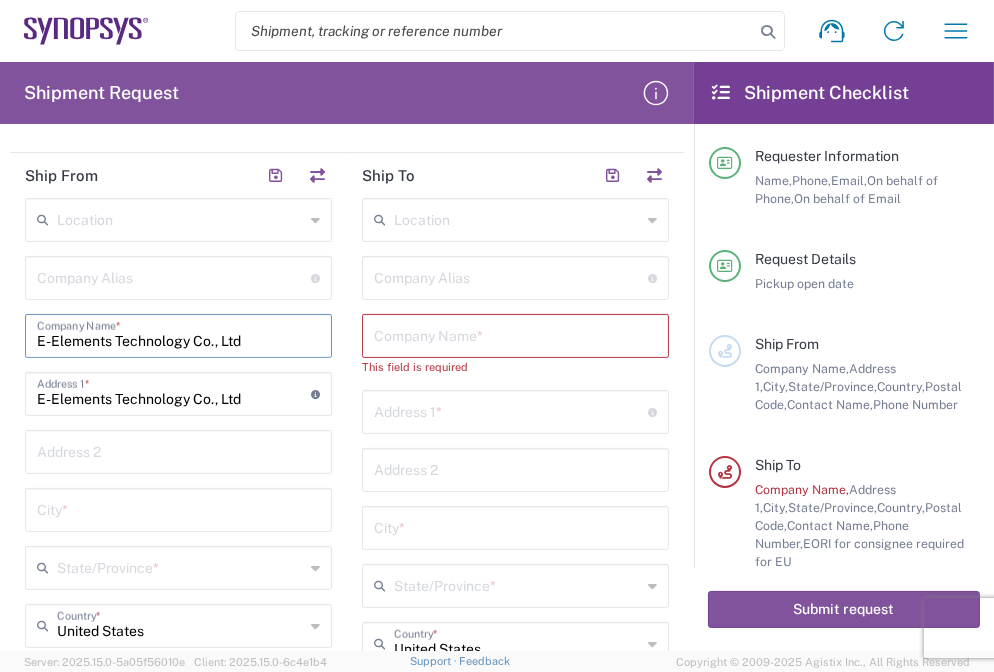 drag, startPoint x: 264, startPoint y: 338, endPoint x: 5, endPoint y: 255, distance: 271.97427 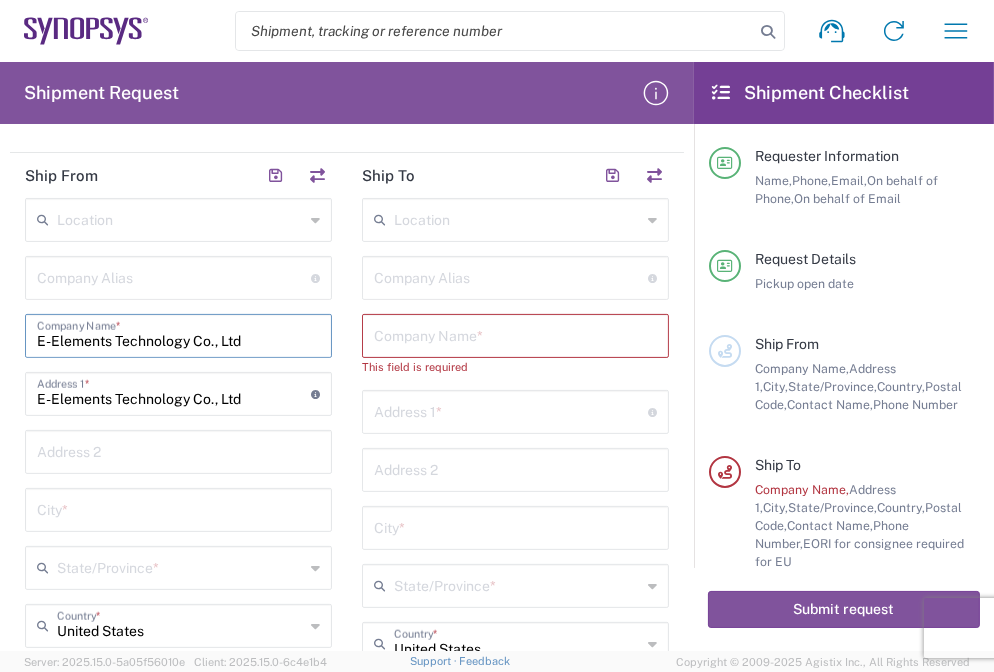 click on "E-Elements Technology Co., Ltd" at bounding box center [178, 334] 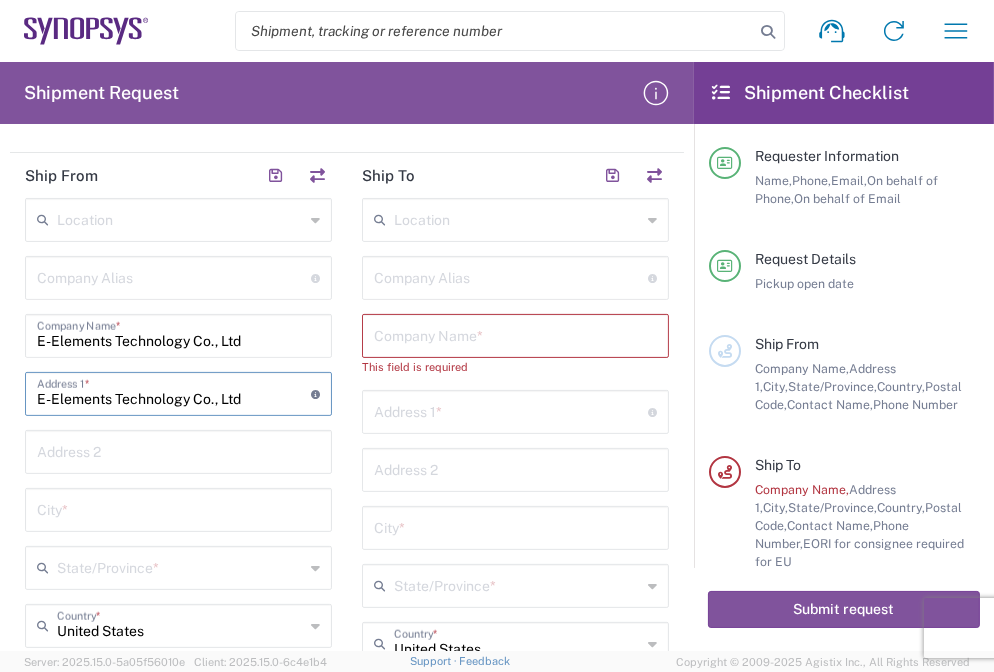click on "E-Elements Technology Co., Ltd" at bounding box center [178, 334] 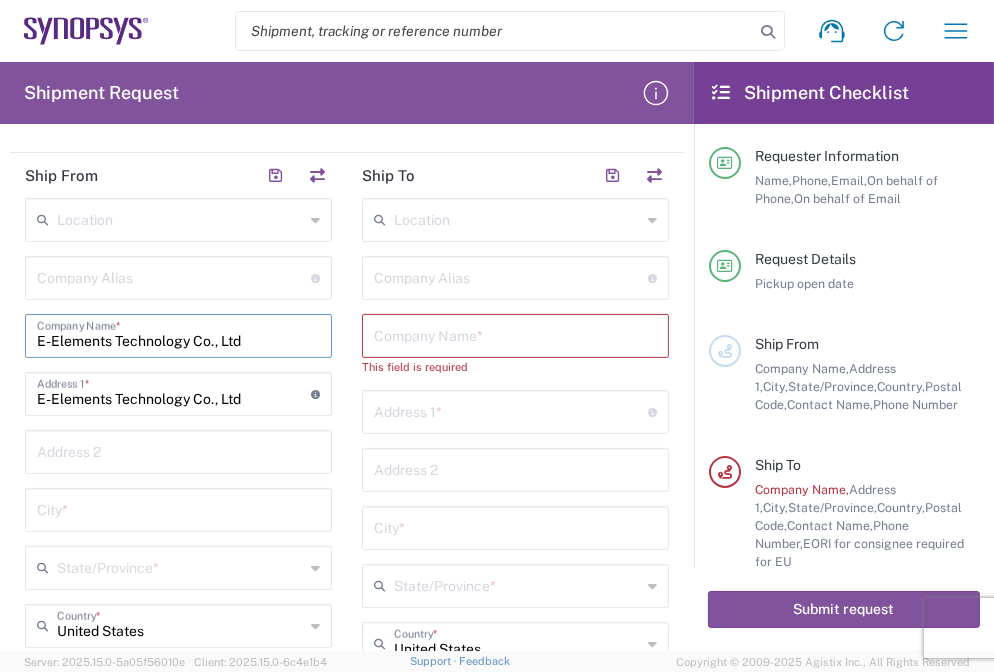 click on "E-Elements Technology Co., Ltd" at bounding box center [178, 334] 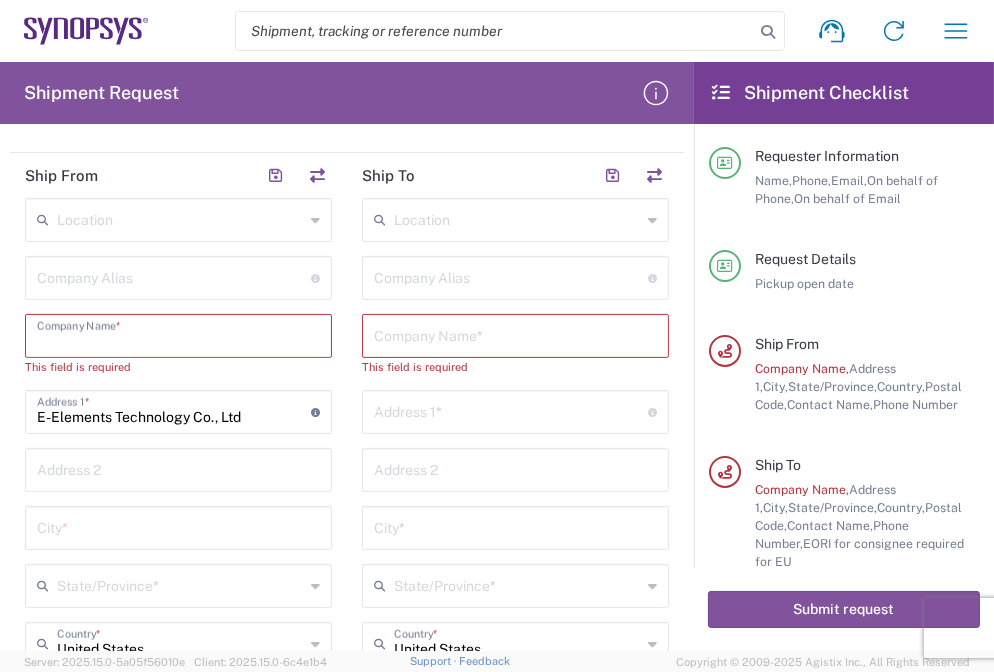 type 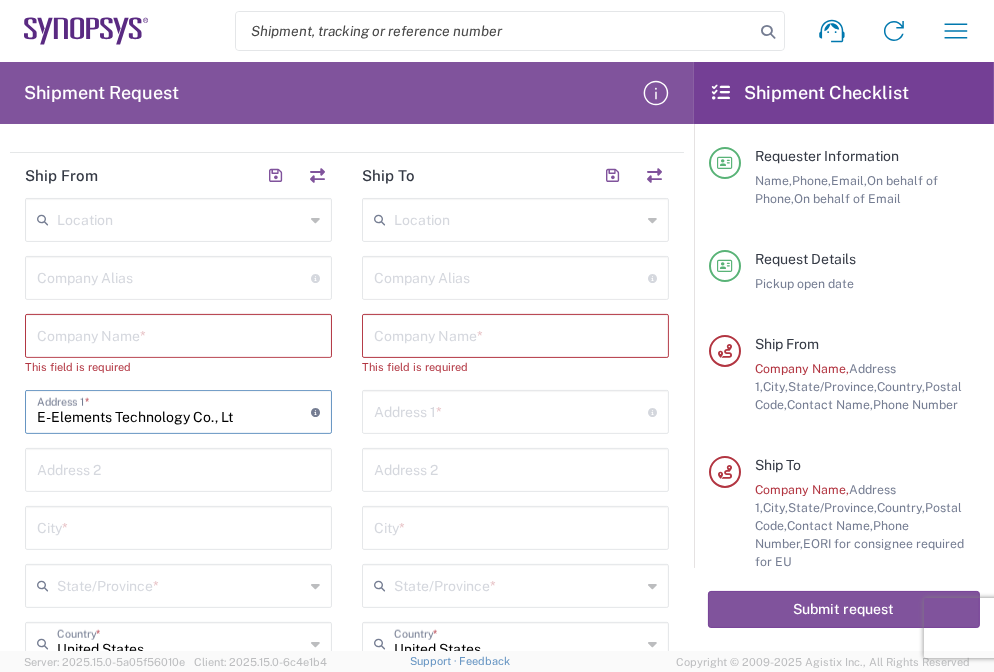 click on "E-Elements Technology Co., Lt" at bounding box center [174, 410] 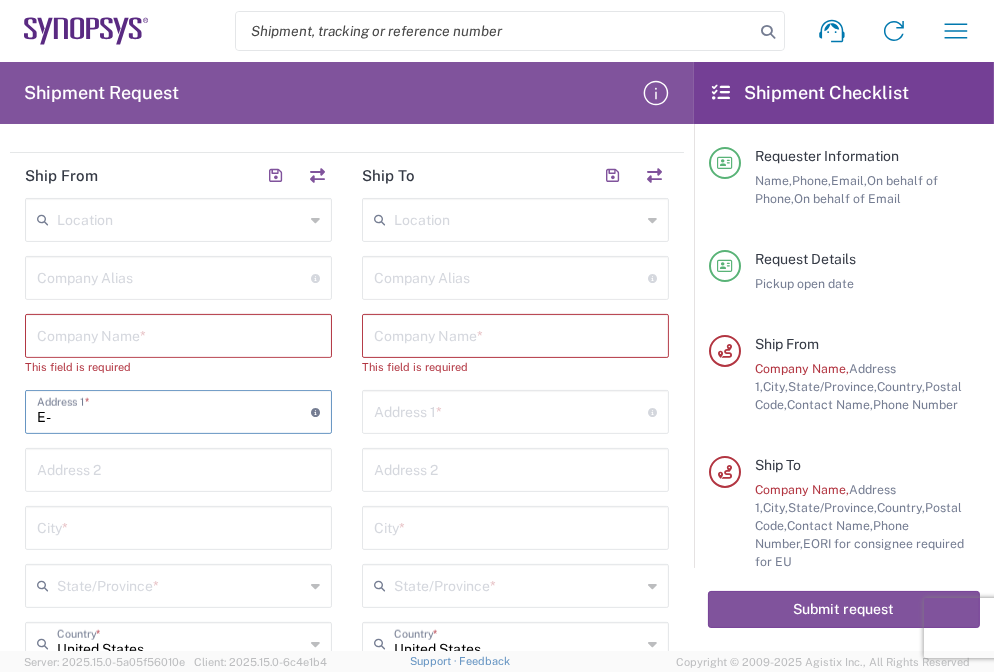 type on "E" 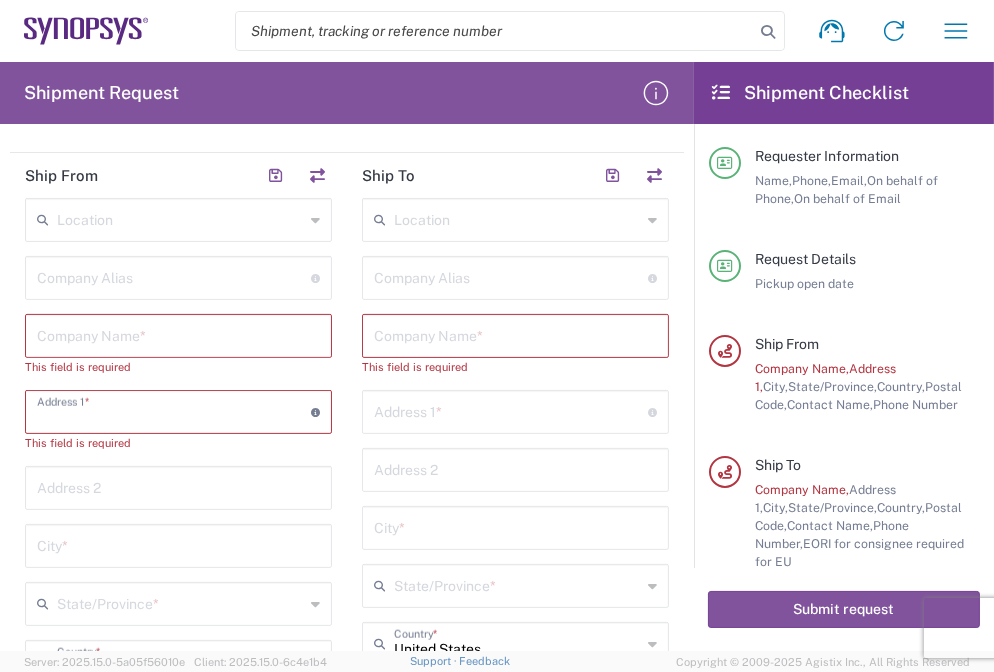 type 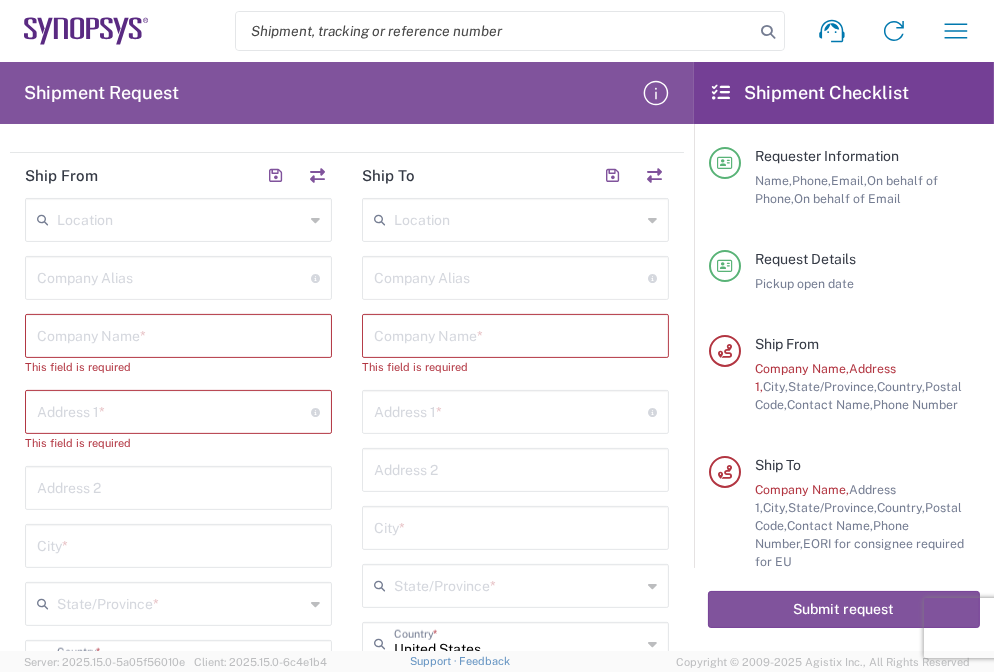 click at bounding box center [178, 334] 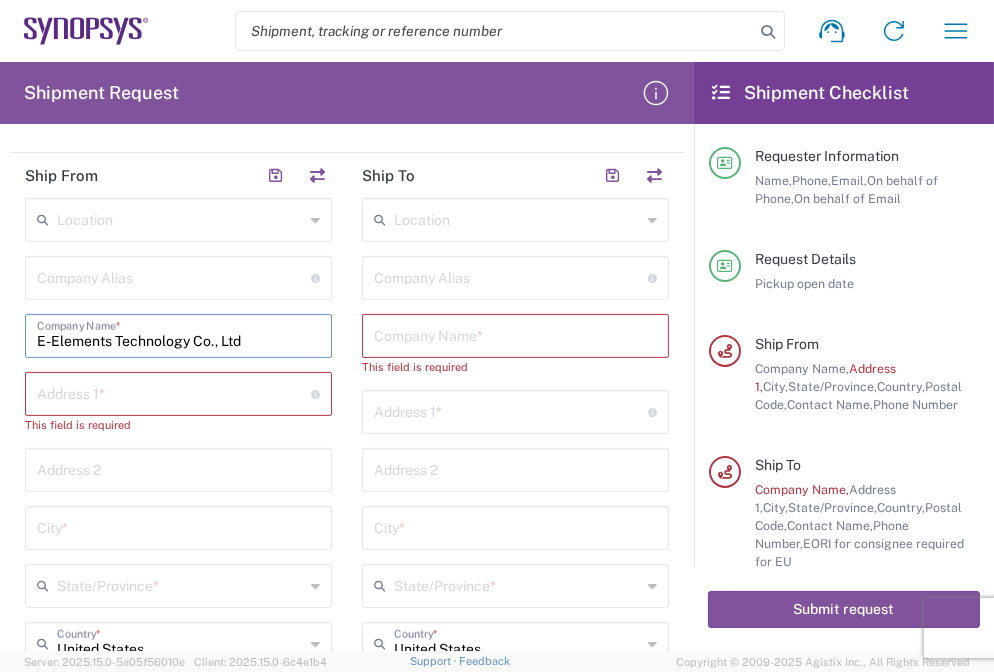 drag, startPoint x: 252, startPoint y: 344, endPoint x: 111, endPoint y: 349, distance: 141.08862 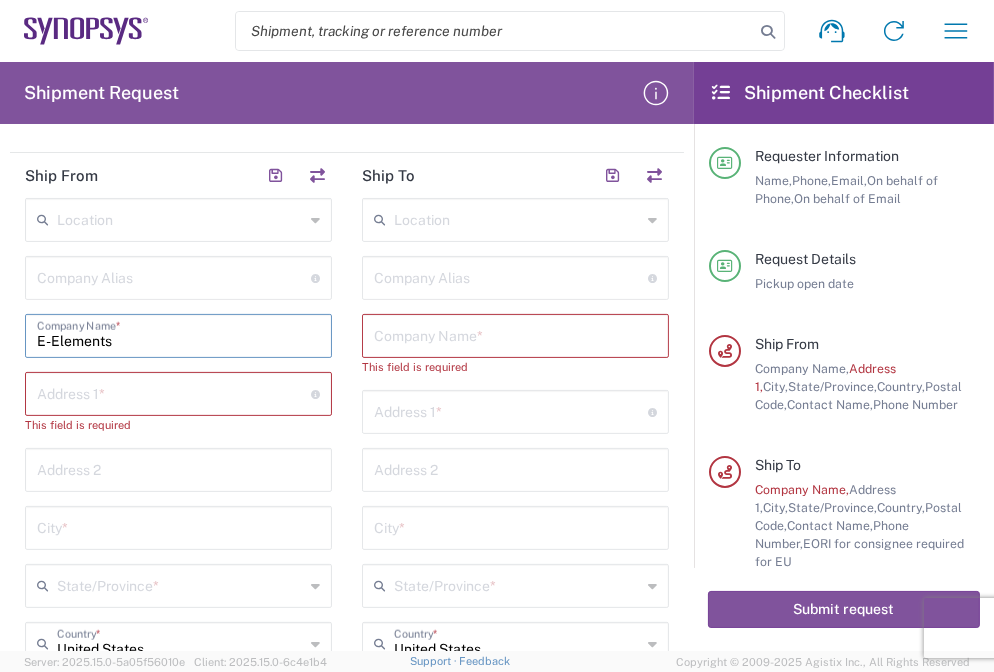 drag, startPoint x: 233, startPoint y: 333, endPoint x: 0, endPoint y: 268, distance: 241.89667 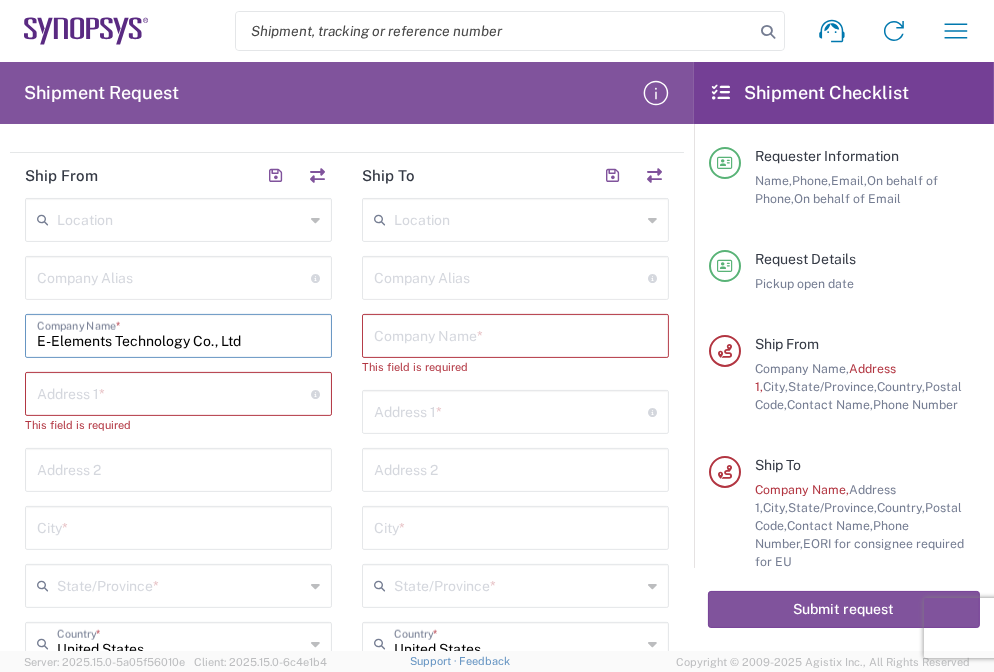 type on "E-Elements Technology Co., Ltd" 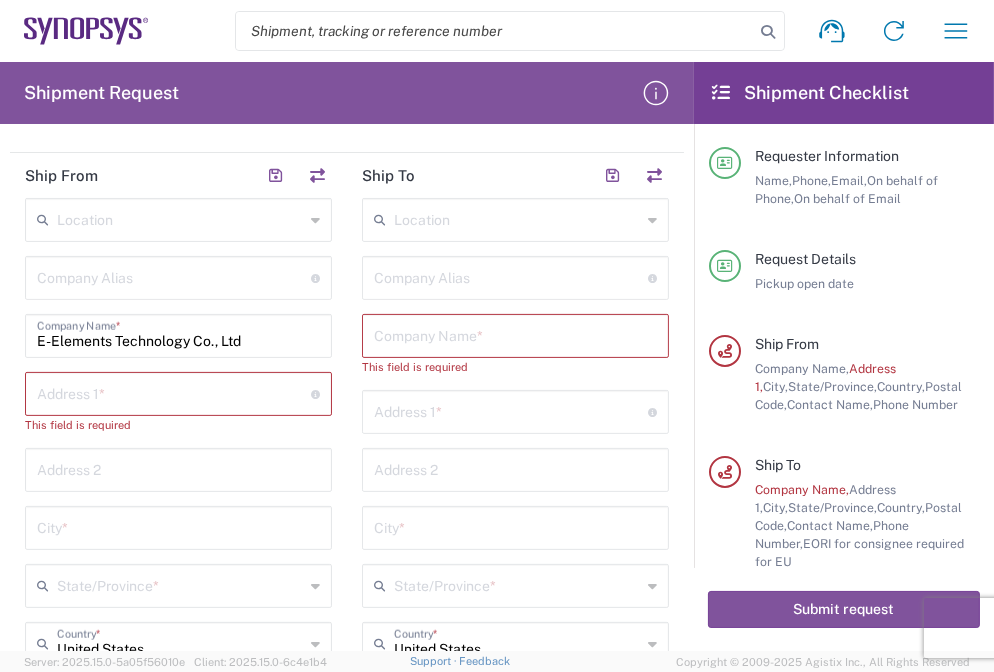 click at bounding box center (517, 218) 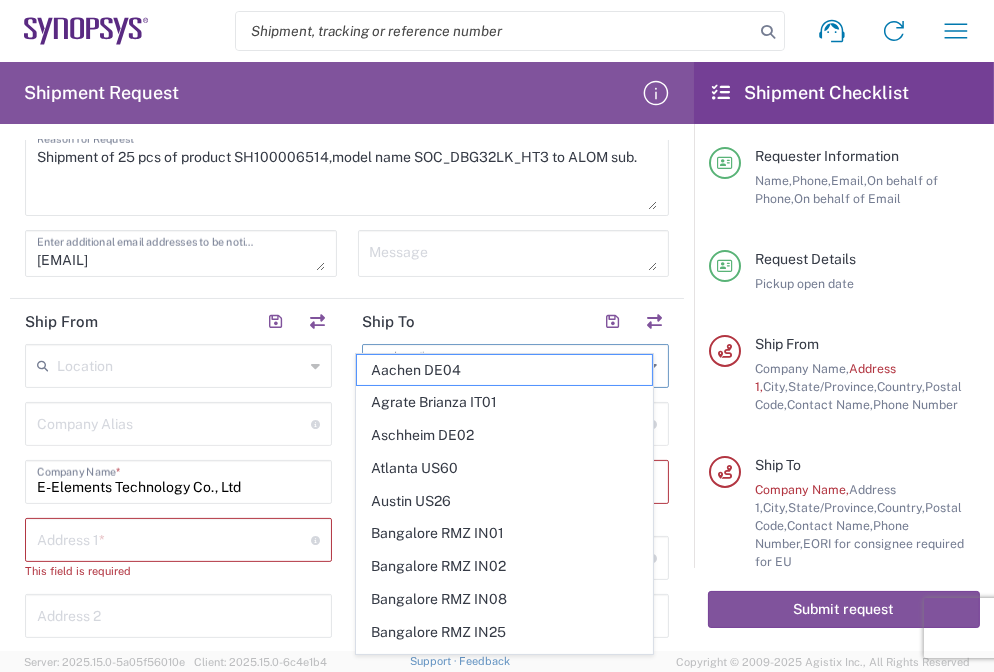 scroll, scrollTop: 513, scrollLeft: 0, axis: vertical 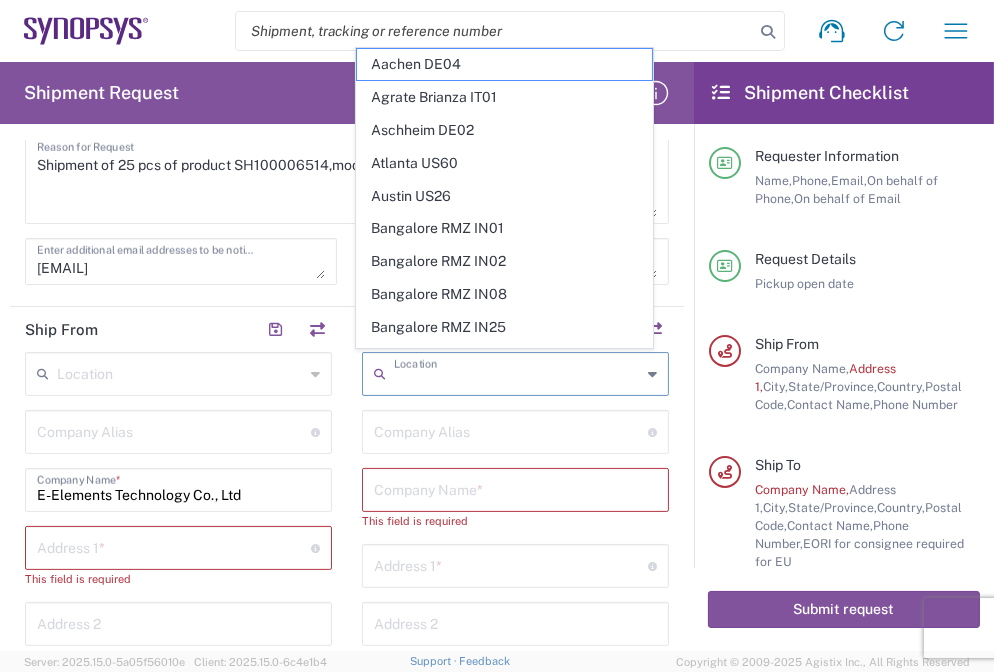 paste on "US01 ALOM" 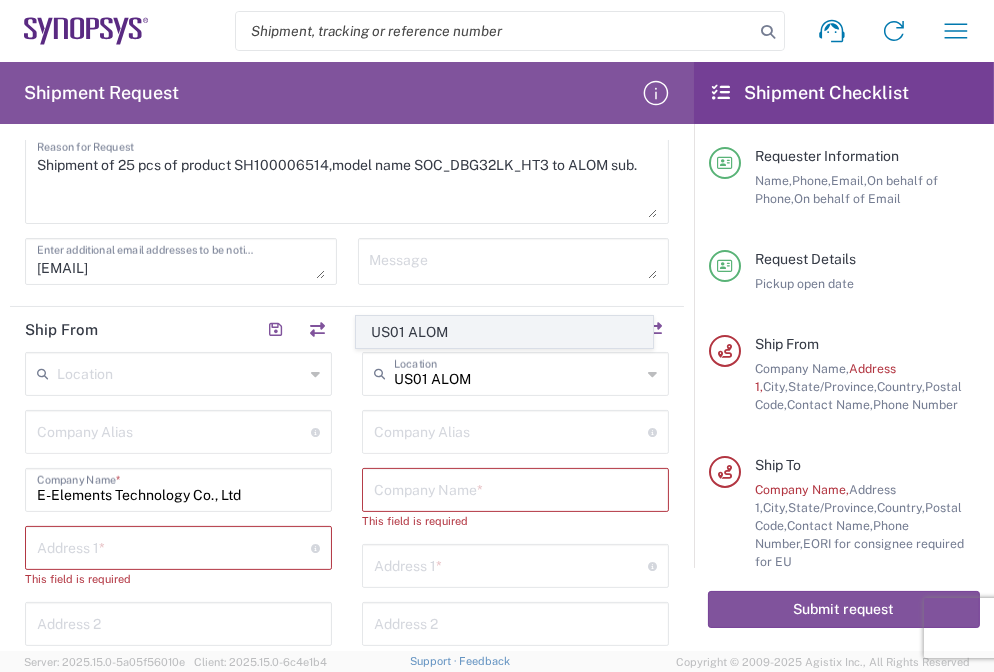 click on "US01 ALOM" 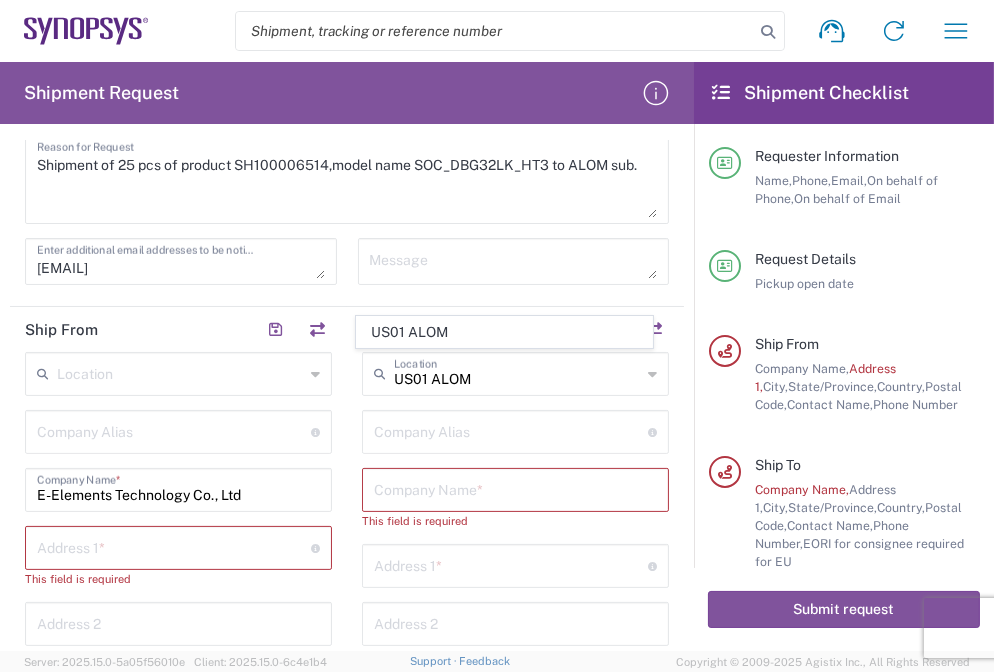 type on "US01 ALOM" 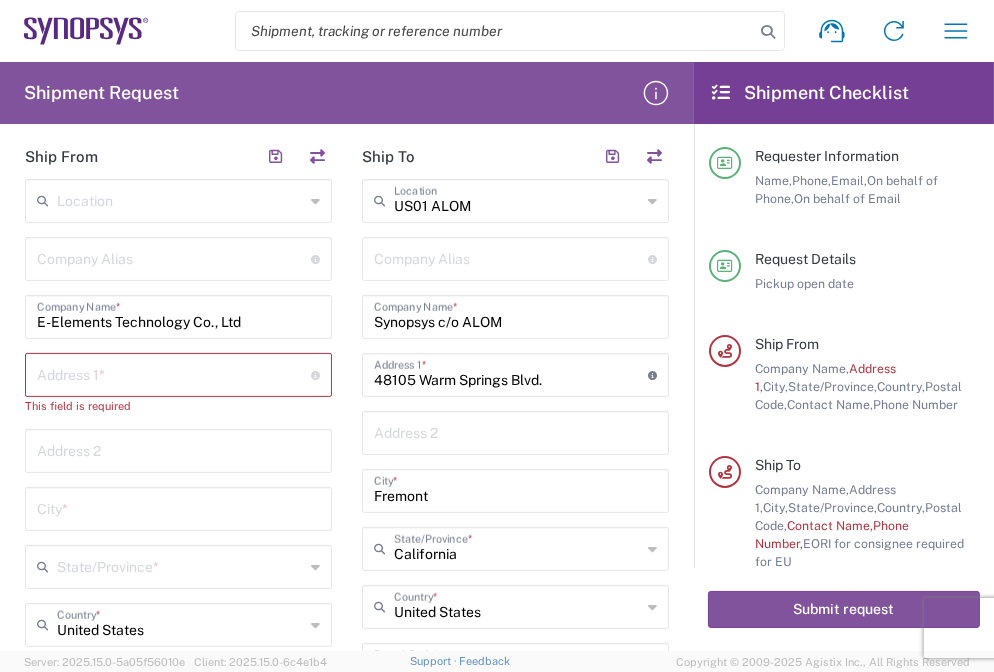 scroll, scrollTop: 744, scrollLeft: 0, axis: vertical 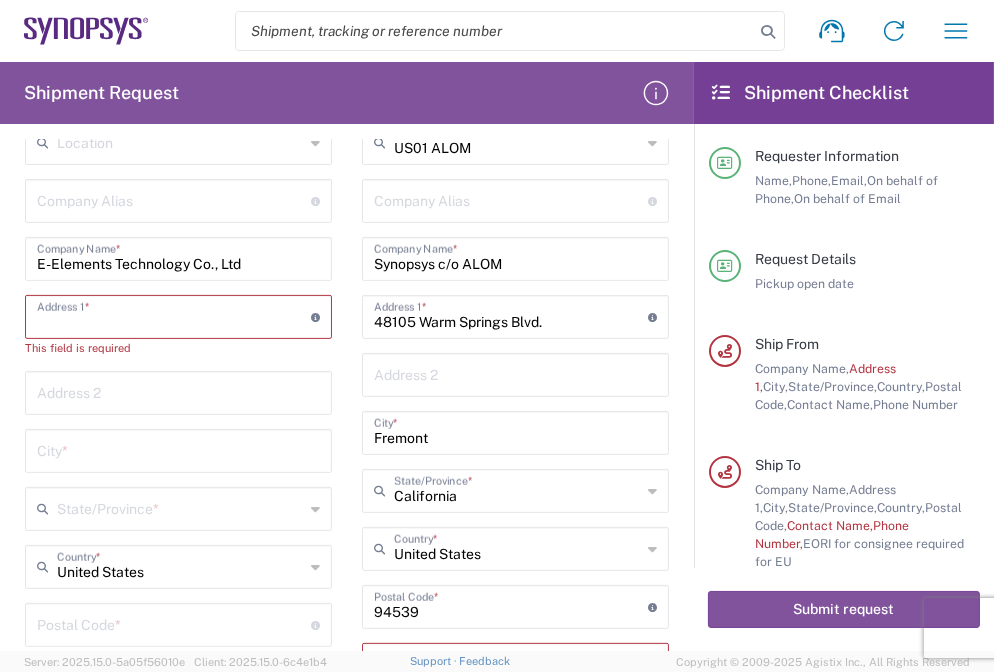 click at bounding box center [174, 315] 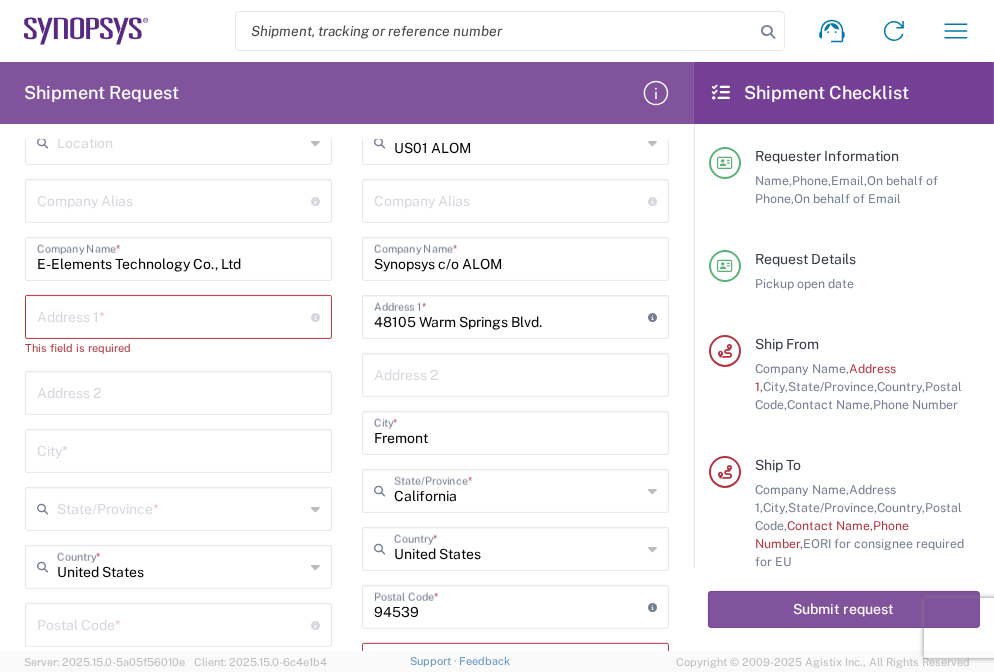 click at bounding box center (174, 315) 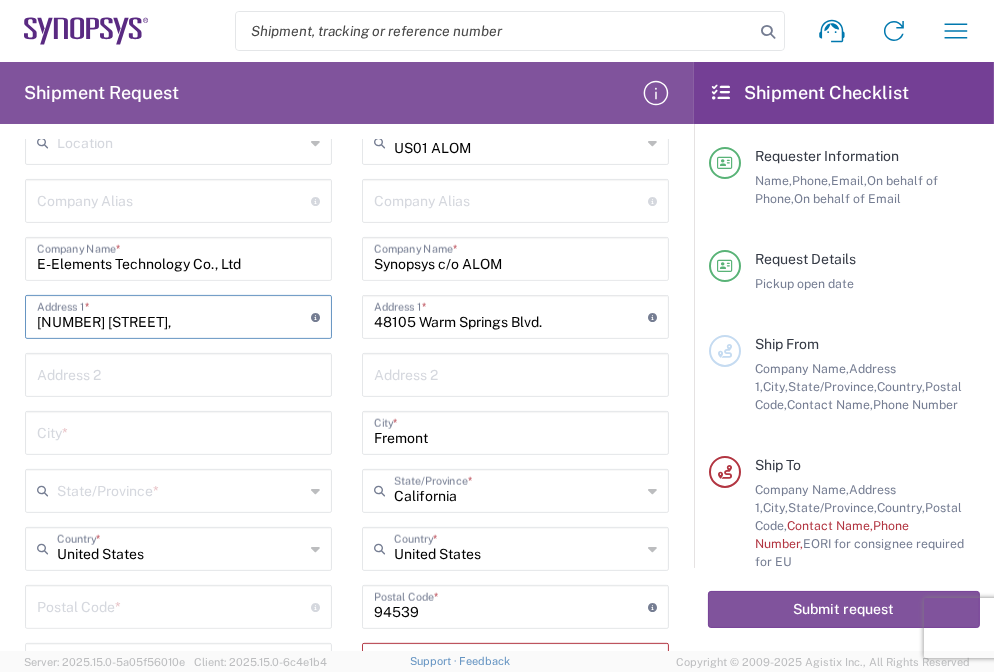 type on "[NUMBER] [STREET]," 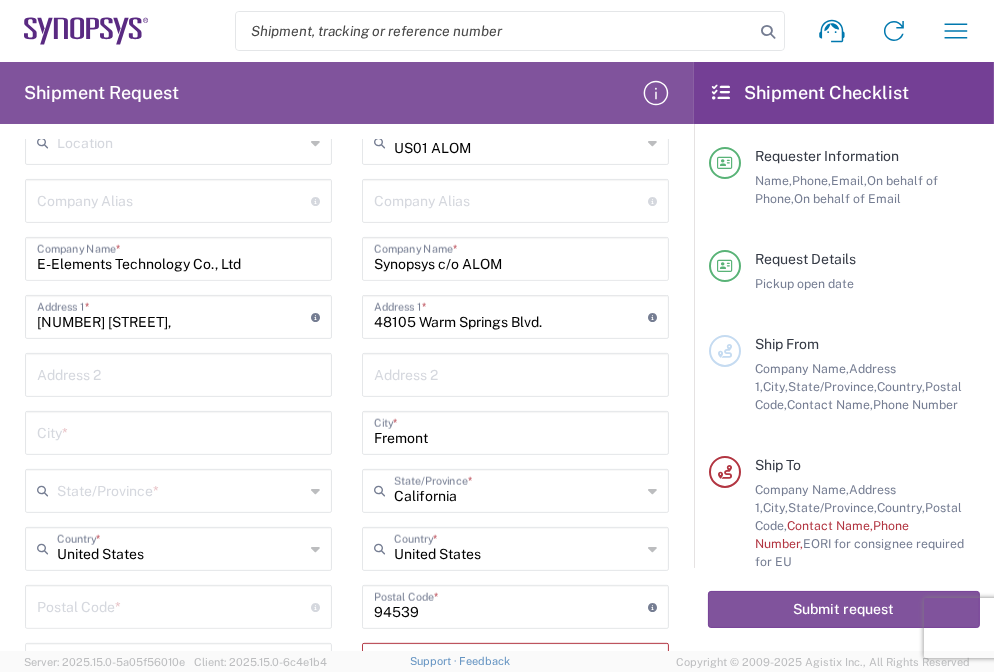 click at bounding box center [178, 373] 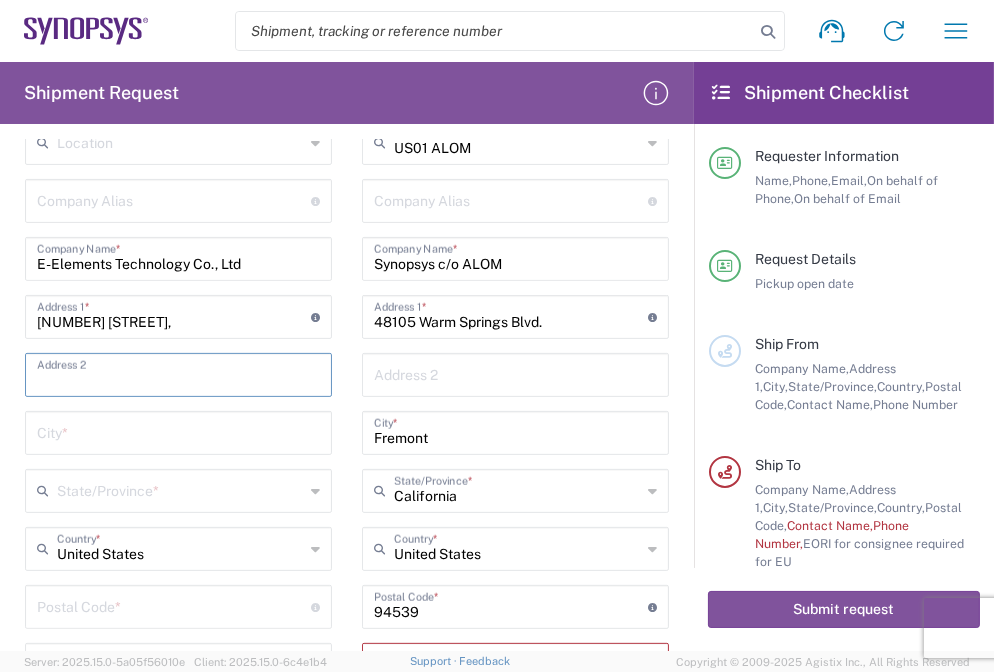 paste on "[DISTRICT], [CITY] [POSTAL_CODE], [COUNTRY]" 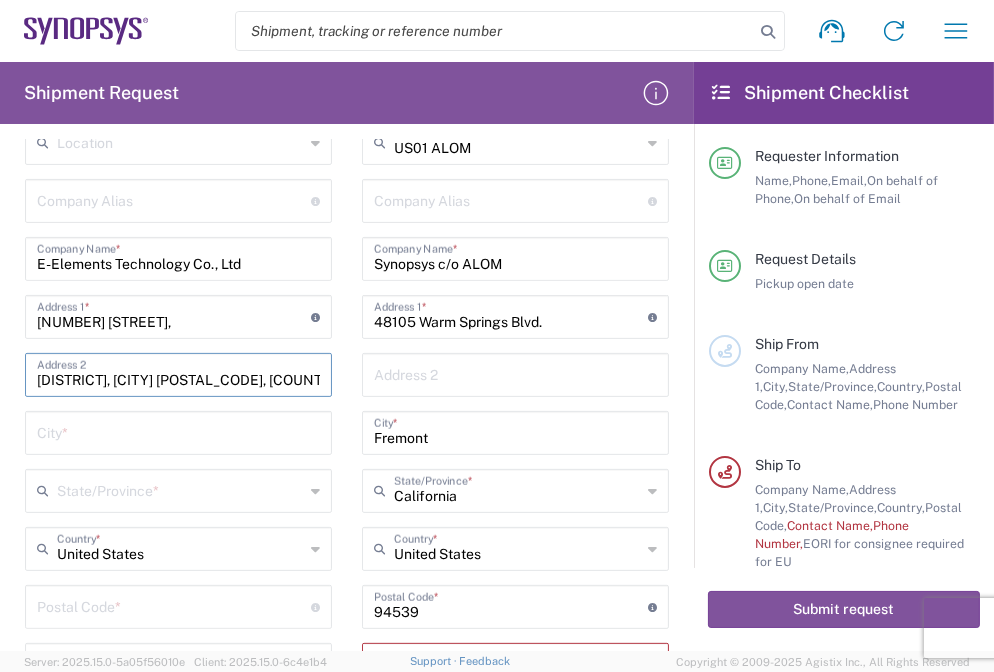 type on "[DISTRICT], [CITY] [POSTAL_CODE], [COUNTRY]" 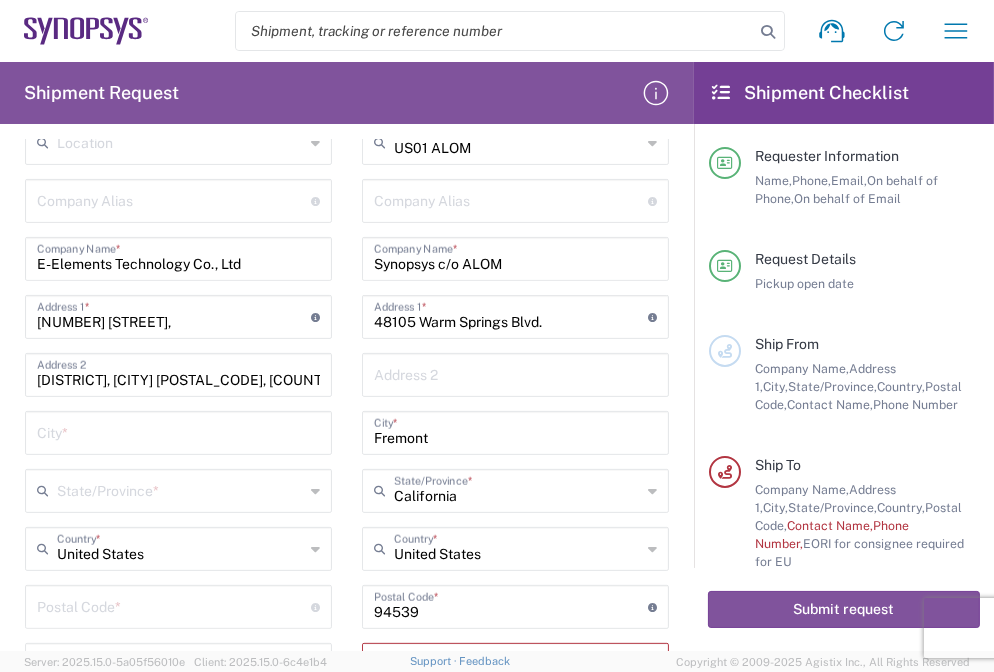 click on "US01 ALOM  Location  US01 ALOM Aachen DE04 Agrate Brianza IT01 Aschheim DE02 Atlanta US60 Austin US26 Bangalore RMZ IN01 Bangalore RMZ IN02 Bangalore RMZ IN08 Bangalore RMZ IN25 Bangalore RMZ IN33 Bangalore RMZ IN37 Bangalore RMZ IN47 Bangalore SIG IN32 Bangalore SIG IN7D Beijing CN30 Belfast GB78 Bellevue US28 Berlin DE16 Berlin DE20 Berlin DE21 Berlin DE22 Bhubaneswar IN68 Bloomington US6J Boulder US1F Boulder US1P Boxborough US8W Bristol GB35 Bucharest RO03 Burlington US1A Burnaby CA Burnaby CA18 Calgary CA11 Cluj-Napoca RO02 Colombo LK01 Colombo LK02 Colorado Springs US1H Copenhagen DK01 Da Nang VN03 Da Nang VN06 Dublin IE02 Edinburgh GB32 EG01 Eindhoven NL20 Enschede NL03 Erfurt DE06 Espoo FI01 Exeter GB29 GB34 Bristol Gdansk PL01 Gilbert US1J Glasgow GB28 Gyumri AM10 Haifa IL61 Hanoi VN09 Hatfield GB21 Headquarters USSV Herndon US6L Hillsboro US03 Ho Chi Minh City VN04 Ho Chi Minh City VN07 Ho Chi Minh City VN08 Hong Kong HK02 Hsinchu TW04 Hsinchu TW12 Hsinchu TW14 Hsinchu TW15 Hsinchu TW17 Hsinchu TW19" 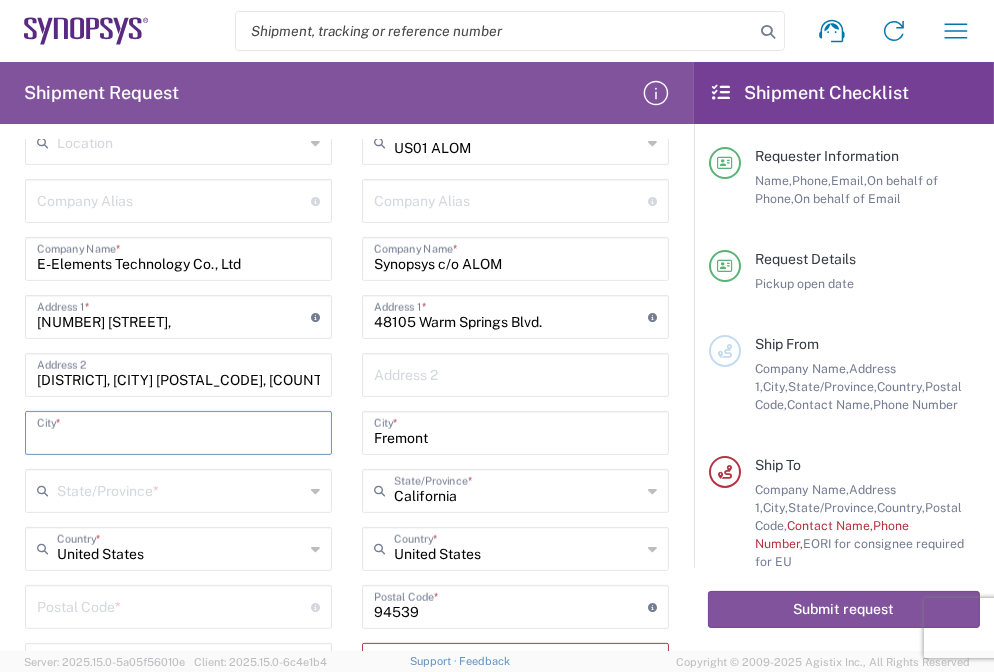 click at bounding box center [178, 431] 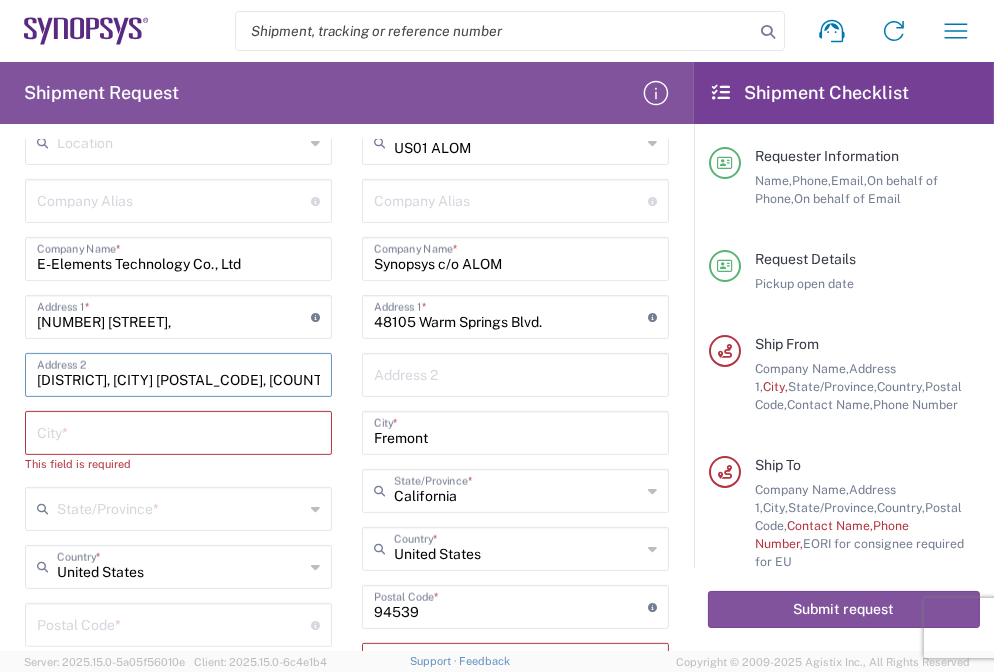 drag, startPoint x: 116, startPoint y: 378, endPoint x: 181, endPoint y: 387, distance: 65.62012 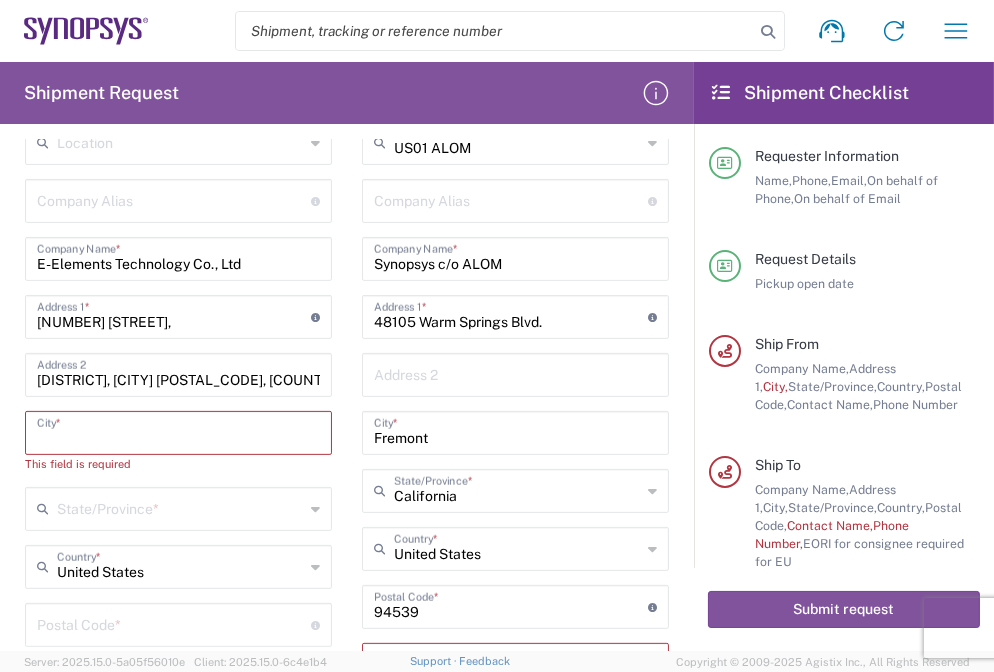 click at bounding box center (178, 431) 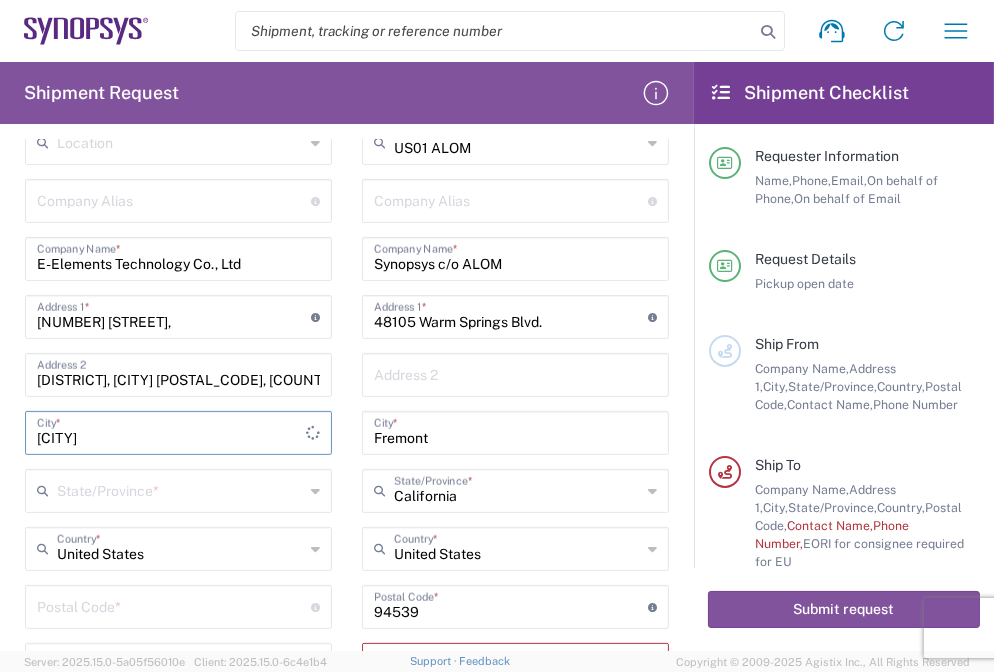 type on "[CITY]" 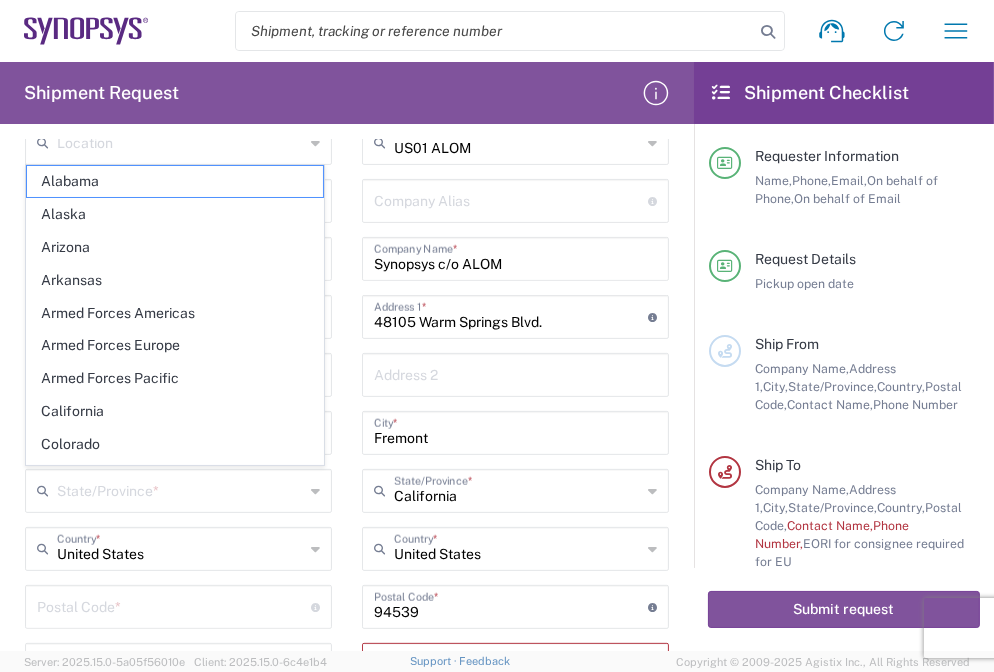 click on "Location  Aachen DE04 Agrate Brianza IT01 Aschheim DE02 Atlanta US60 Austin US26 Bangalore RMZ IN01 Bangalore RMZ IN02 Bangalore RMZ IN08 Bangalore RMZ IN25 Bangalore RMZ IN33 Bangalore RMZ IN37 Bangalore RMZ IN47 Bangalore SIG IN32 Bangalore SIG IN7D Beijing CN30 Belfast GB78 Bellevue US28 Berlin DE16 Berlin DE20 Berlin DE21 Berlin DE22 Bhubaneswar IN68 Bloomington US6J Boulder US1F Boulder US1P Boxborough US8W Bristol GB35 Bucharest RO03 Burlington US1A Burnaby CA Burnaby CA18 Calgary CA11 Cluj-Napoca RO02 Colombo LK01 Colombo LK02 Colorado Springs US1H Copenhagen DK01 Da Nang VN03 Da Nang VN06 Dublin IE02 Edinburgh GB32 EG01 Eindhoven NL20 Enschede NL03 Erfurt DE06 Espoo FI01 Exeter GB29 GB34 Bristol Gdansk PL01 Gilbert US1J Glasgow GB28 Gyumri AM10 Haifa IL61 Hanoi VN09 Hatfield GB21 Headquarters USSV Herndon US6L Hillsboro US03 Ho Chi Minh City VN04 Ho Chi Minh City VN07 Ho Chi Minh City VN08 Hong Kong HK02 Hsinchu TW04 Hsinchu TW12 Hsinchu TW14 Hsinchu TW15 Hsinchu TW17 Hsinchu TW19 Hsinchu TW21 * * *" 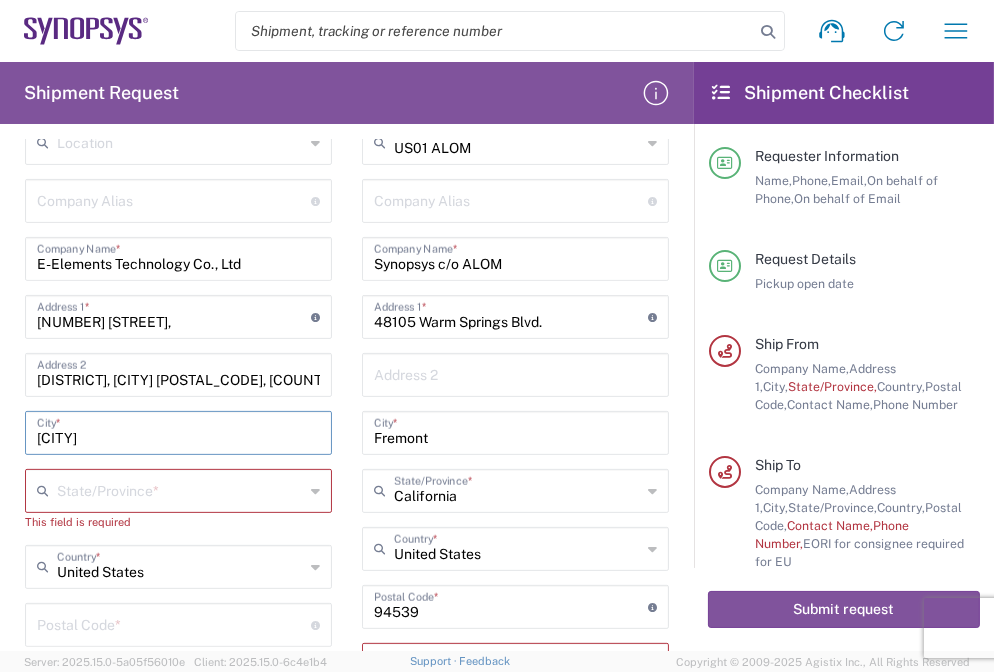 click on "[CITY]" at bounding box center (178, 431) 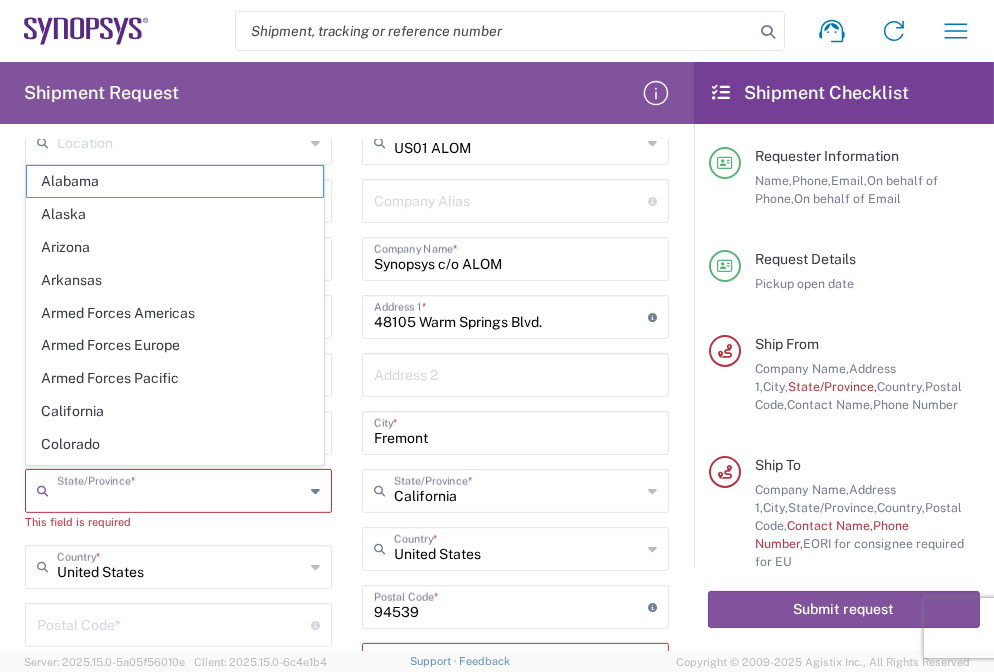 click at bounding box center (180, 489) 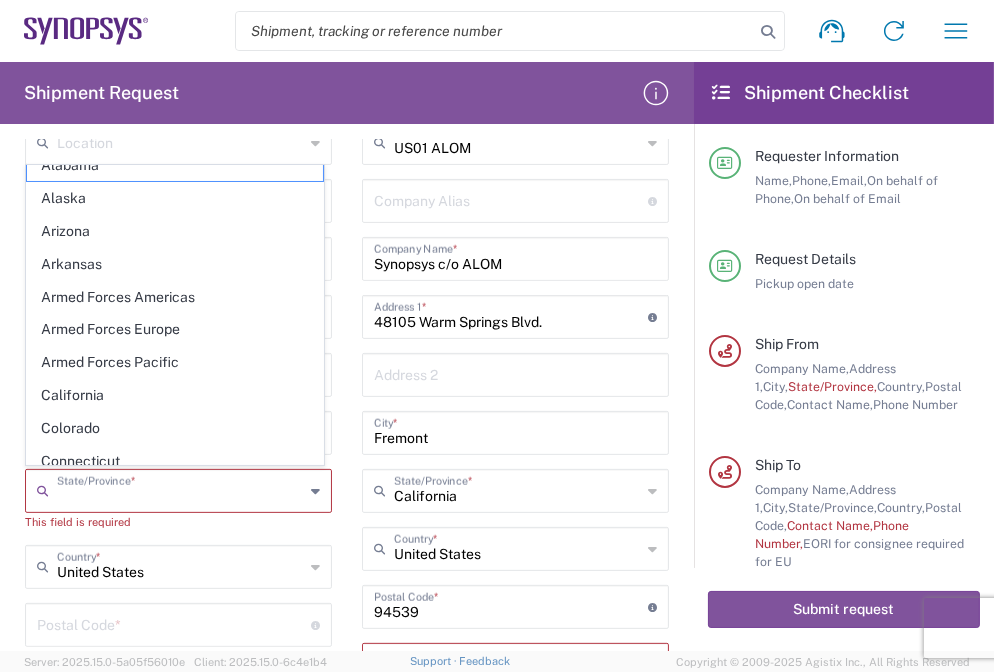 scroll, scrollTop: 0, scrollLeft: 0, axis: both 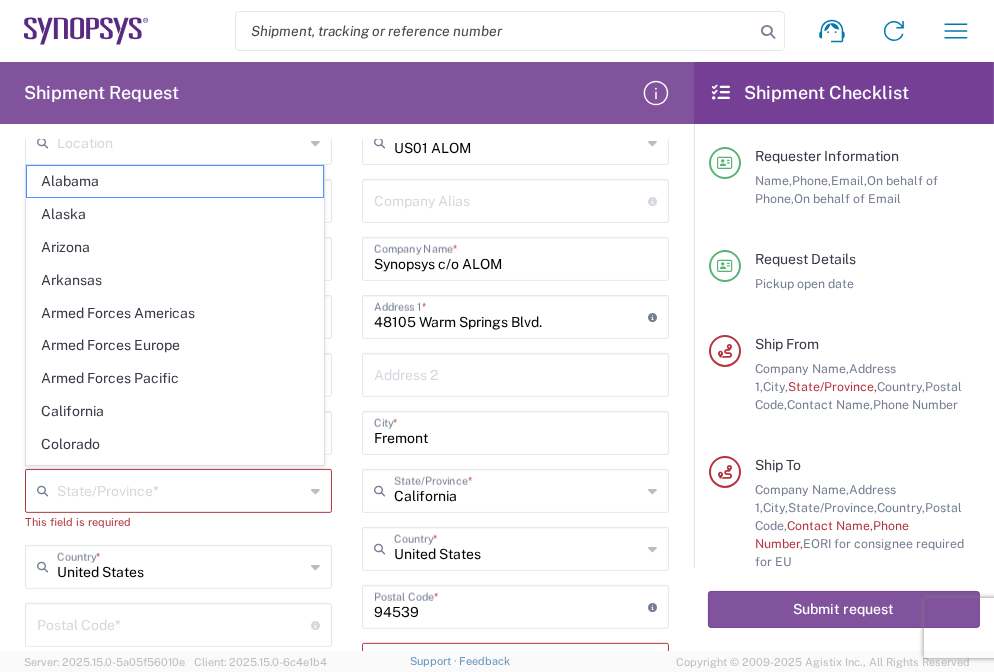 click on "Location  Aachen DE04 Agrate Brianza IT01 Aschheim DE02 Atlanta US60 Austin US26 Bangalore RMZ IN01 Bangalore RMZ IN02 Bangalore RMZ IN08 Bangalore RMZ IN25 Bangalore RMZ IN33 Bangalore RMZ IN37 Bangalore RMZ IN47 Bangalore SIG IN32 Bangalore SIG IN7D Beijing CN30 Belfast GB78 Bellevue US28 Berlin DE16 Berlin DE20 Berlin DE21 Berlin DE22 Bhubaneswar IN68 Bloomington US6J Boulder US1F Boulder US1P Boxborough US8W Bristol GB35 Bucharest RO03 Burlington US1A Burnaby CA Burnaby CA18 Calgary CA11 Cluj-Napoca RO02 Colombo LK01 Colombo LK02 Colorado Springs US1H Copenhagen DK01 Da Nang VN03 Da Nang VN06 Dublin IE02 Edinburgh GB32 EG01 Eindhoven NL20 Enschede NL03 Erfurt DE06 Espoo FI01 Exeter GB29 GB34 Bristol Gdansk PL01 Gilbert US1J Glasgow GB28 Gyumri AM10 Haifa IL61 Hanoi VN09 Hatfield GB21 Headquarters USSV Herndon US6L Hillsboro US03 Ho Chi Minh City VN04 Ho Chi Minh City VN07 Ho Chi Minh City VN08 Hong Kong HK02 Hsinchu TW04 Hsinchu TW12 Hsinchu TW14 Hsinchu TW15 Hsinchu TW17 Hsinchu TW19 Hsinchu TW21 * * *" 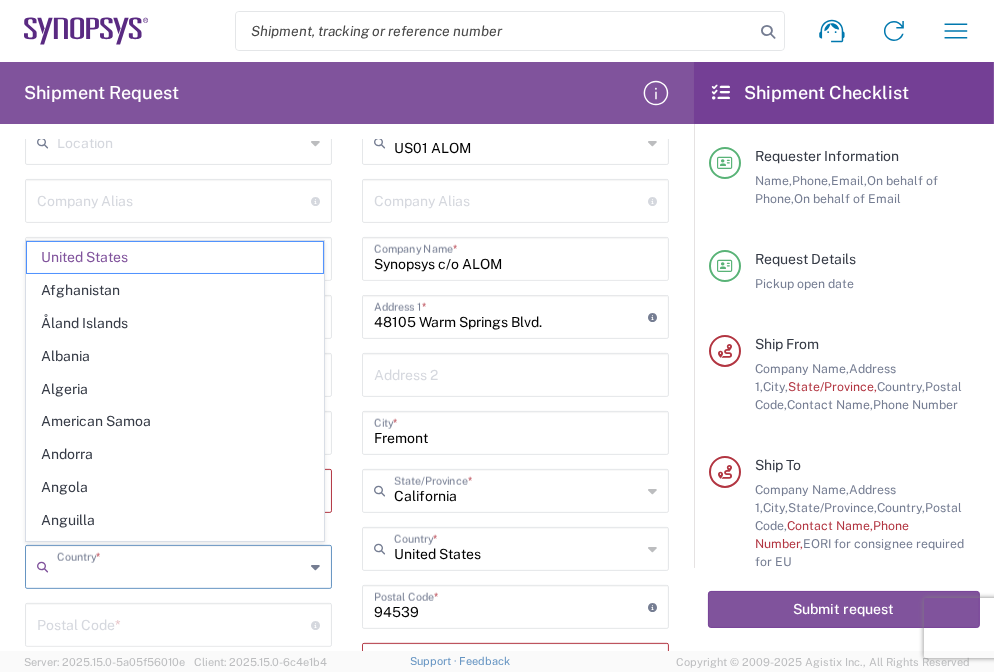 click at bounding box center [180, 565] 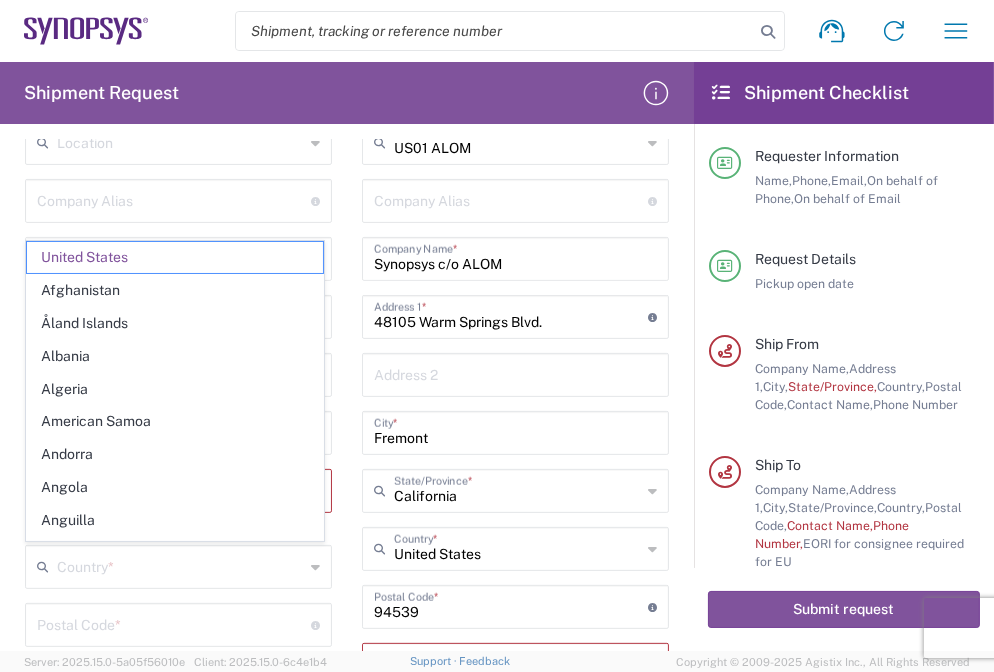 click on "Country  *" 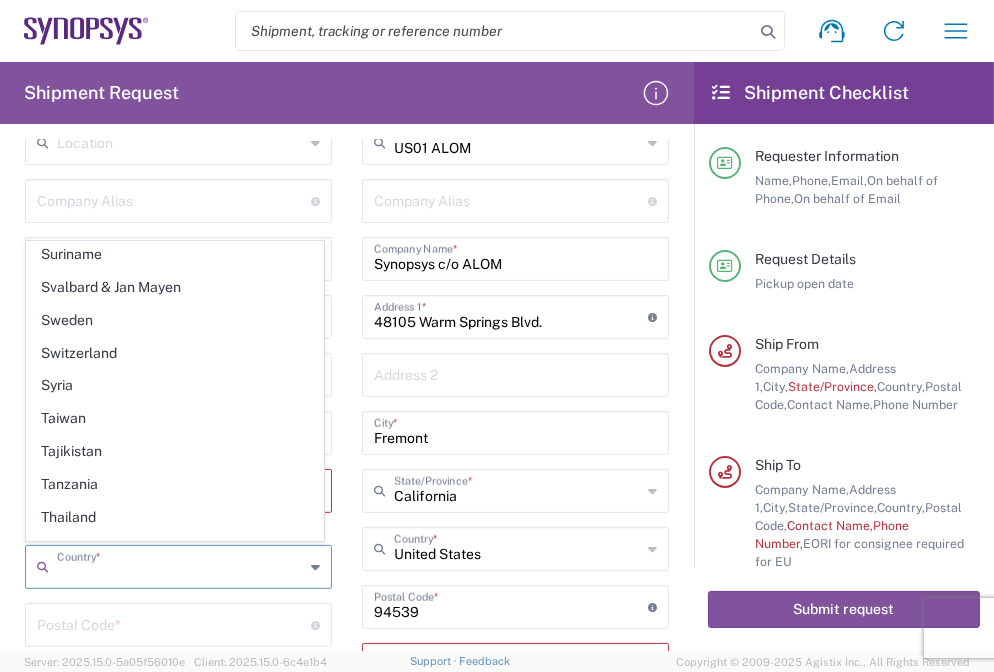 scroll, scrollTop: 6897, scrollLeft: 0, axis: vertical 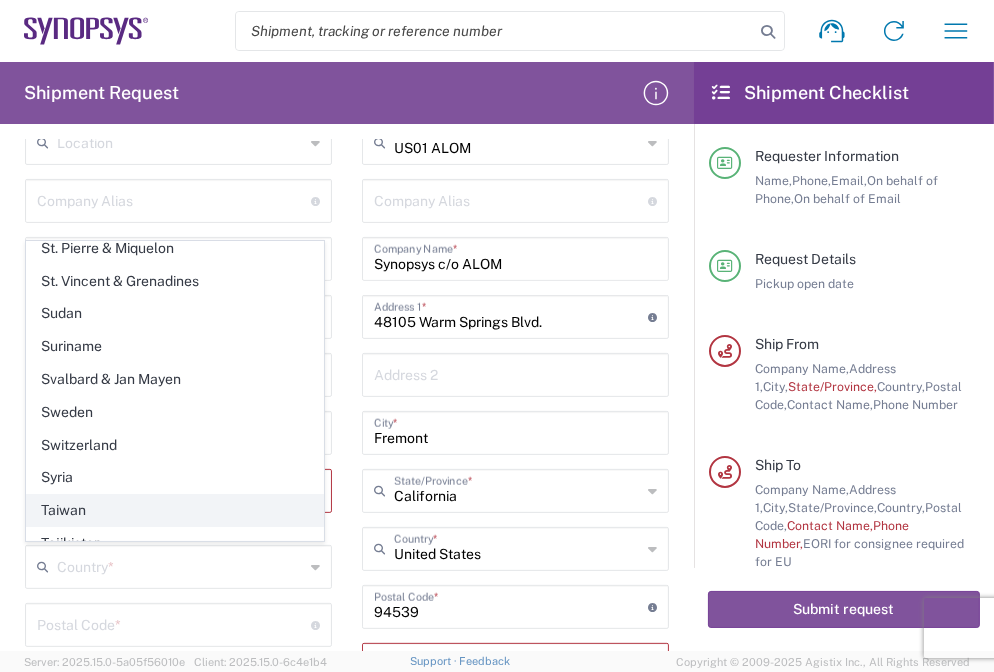 click on "Taiwan" 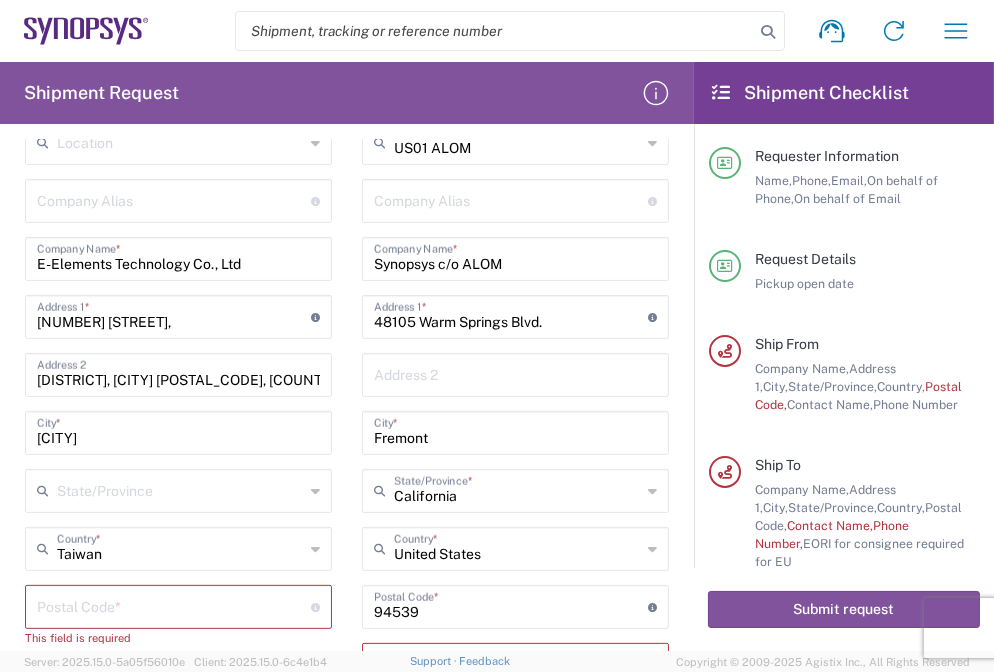 click at bounding box center [180, 489] 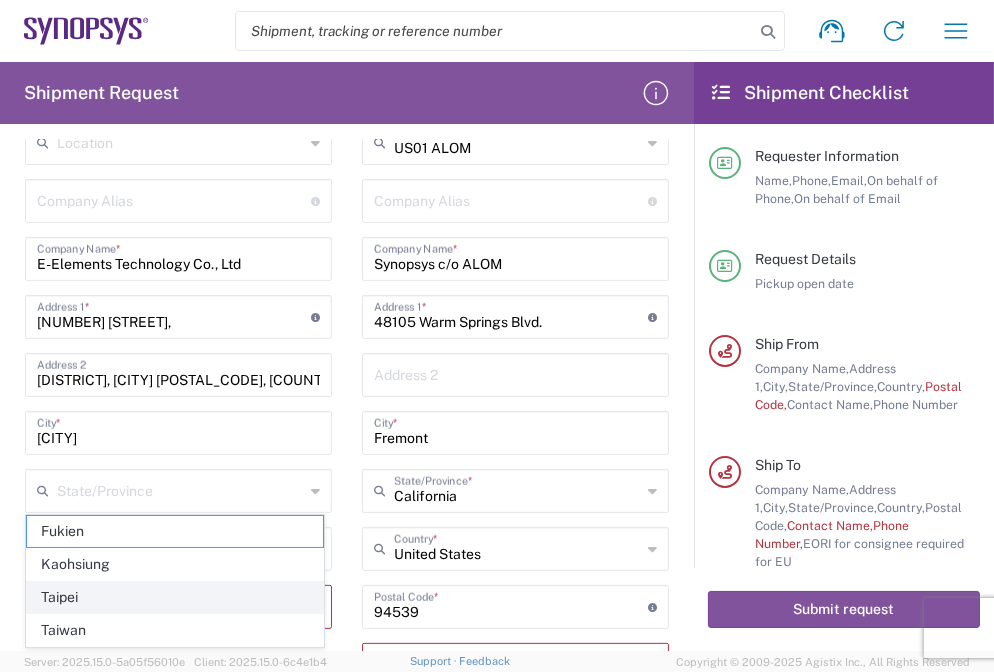 click on "Taipei" 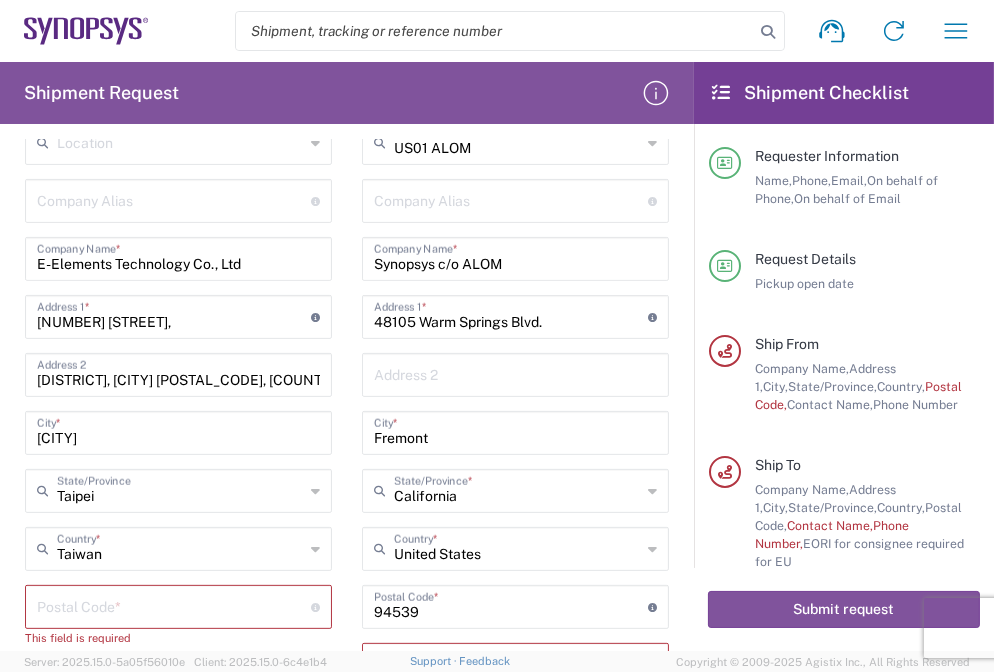 click on "US01 ALOM  Location  US01 ALOM Aachen DE04 Agrate Brianza IT01 Aschheim DE02 Atlanta US60 Austin US26 Bangalore RMZ IN01 Bangalore RMZ IN02 Bangalore RMZ IN08 Bangalore RMZ IN25 Bangalore RMZ IN33 Bangalore RMZ IN37 Bangalore RMZ IN47 Bangalore SIG IN32 Bangalore SIG IN7D Beijing CN30 Belfast GB78 Bellevue US28 Berlin DE16 Berlin DE20 Berlin DE21 Berlin DE22 Bhubaneswar IN68 Bloomington US6J Boulder US1F Boulder US1P Boxborough US8W Bristol GB35 Bucharest RO03 Burlington US1A Burnaby CA Burnaby CA18 Calgary CA11 Cluj-Napoca RO02 Colombo LK01 Colombo LK02 Colorado Springs US1H Copenhagen DK01 Da Nang VN03 Da Nang VN06 Dublin IE02 Edinburgh GB32 EG01 Eindhoven NL20 Enschede NL03 Erfurt DE06 Espoo FI01 Exeter GB29 GB34 Bristol Gdansk PL01 Gilbert US1J Glasgow GB28 Gyumri AM10 Haifa IL61 Hanoi VN09 Hatfield GB21 Headquarters USSV Herndon US6L Hillsboro US03 Ho Chi Minh City VN04 Ho Chi Minh City VN07 Ho Chi Minh City VN08 Hong Kong HK02 Hsinchu TW04 Hsinchu TW12 Hsinchu TW14 Hsinchu TW15 Hsinchu TW17 Hsinchu TW19" 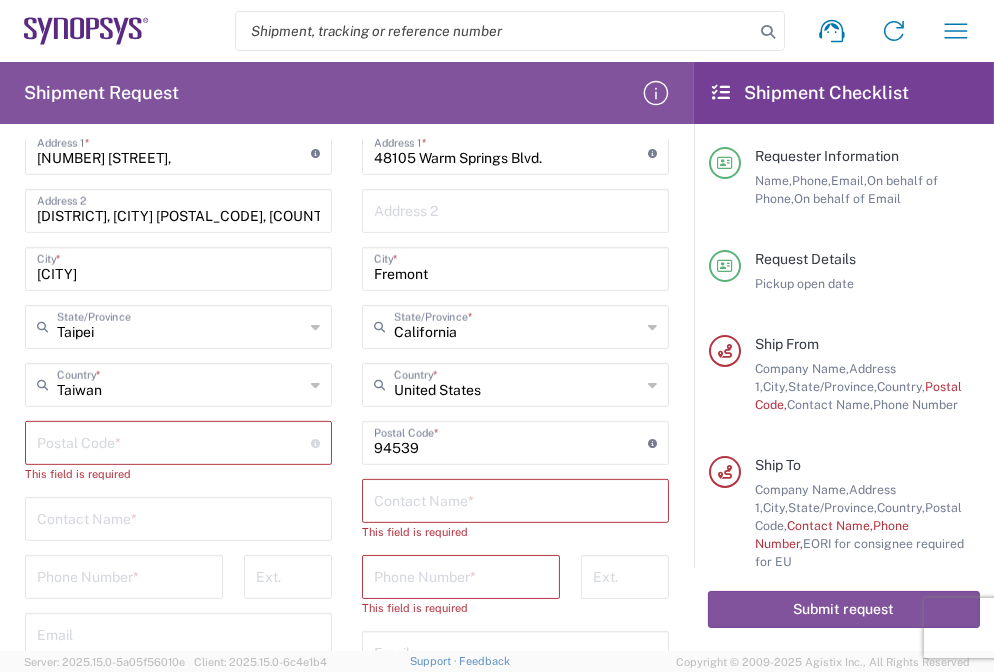 scroll, scrollTop: 927, scrollLeft: 0, axis: vertical 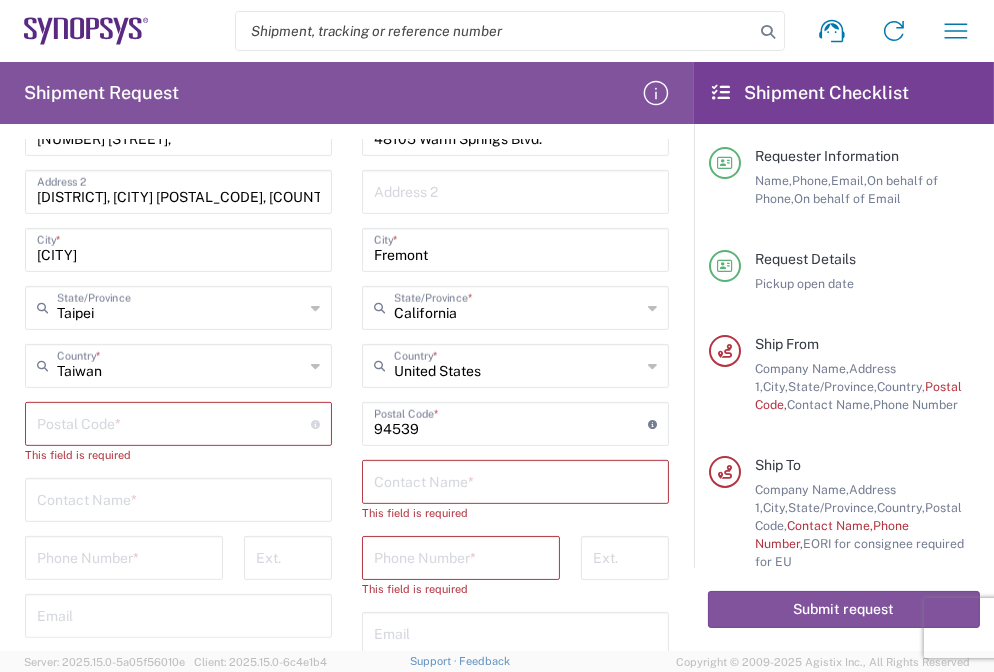 click at bounding box center [174, 422] 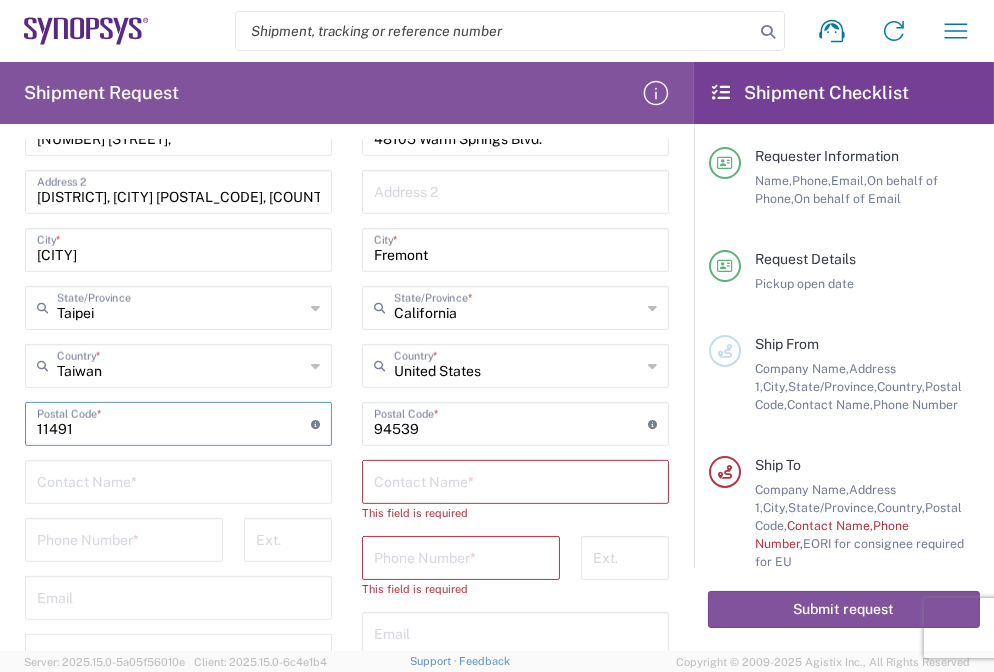 type on "11491" 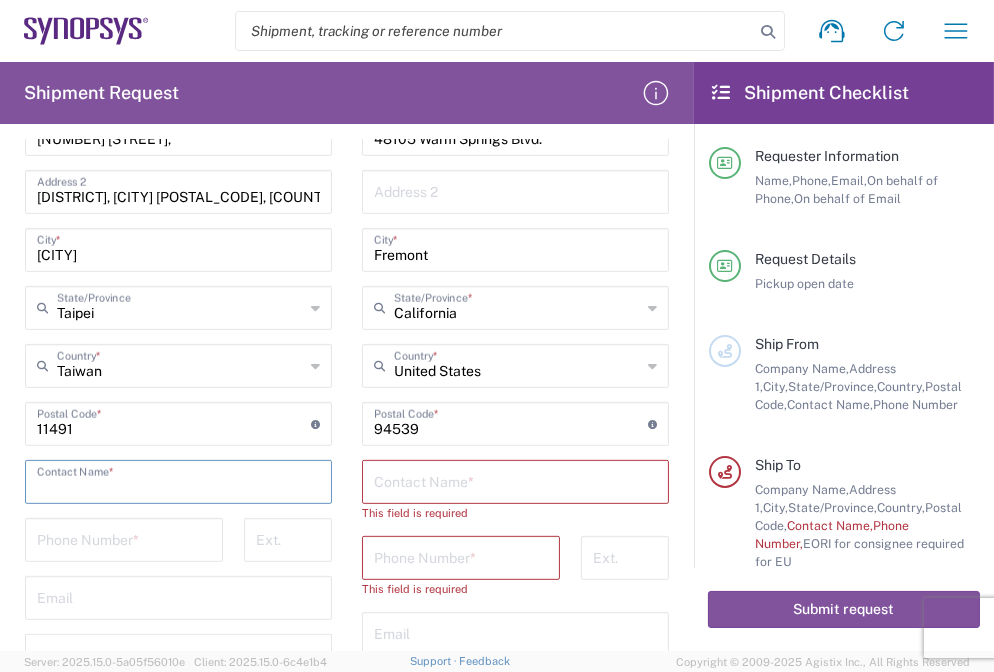 click at bounding box center [178, 480] 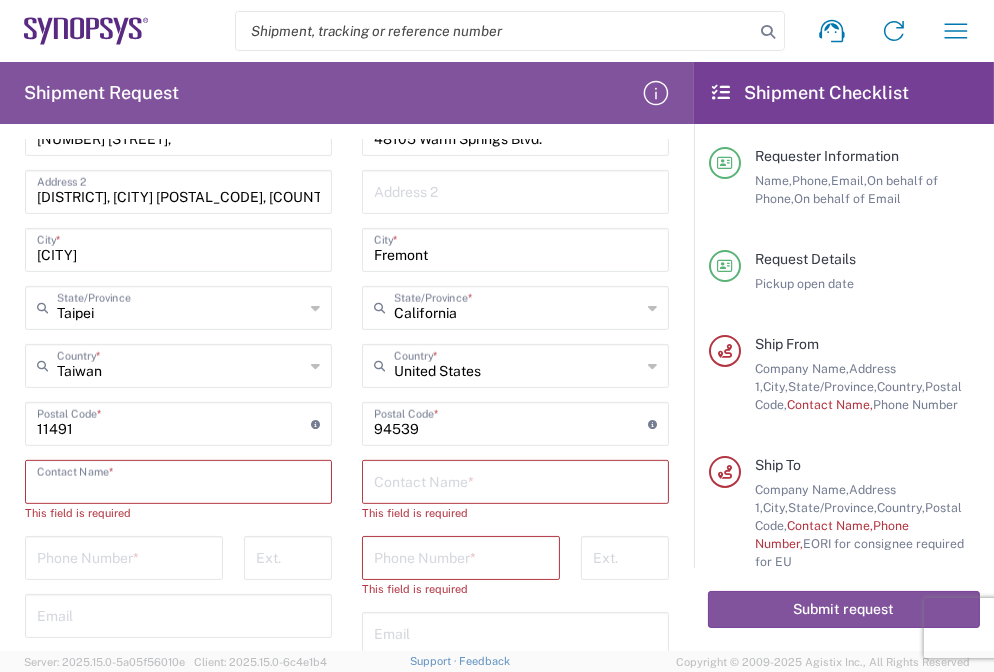 drag, startPoint x: 205, startPoint y: 482, endPoint x: 220, endPoint y: 470, distance: 19.209373 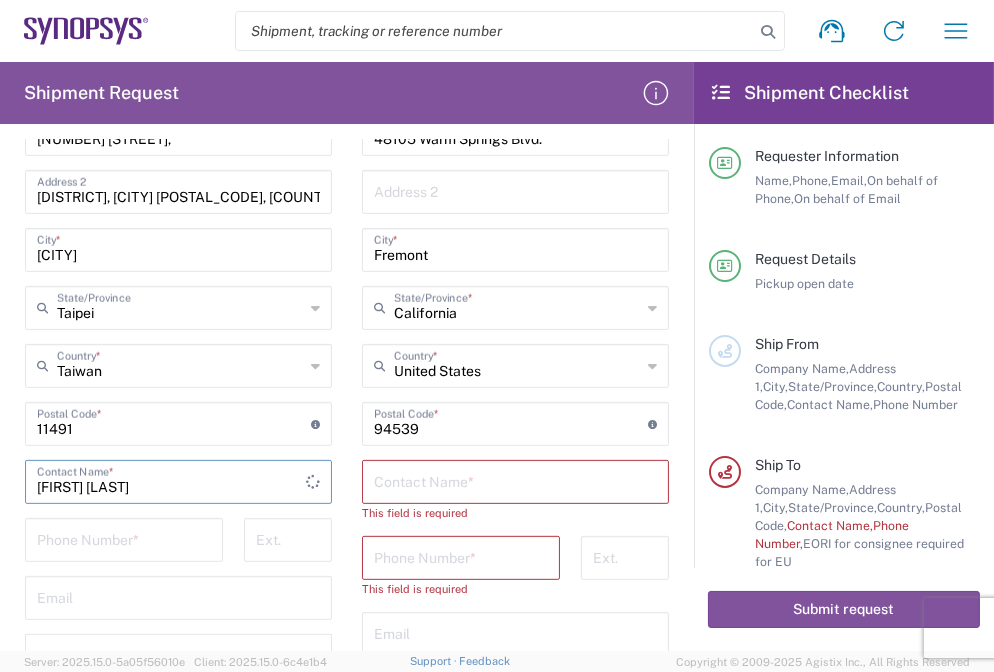 type on "[FIRST] [LAST]" 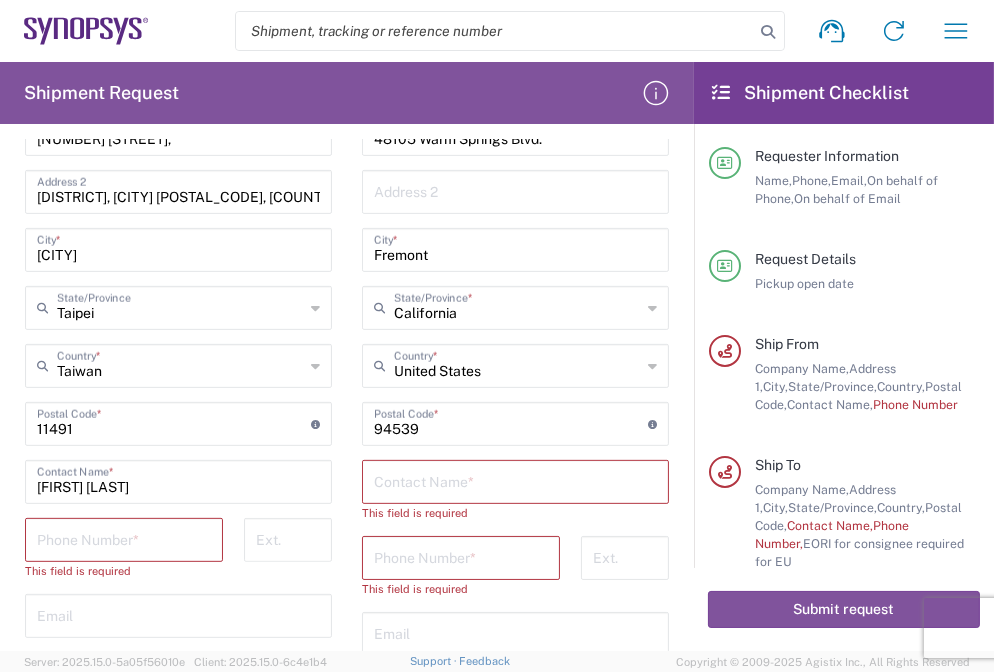 drag, startPoint x: 137, startPoint y: 538, endPoint x: 188, endPoint y: 533, distance: 51.24451 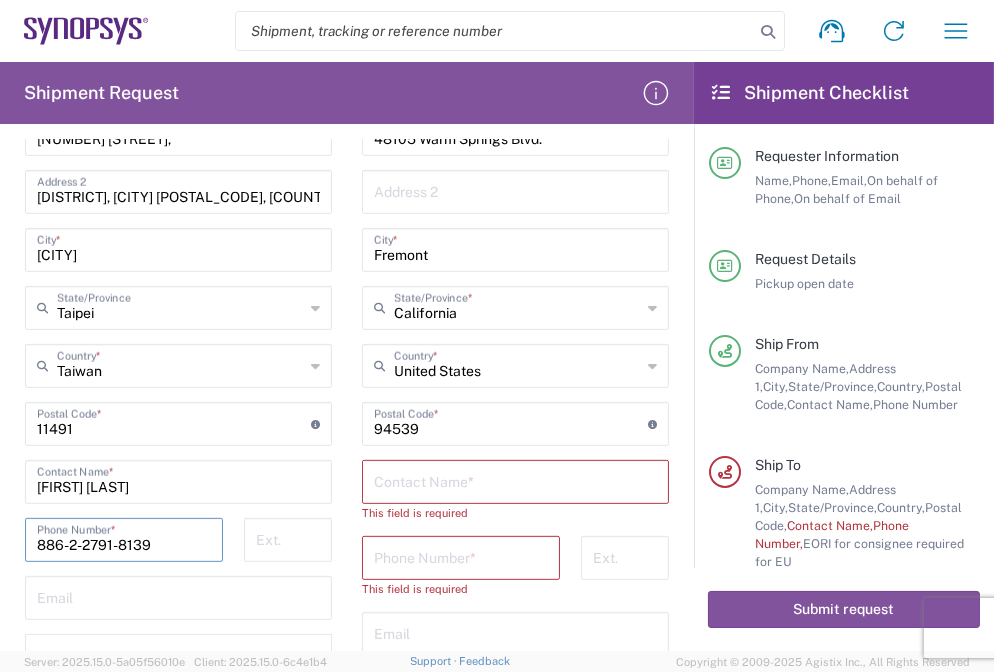 type on "886-2-2791-8139" 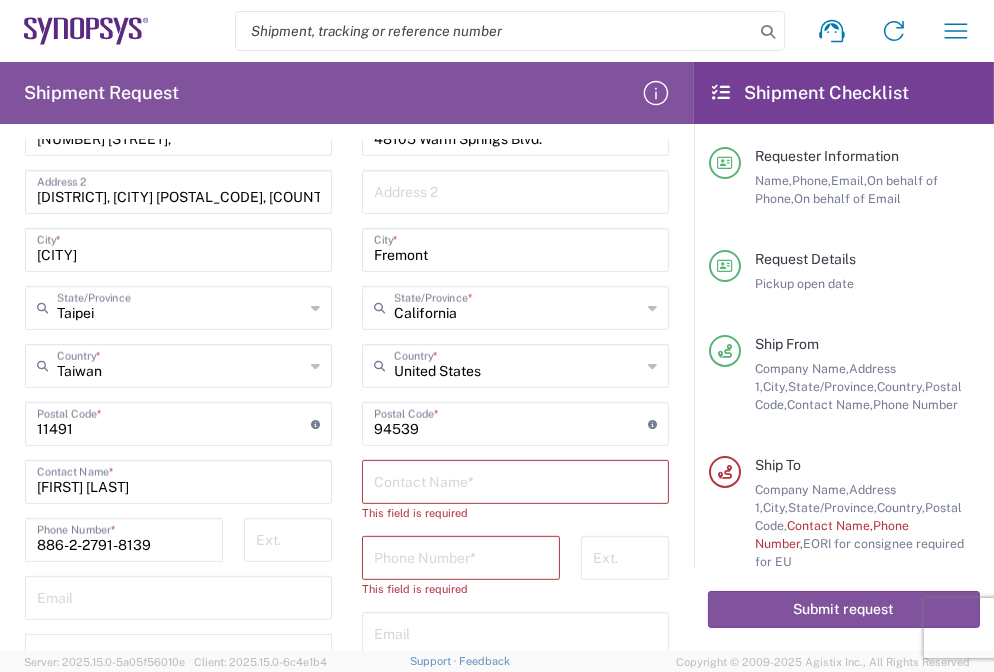 click on "Location  Aachen DE04 Agrate Brianza IT01 Aschheim DE02 Atlanta US60 Austin US26 Bangalore RMZ IN01 Bangalore RMZ IN02 Bangalore RMZ IN08 Bangalore RMZ IN25 Bangalore RMZ IN33 Bangalore RMZ IN37 Bangalore RMZ IN47 Bangalore SIG IN32 Bangalore SIG IN7D Beijing CN30 Belfast GB78 Bellevue US28 Berlin DE16 Berlin DE20 Berlin DE21 Berlin DE22 Bhubaneswar IN68 Bloomington US6J Boulder US1F Boulder US1P Boxborough US8W Bristol GB35 Bucharest RO03 Burlington US1A Burnaby CA Burnaby CA18 Calgary CA11 Cluj-Napoca RO02 Colombo LK01 Colombo LK02 Colorado Springs US1H Copenhagen DK01 Da Nang VN03 Da Nang VN06 Dublin IE02 Edinburgh GB32 EG01 Eindhoven NL20 Enschede NL03 Erfurt DE06 Espoo FI01 Exeter GB29 GB34 Bristol Gdansk PL01 Gilbert US1J Glasgow GB28 Gyumri AM10 Haifa IL61 Hanoi VN09 Hatfield GB21 Headquarters USSV Herndon US6L Hillsboro US03 Ho Chi Minh City VN04 Ho Chi Minh City VN07 Ho Chi Minh City VN08 Hong Kong HK02 Hsinchu TW04 Hsinchu TW12 Hsinchu TW14 Hsinchu TW15 Hsinchu TW17 Hsinchu TW19 Hsinchu TW21 * * *" 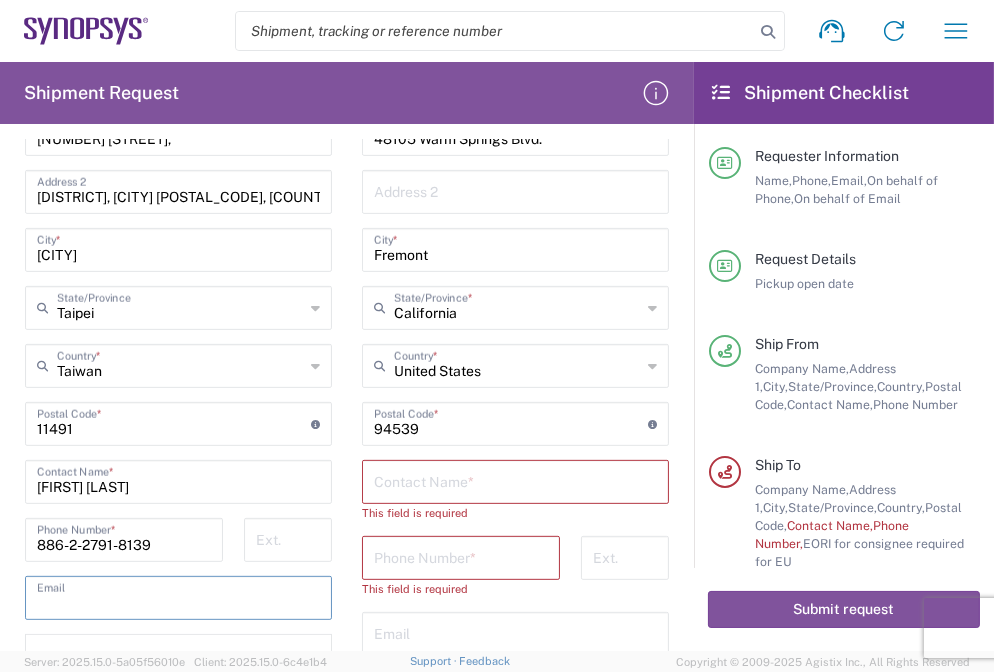 paste on "[EMAIL]" 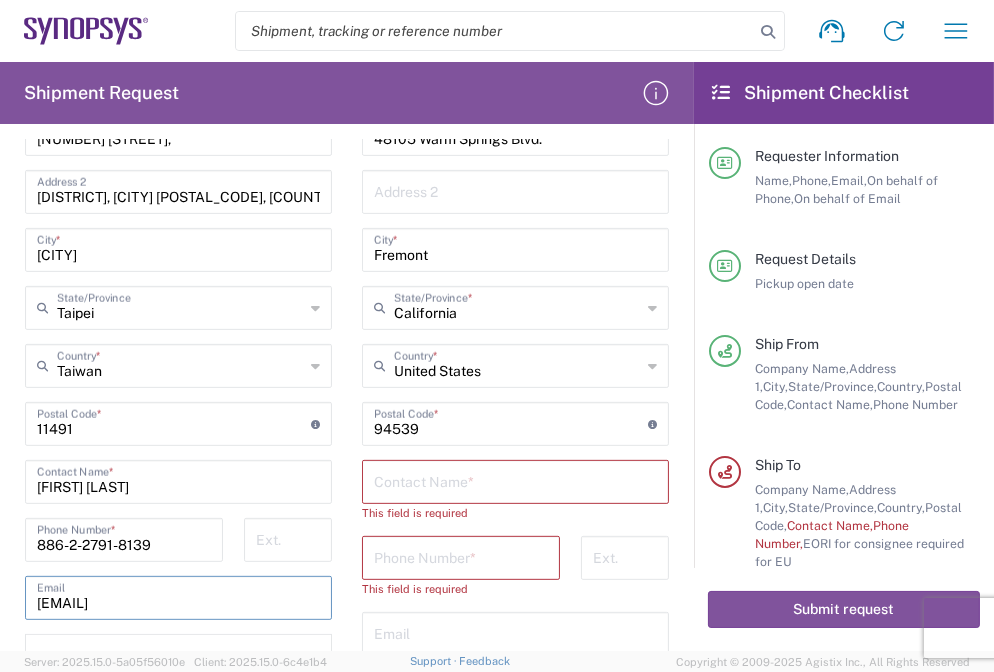 click on "[EMAIL]" at bounding box center [178, 596] 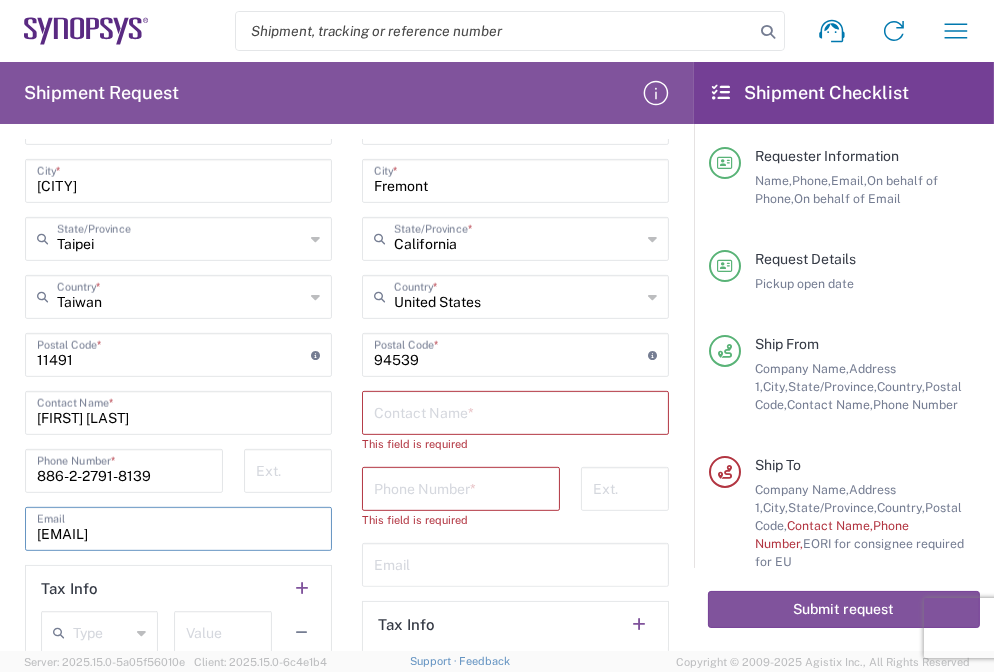 scroll, scrollTop: 1019, scrollLeft: 0, axis: vertical 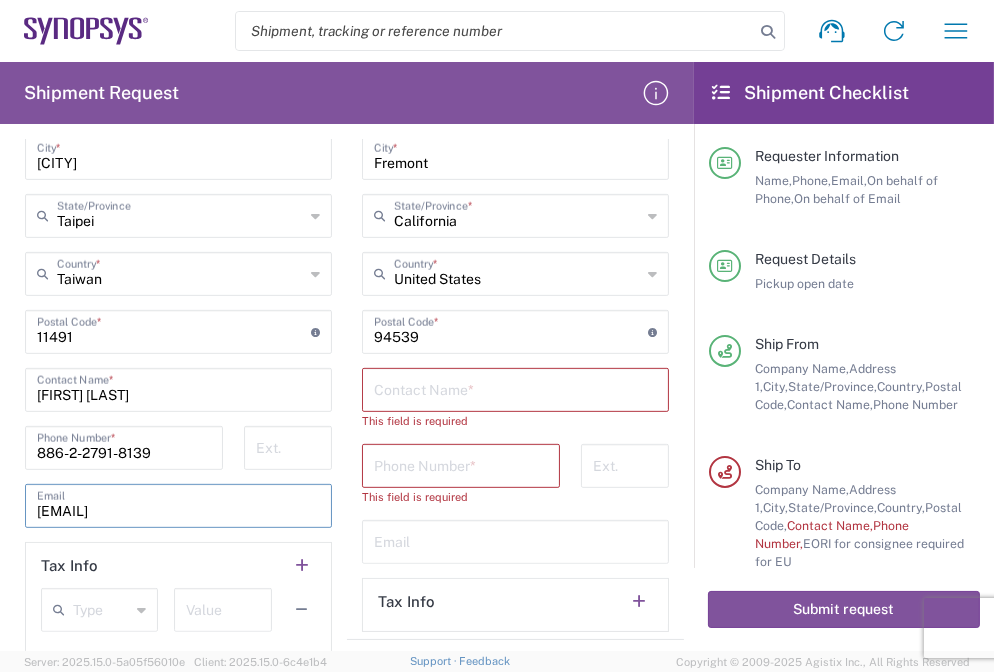 type on "[EMAIL]" 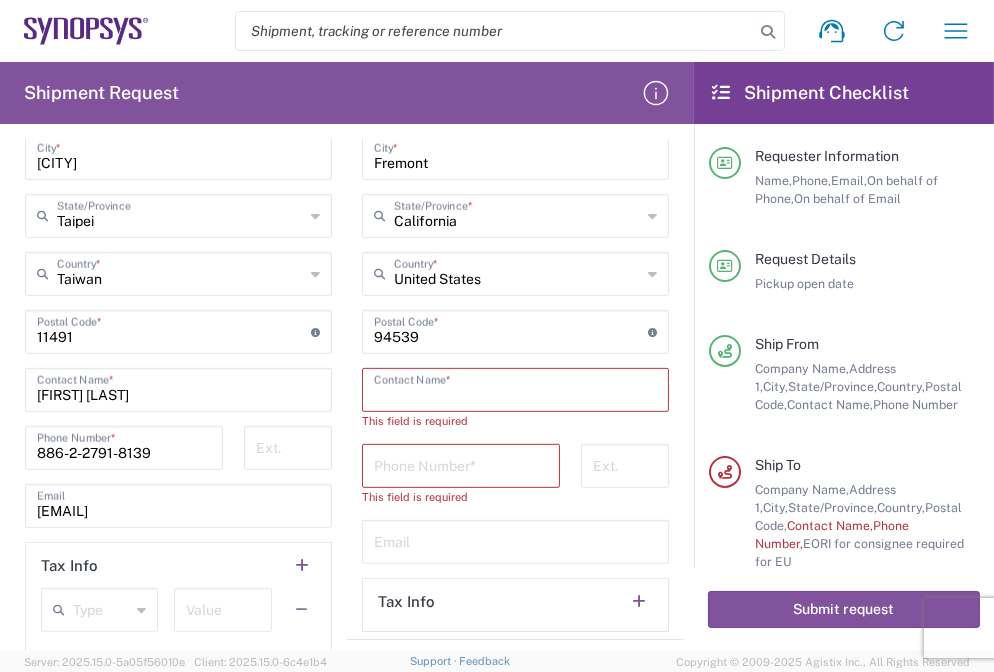 click at bounding box center (515, 388) 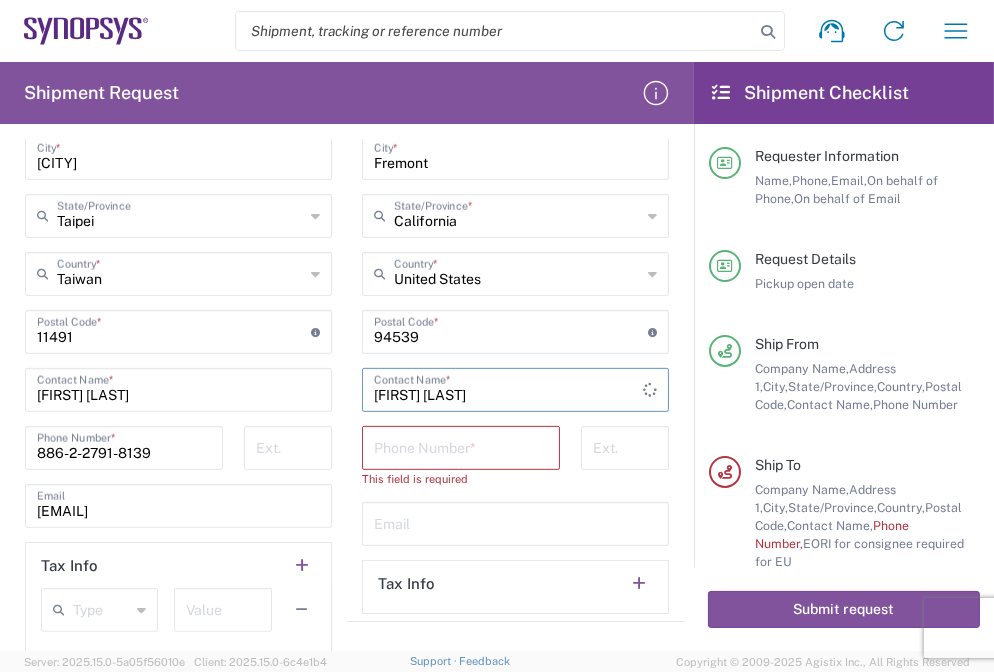 type on "[FIRST] [LAST]" 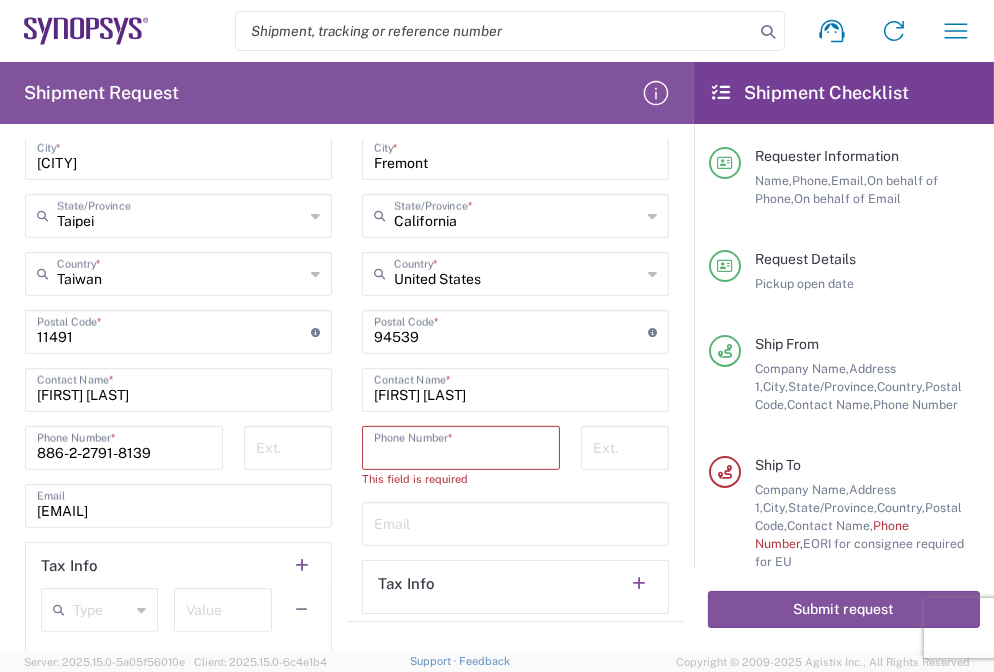 click at bounding box center [461, 446] 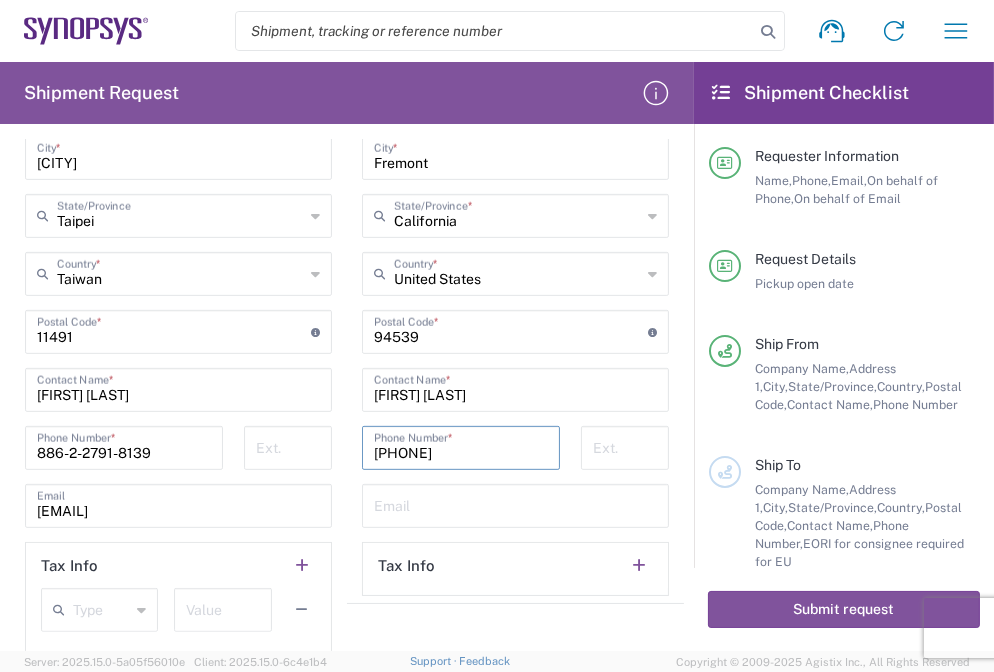 type on "[PHONE]" 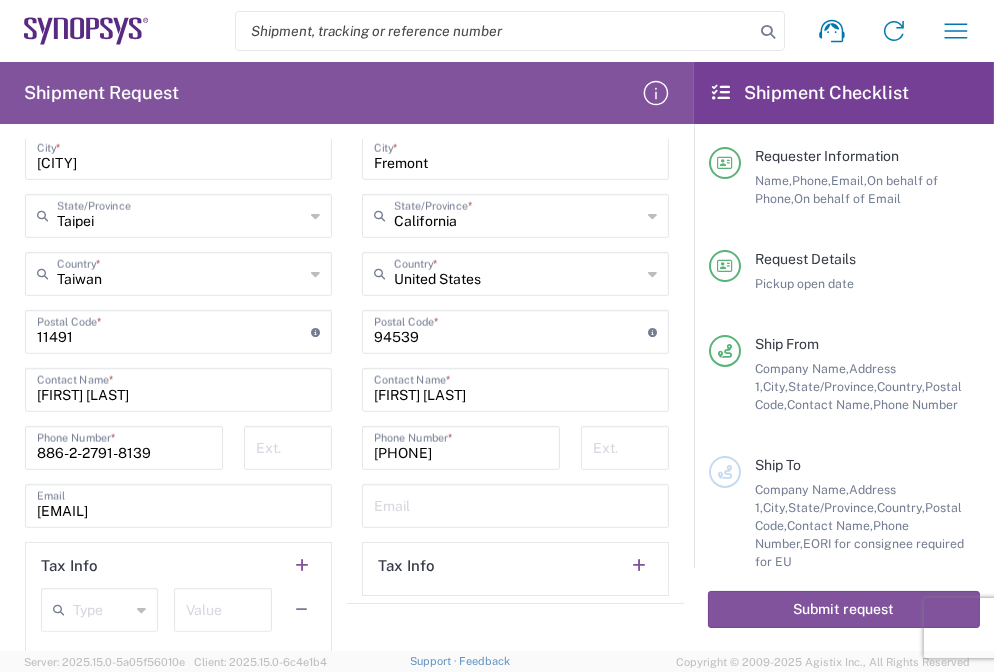 click at bounding box center [515, 504] 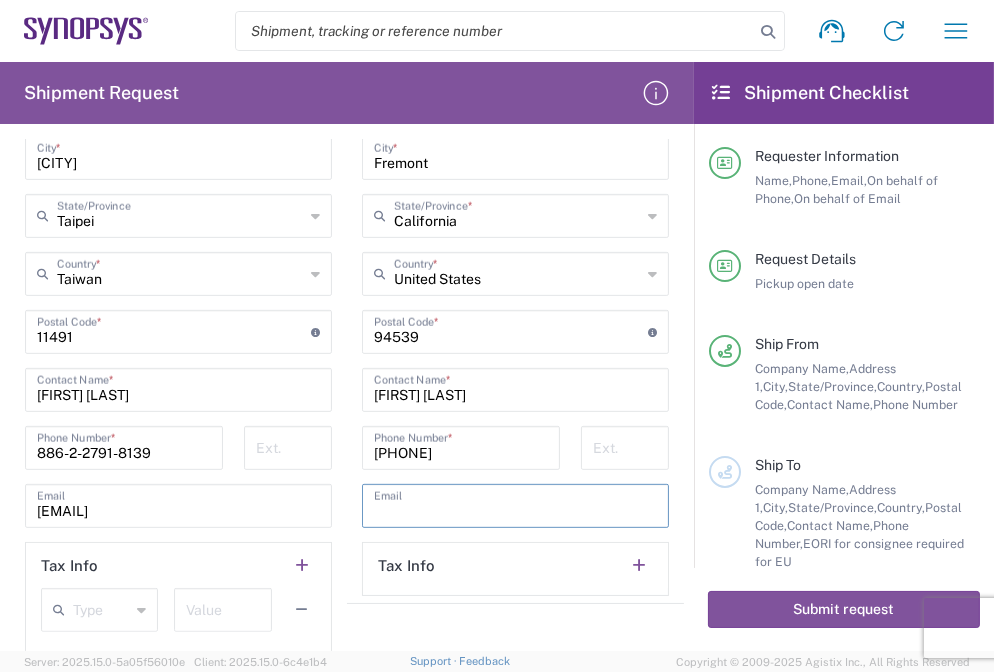 paste on "[EMAIL]" 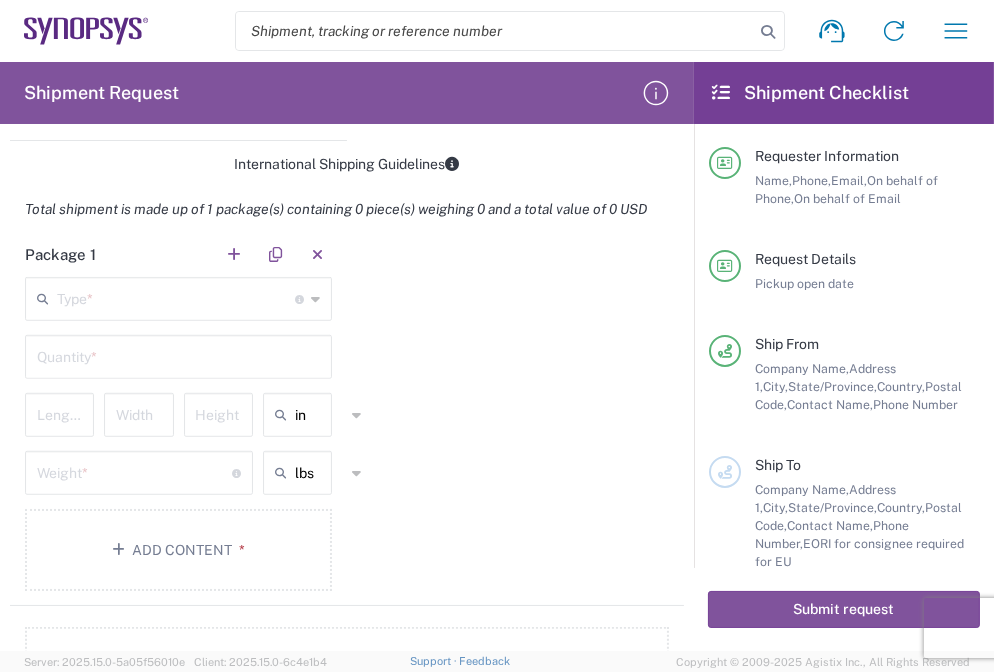 scroll, scrollTop: 1555, scrollLeft: 0, axis: vertical 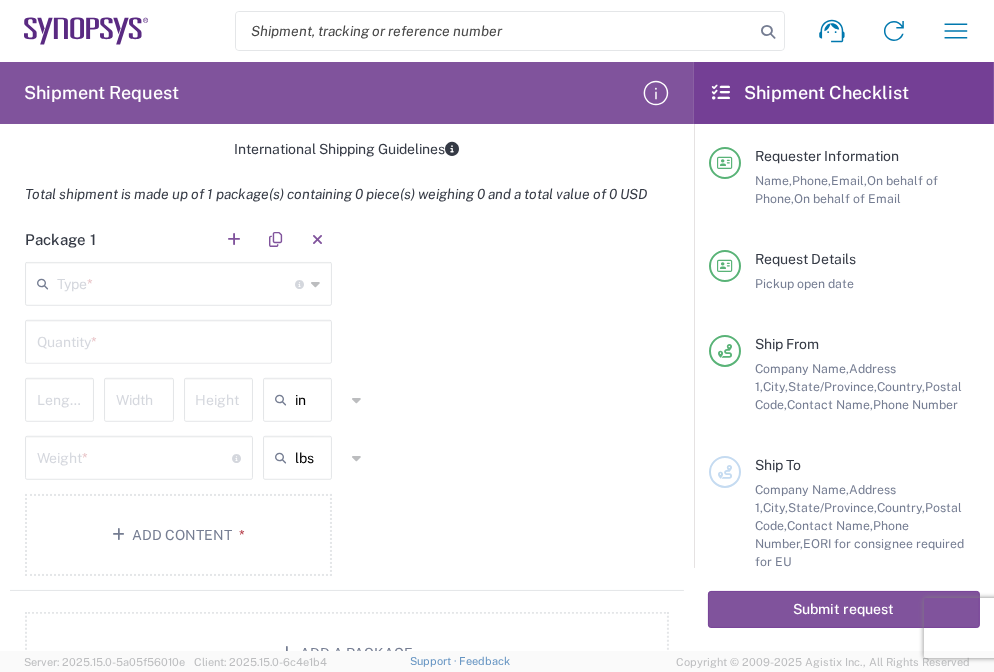 type on "[EMAIL]" 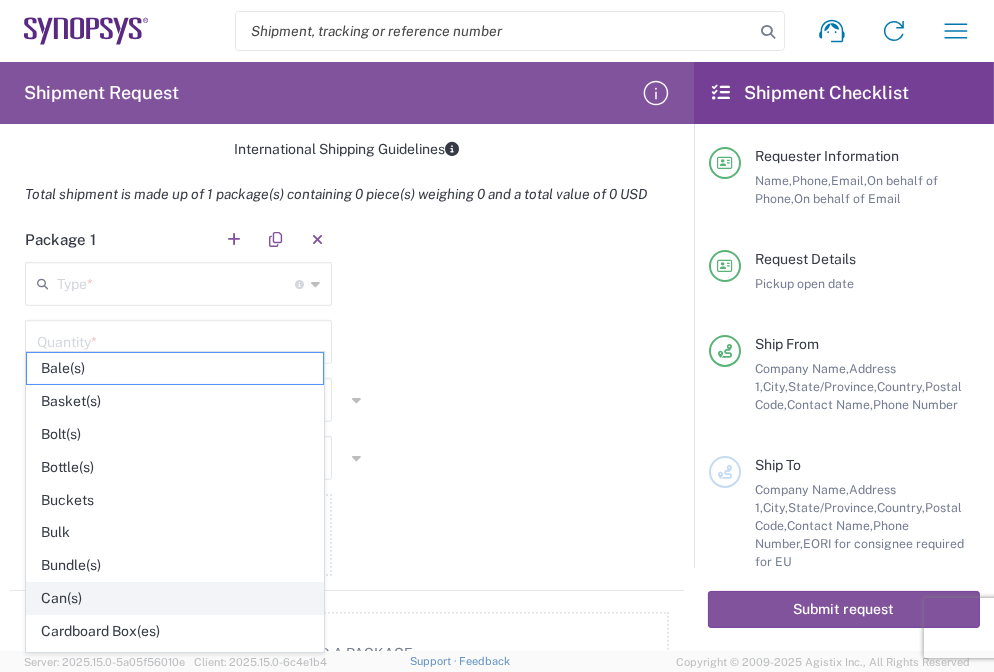 click on "Can(s)" 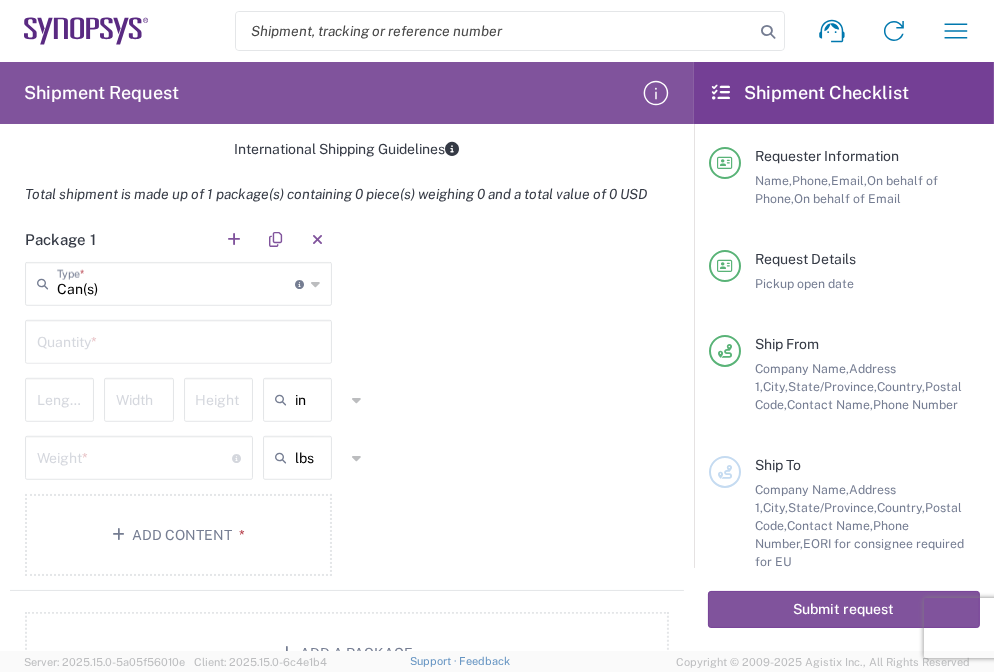 click at bounding box center (178, 340) 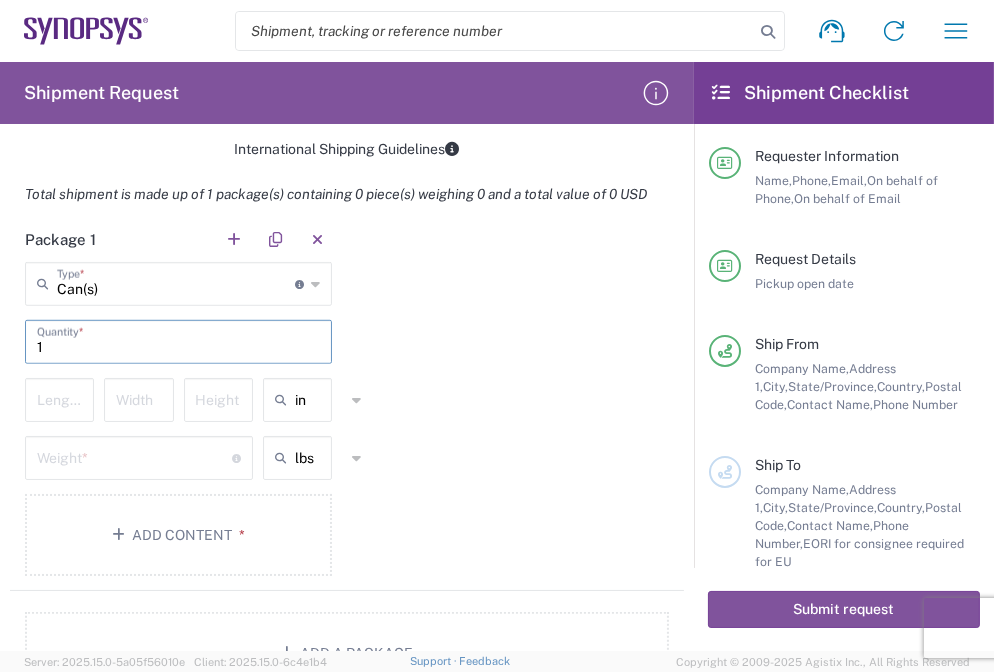 type on "1" 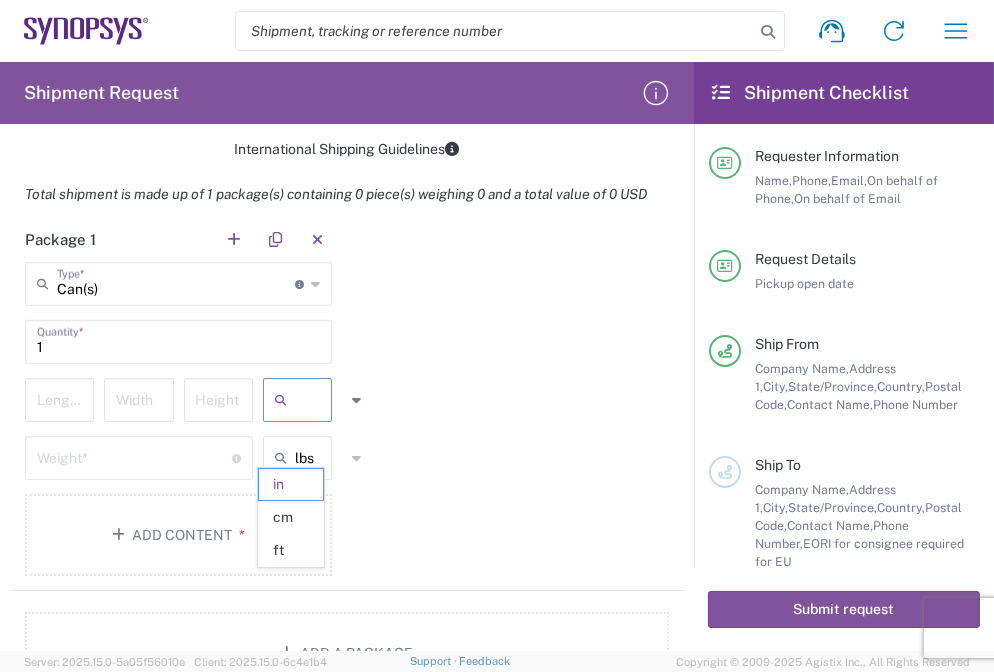 click at bounding box center [320, 400] 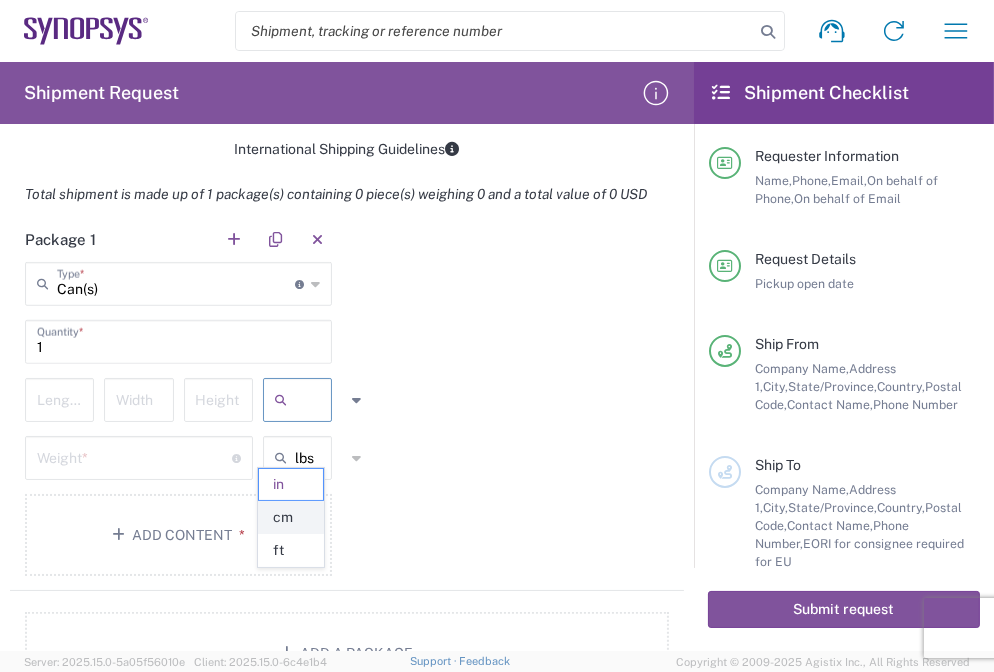 click on "cm" 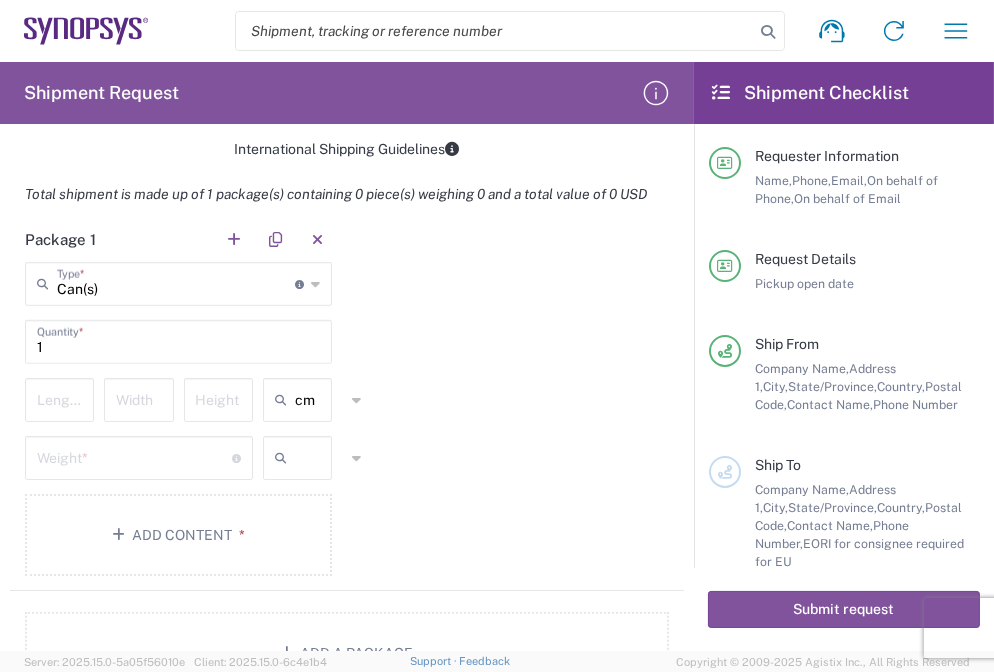 click at bounding box center (320, 458) 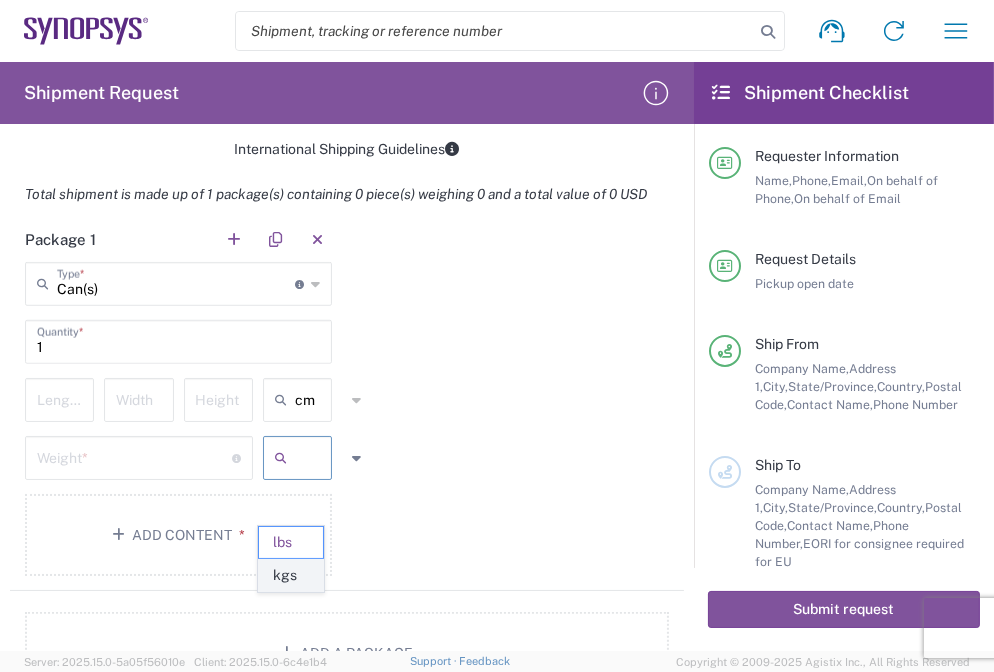 click on "kgs" 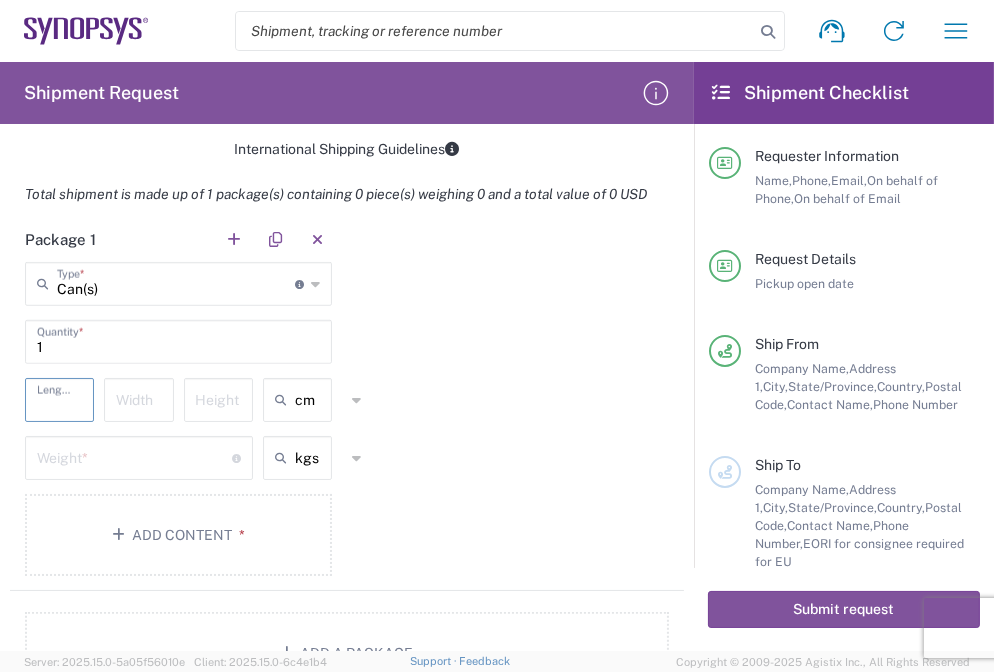 click at bounding box center [62, 398] 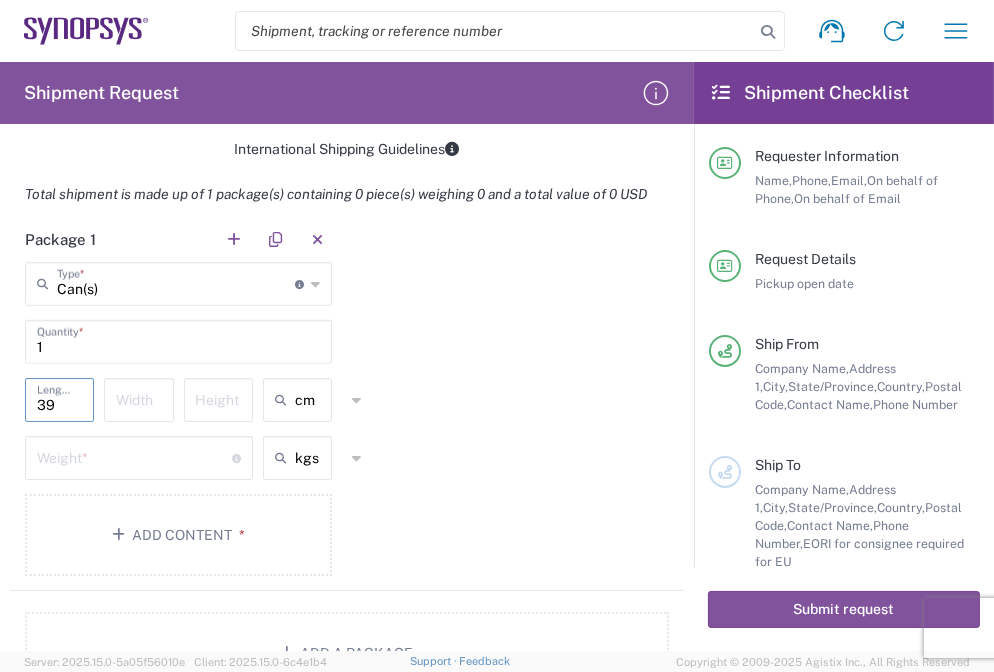 type on "39" 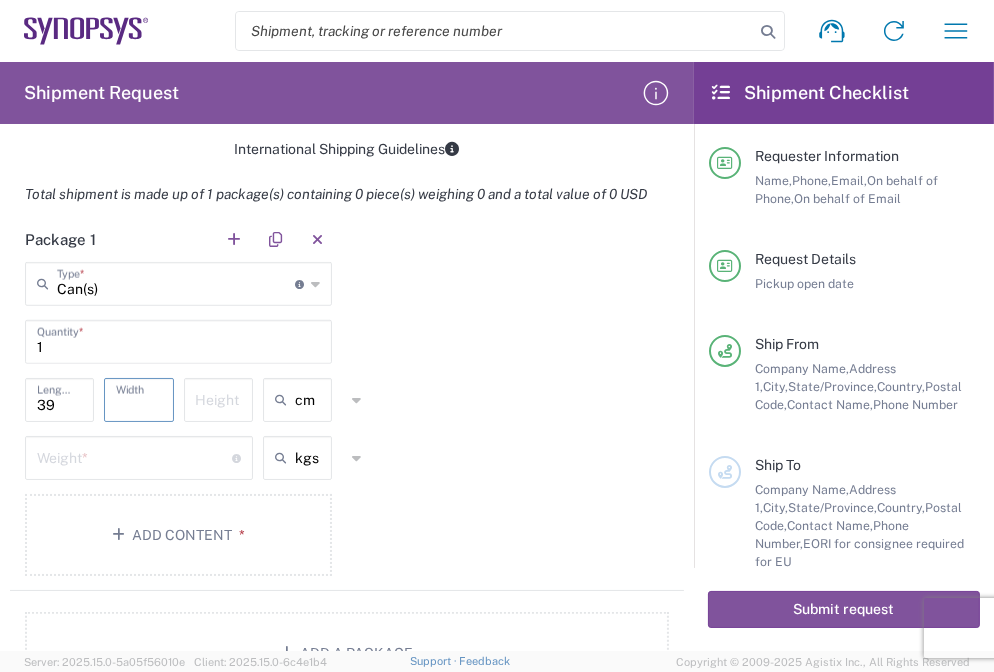 click at bounding box center [141, 398] 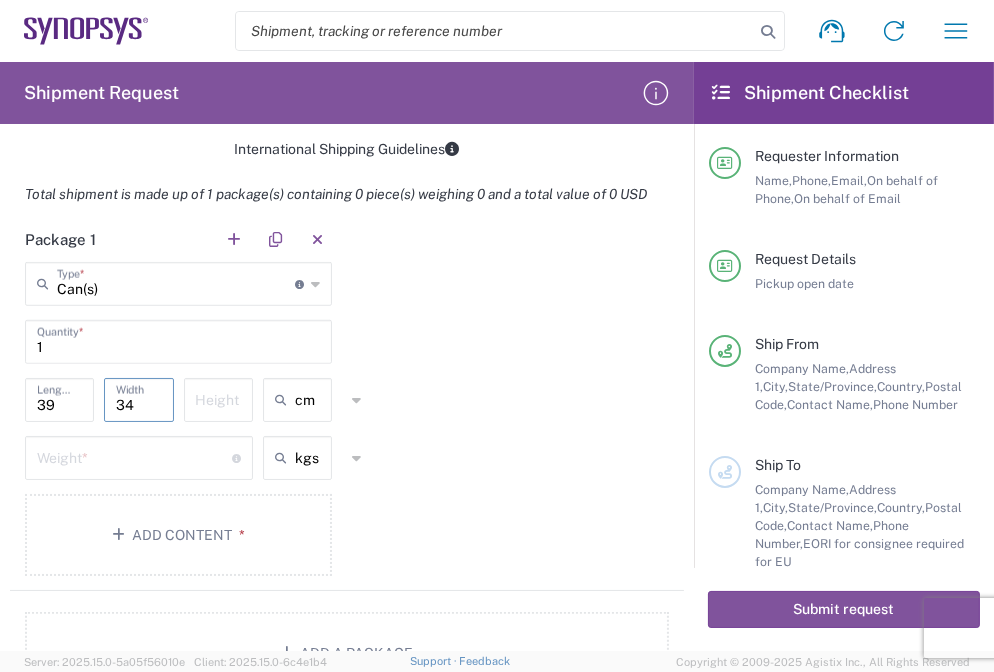 type on "34" 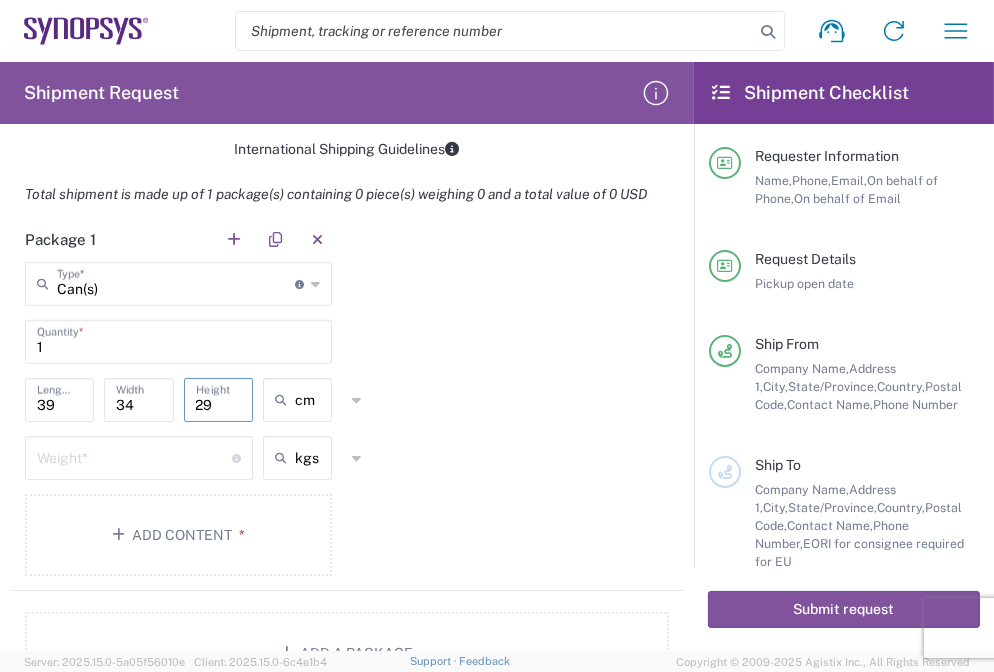 type on "29" 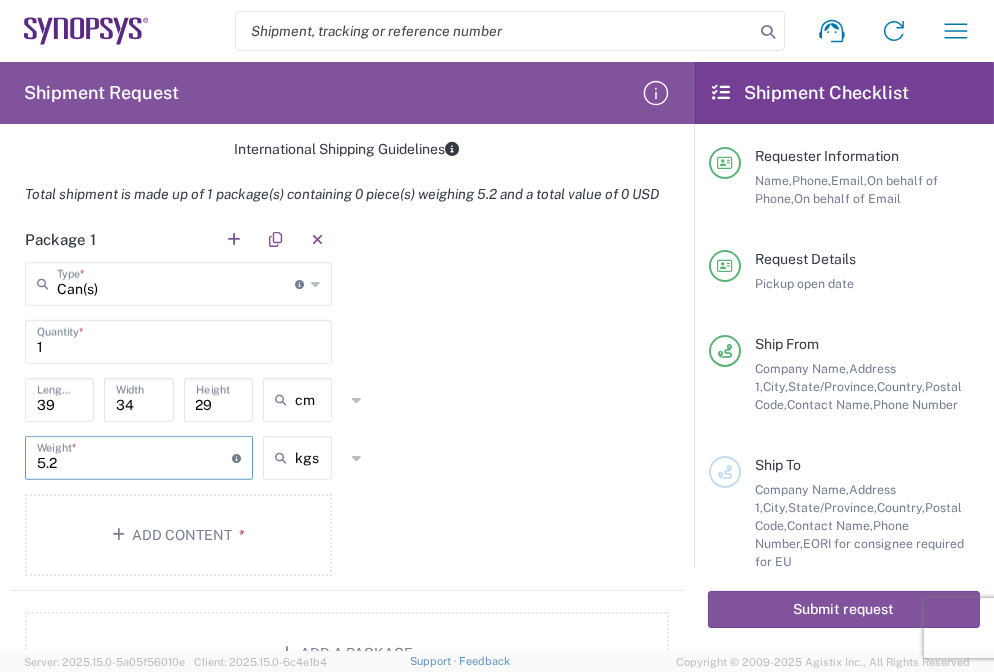 type on "5.2" 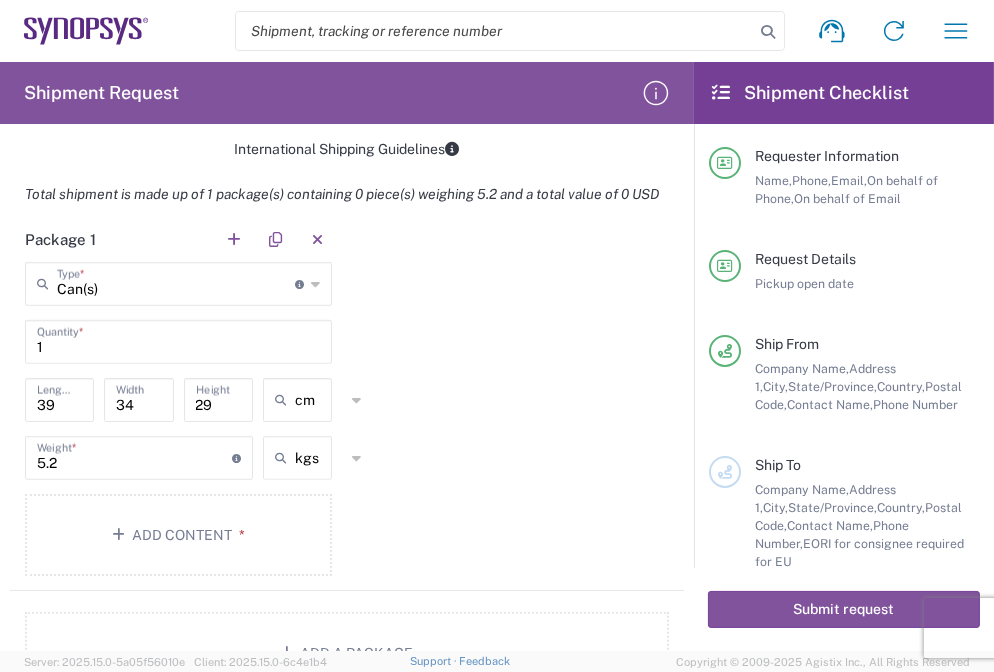 drag, startPoint x: 399, startPoint y: 542, endPoint x: 246, endPoint y: 582, distance: 158.14233 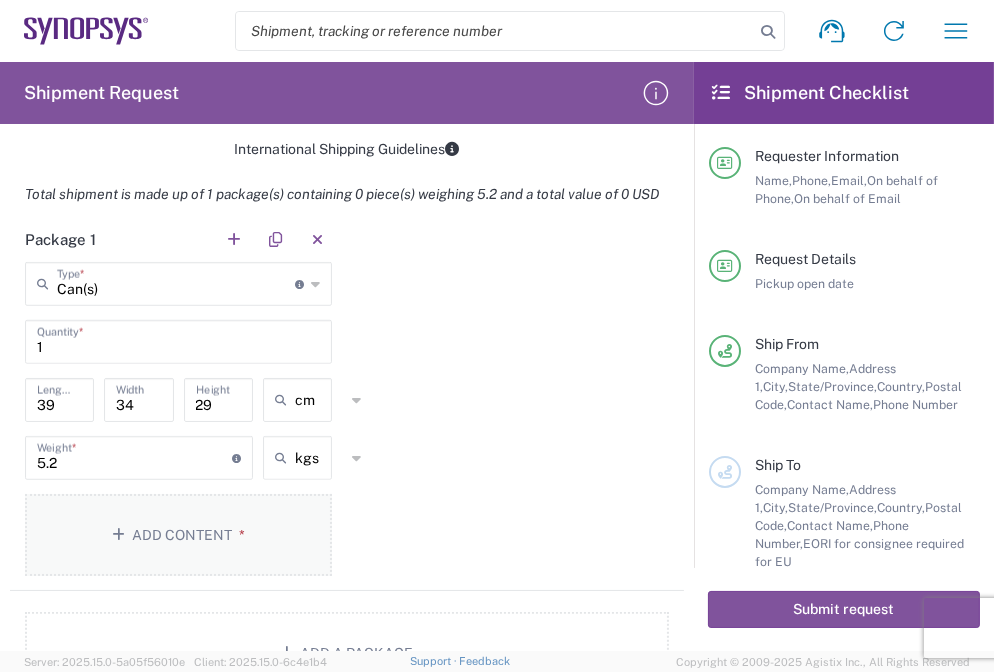 click on "Package 1  Can(s)  Type  * Material used to package goods Bale(s) Basket(s) Bolt(s) Bottle(s) Buckets Bulk Bundle(s) Can(s) Cardboard Box(es) Carton(s) Case(s) Cask(s) Crate(s) Crating Bid Required Cylinder(s) Drum(s) (Fiberboard) Drum(s) (Metal) Drum(s) (Plastic) Envelope Large Box Loose Agricultrural Product Medium Box Naked Cargo (UnPackaged) Pail(s) PAK Pallet(s) Oversized (Not Stackable) Pallet(s) Oversized (Stackable) Pallet(s) Standard (Not Stackable) Pallet(s) Standard (Stackable) Rack Roll(s) Skid(s) Slipsheet Small Box Tube Vendor Packaging Xtreme Half Stack Your Packaging 1  Quantity  * 39  Length  34  Width  29  Height  cm in cm ft 5.2  Weight  * Total weight of package(s) in pounds or kilograms kgs lbs kgs Add Content *" 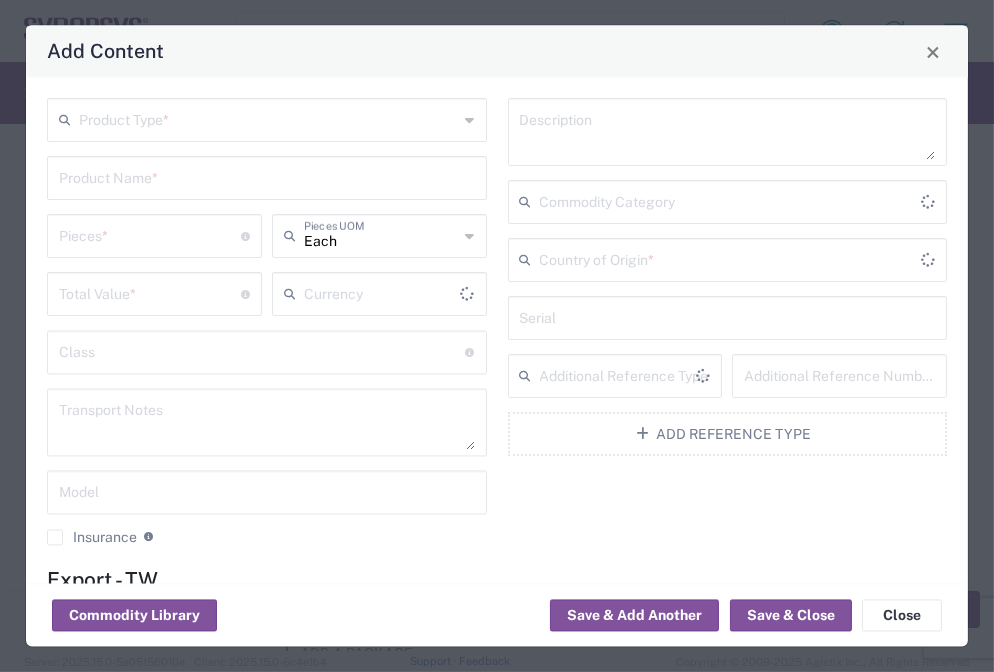 type on "US Dollar" 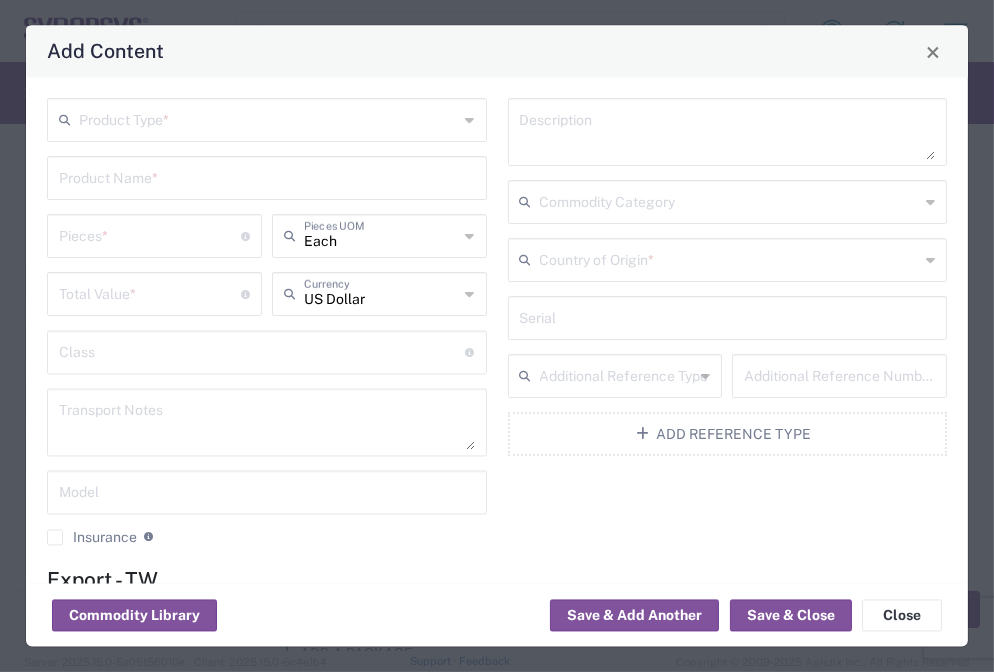 click at bounding box center (269, 119) 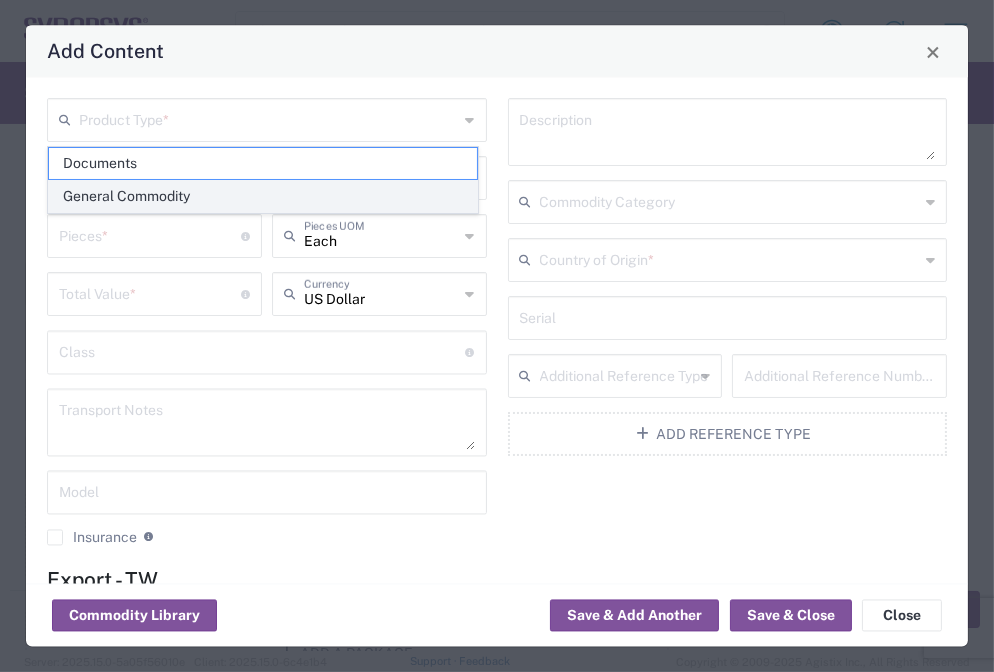 click on "General Commodity" 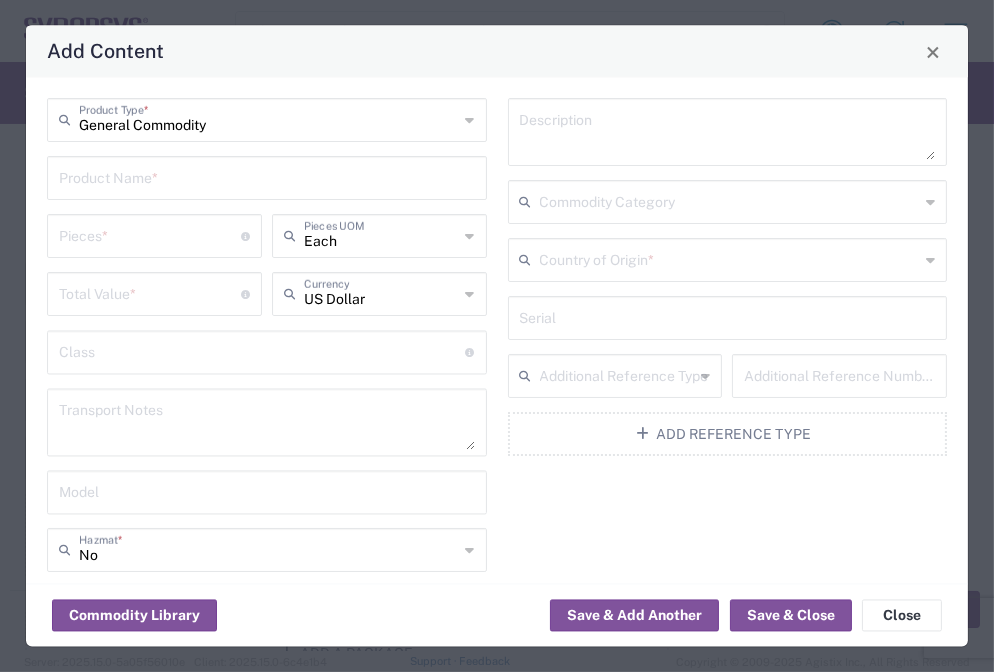 click at bounding box center (267, 177) 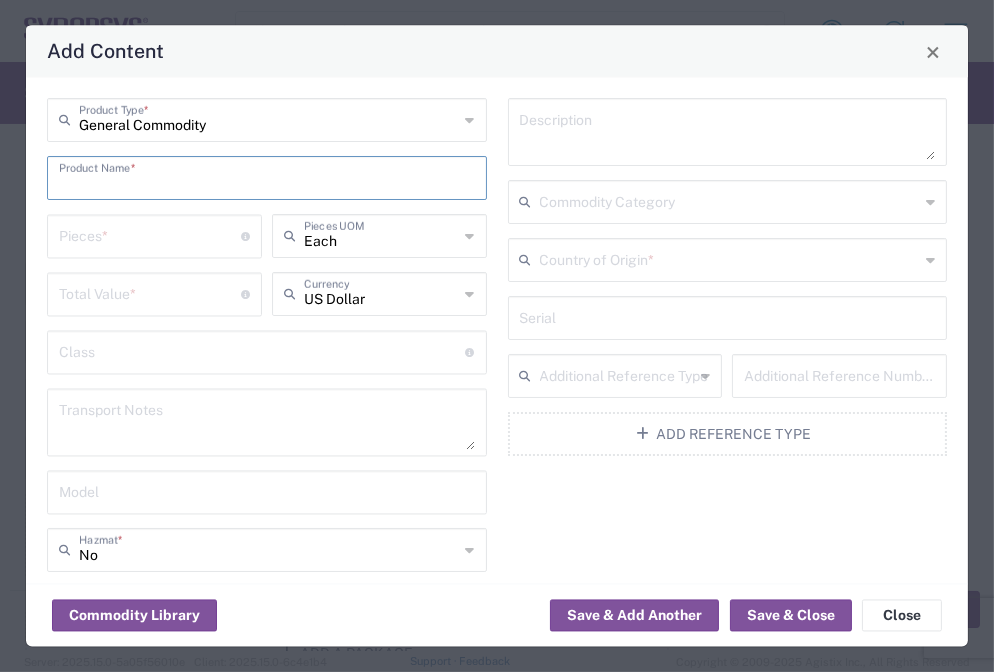 paste on "SOC_DBG32LK_HT3" 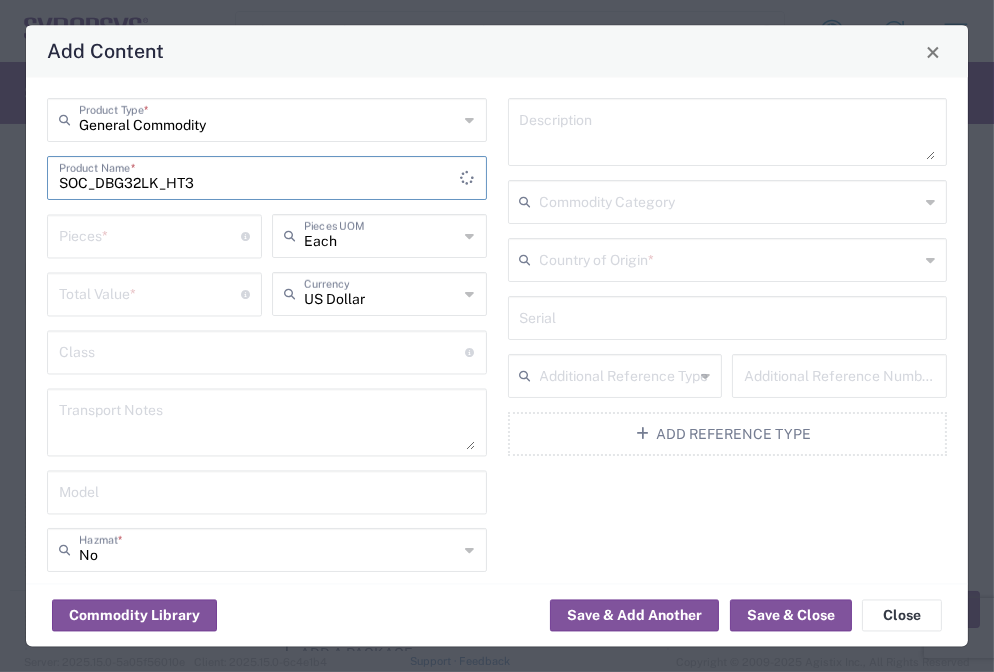 type on "SOC_DBG32LK_HT3" 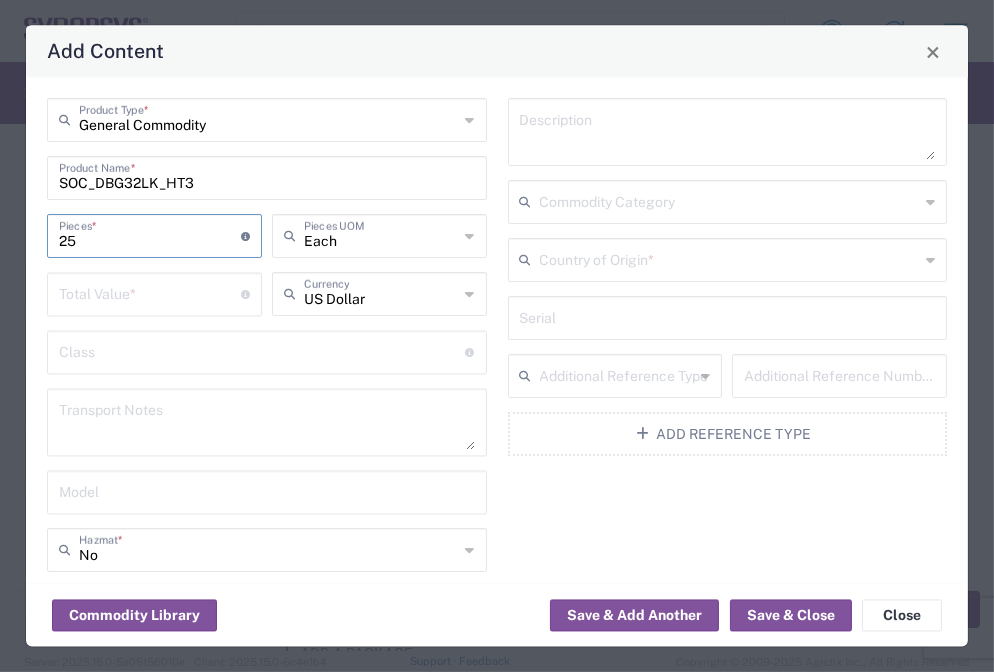 type on "25" 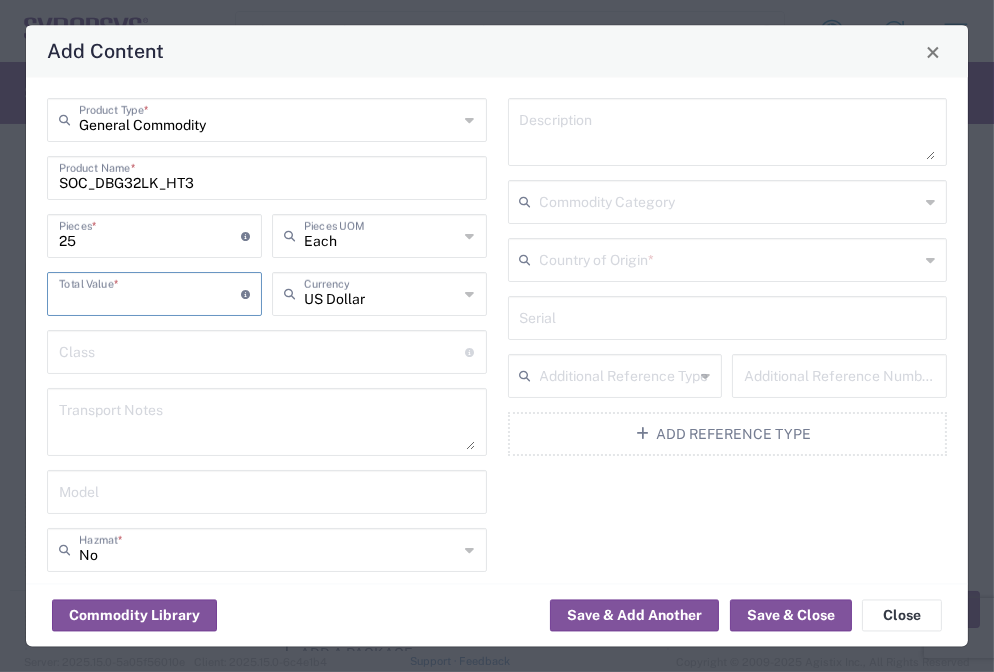 click at bounding box center [150, 293] 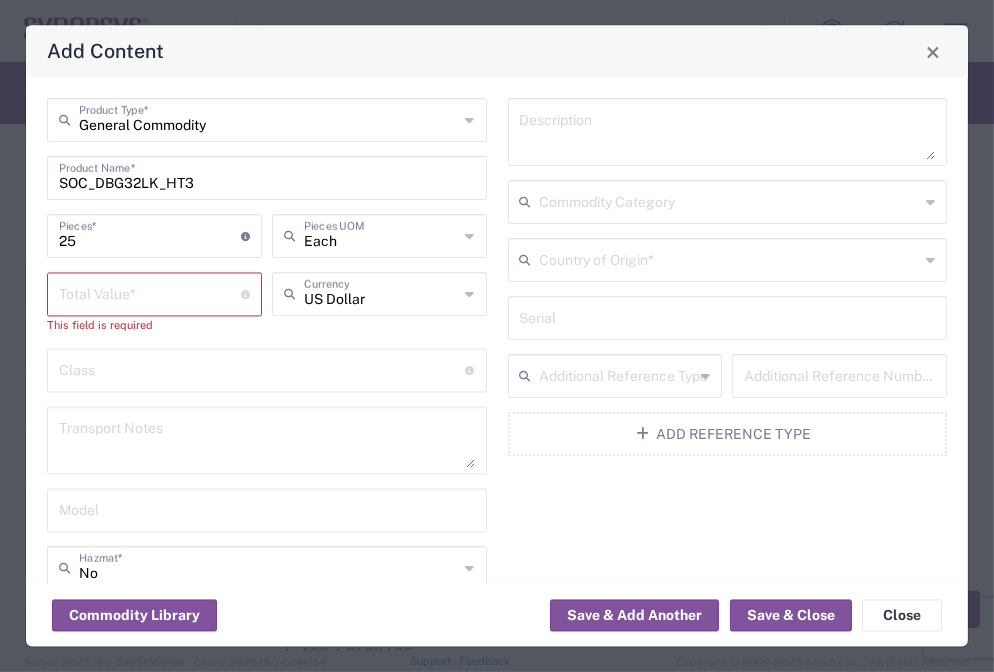 click at bounding box center (150, 293) 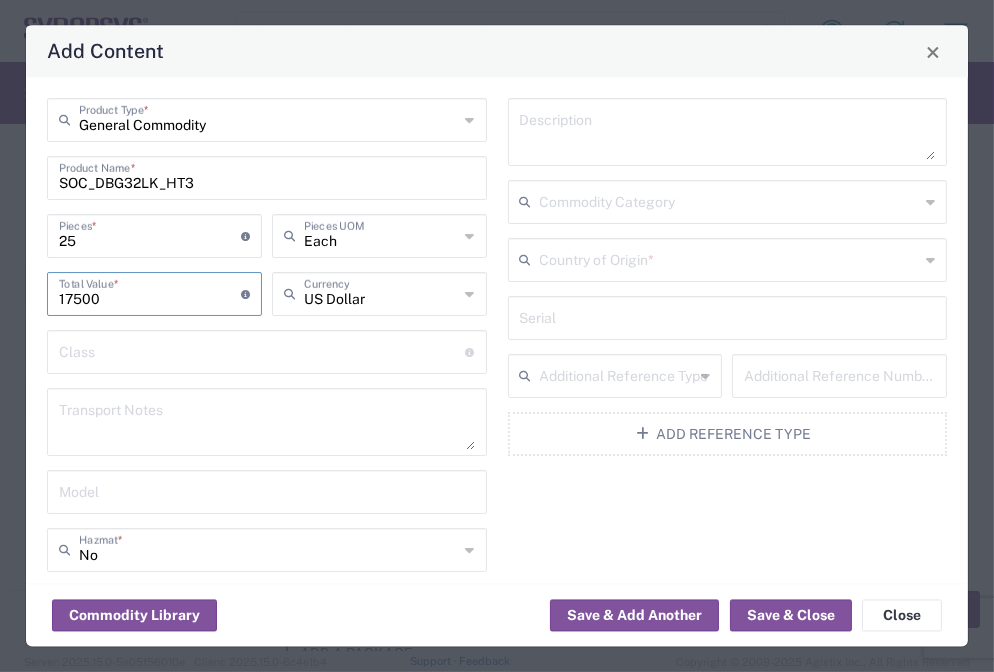 type on "17500" 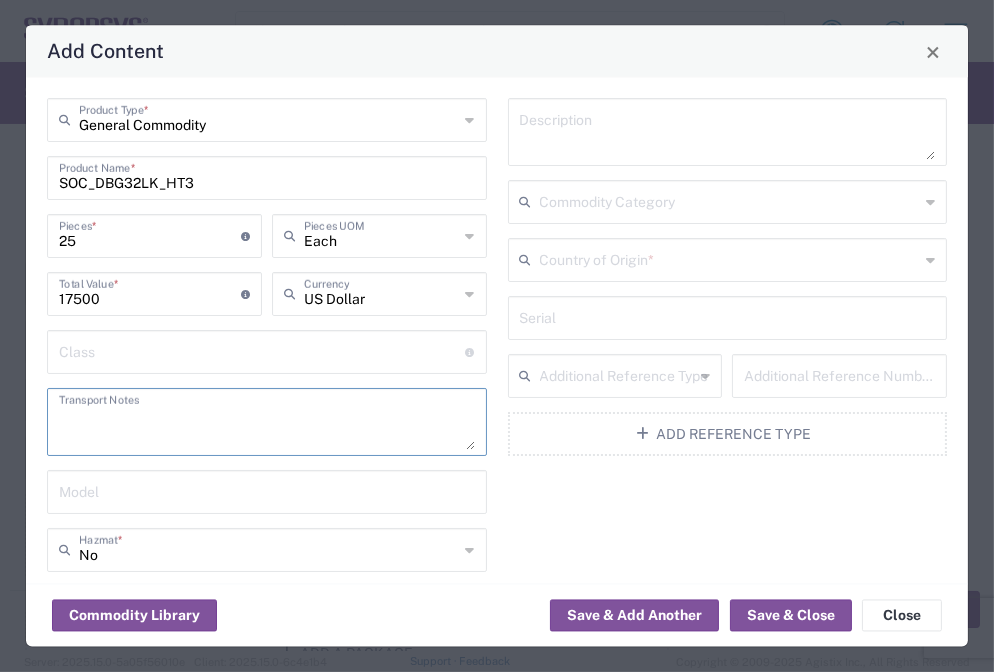 click at bounding box center [267, 423] 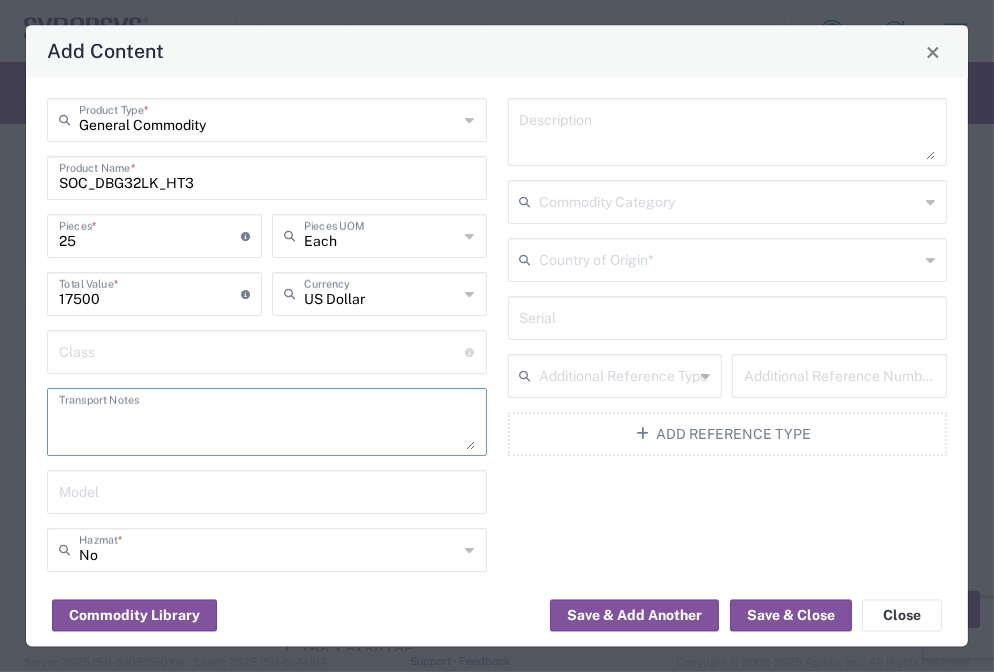 click at bounding box center [267, 423] 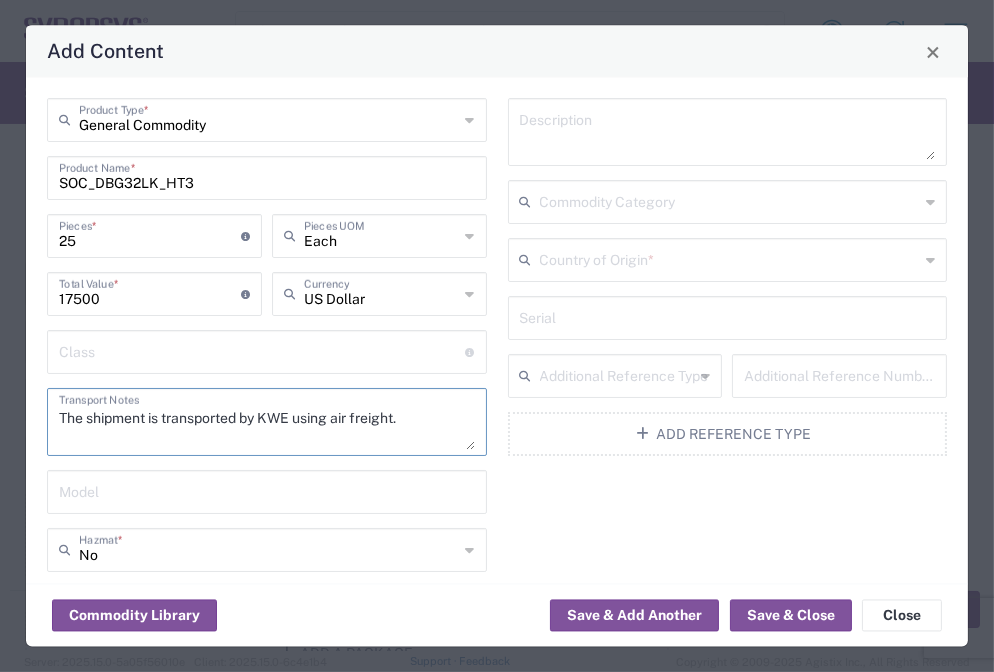 type on "The shipment is transported by KWE using air freight." 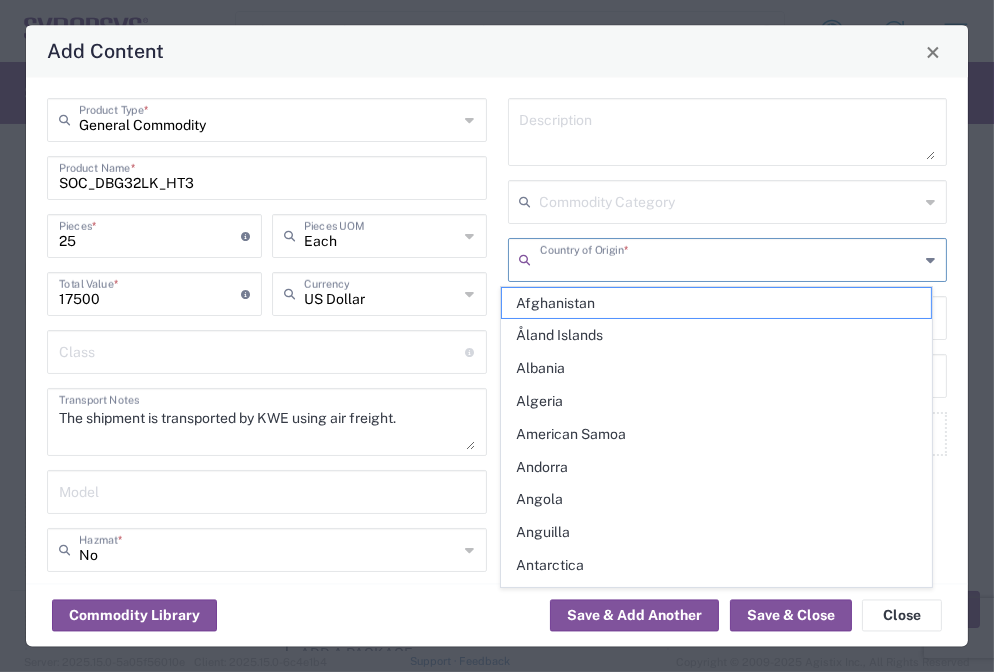click at bounding box center [730, 259] 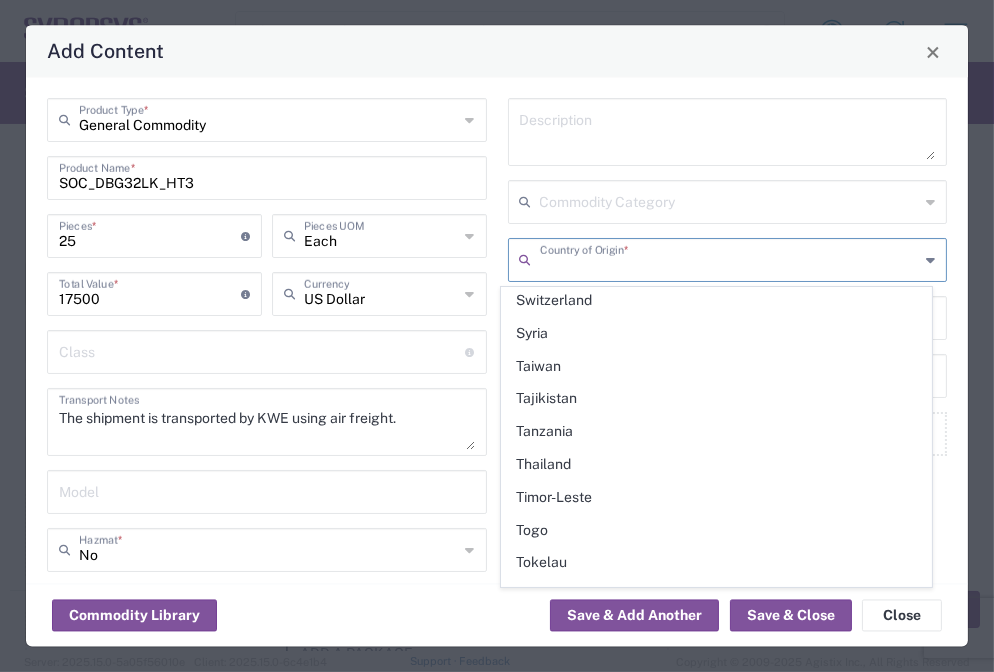 scroll, scrollTop: 6779, scrollLeft: 0, axis: vertical 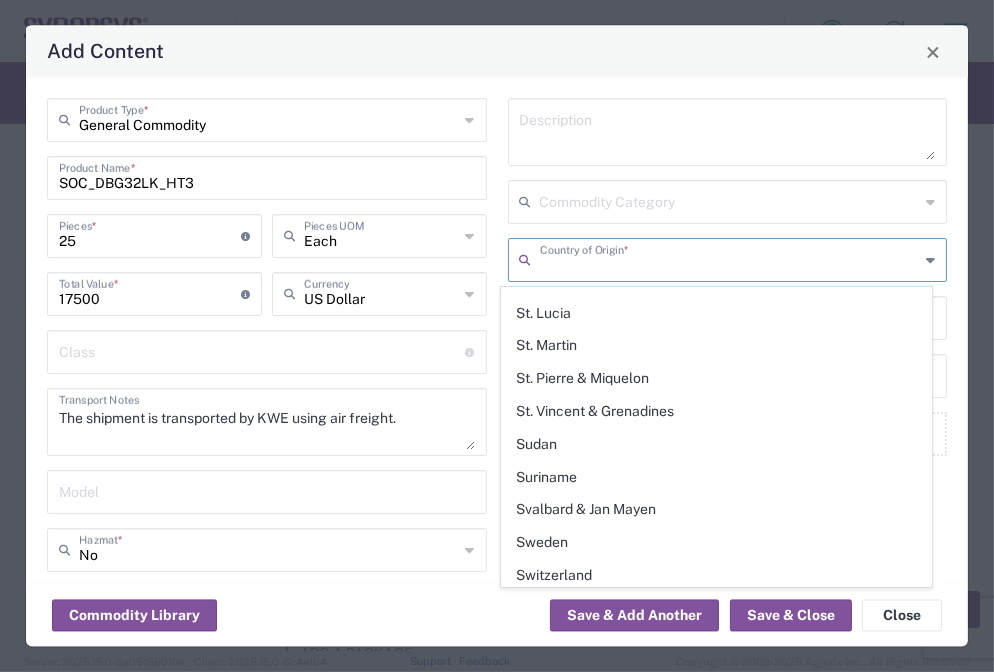 click on "Taiwan" 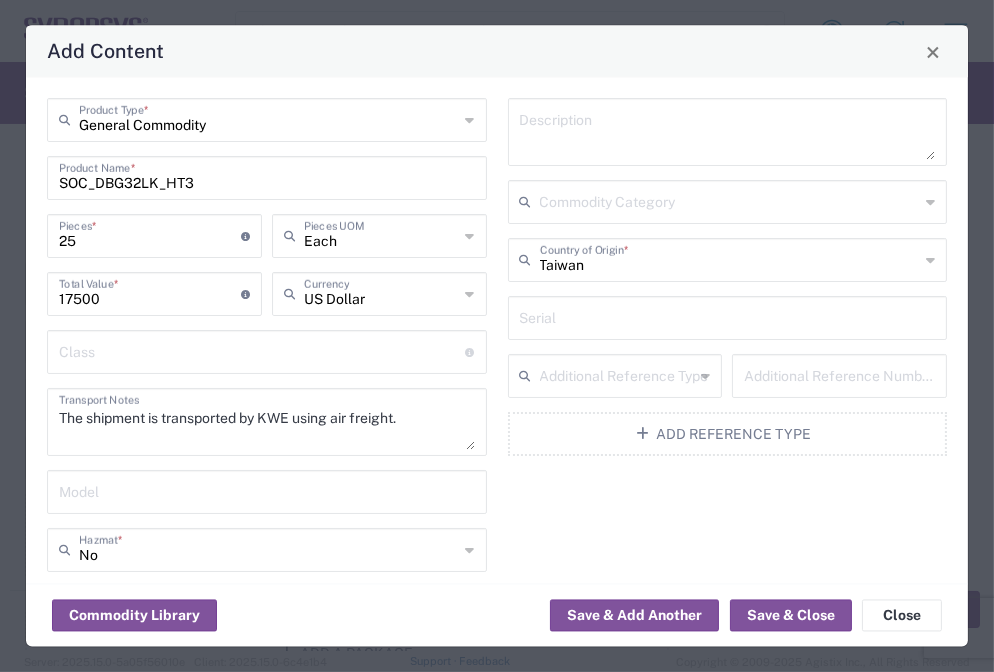 drag, startPoint x: 695, startPoint y: 544, endPoint x: 697, endPoint y: 518, distance: 26.076809 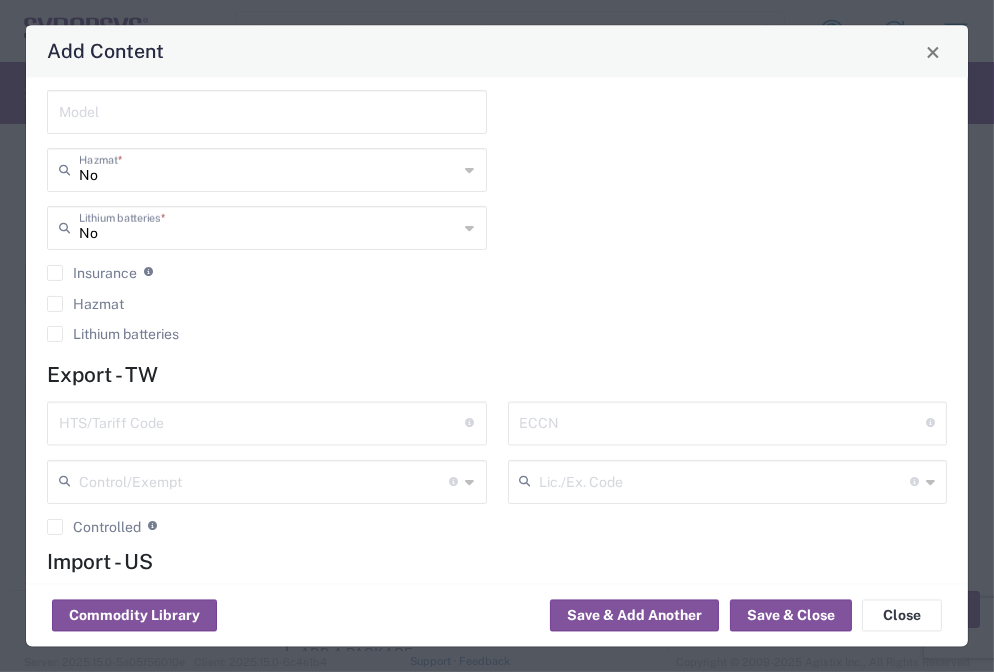 scroll, scrollTop: 417, scrollLeft: 0, axis: vertical 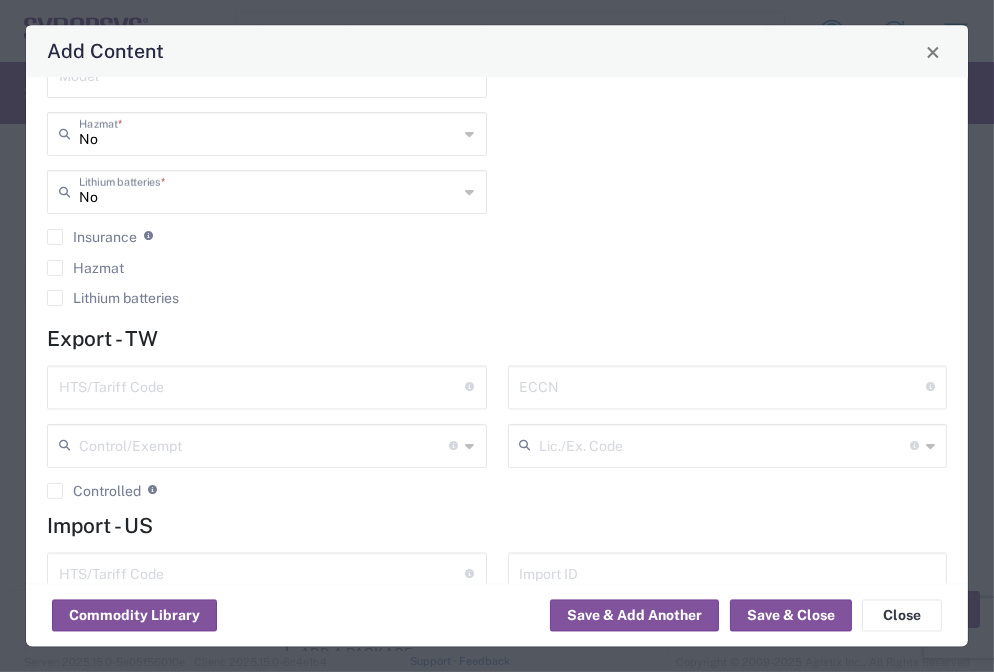 click at bounding box center (262, 385) 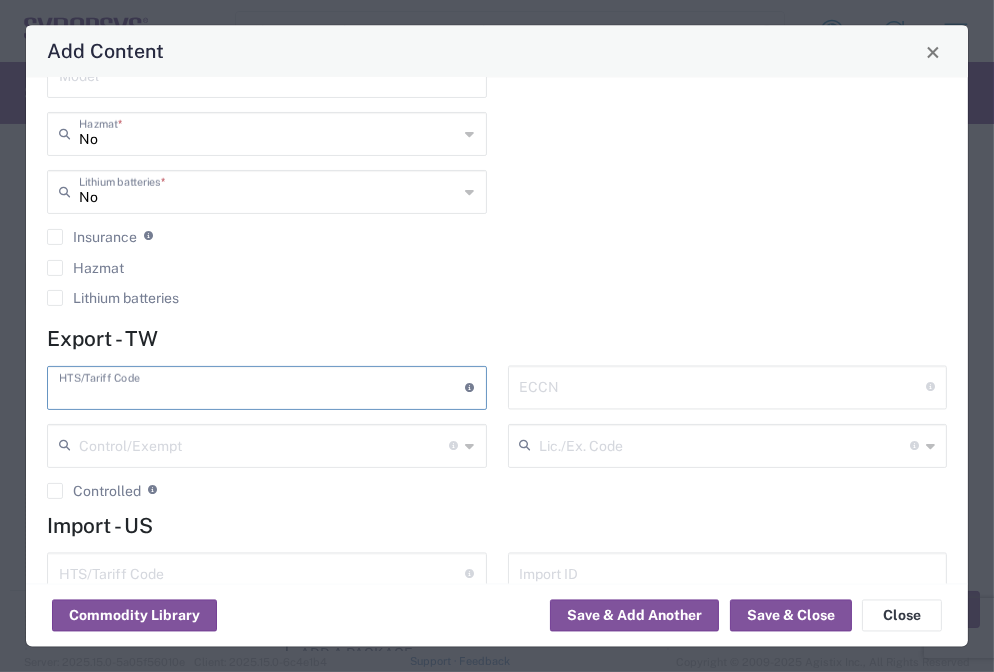 paste on "8473.30.00.00" 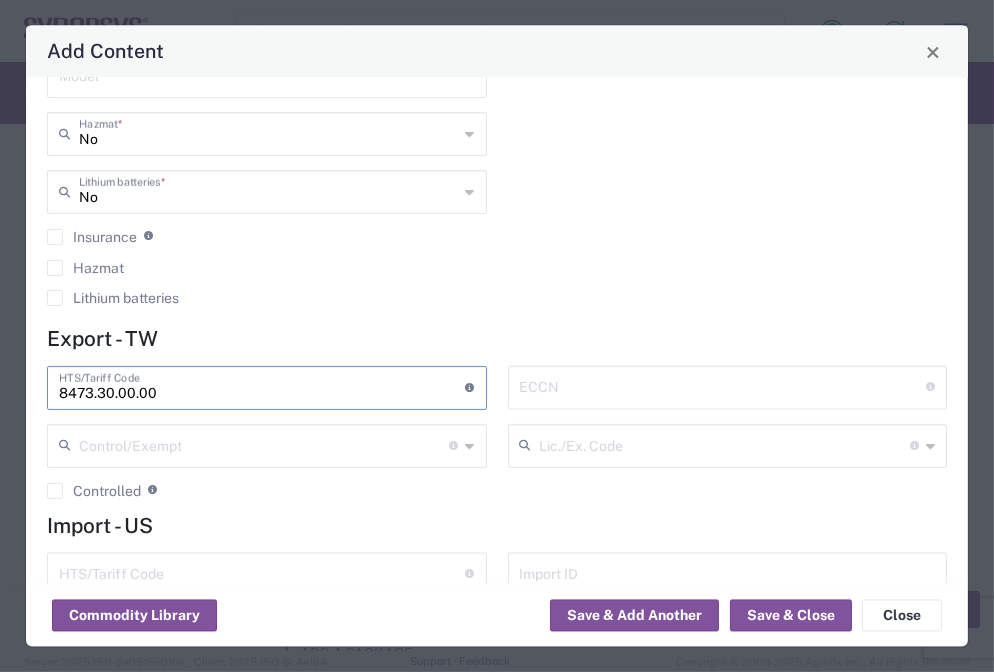type on "8473.30.00.00" 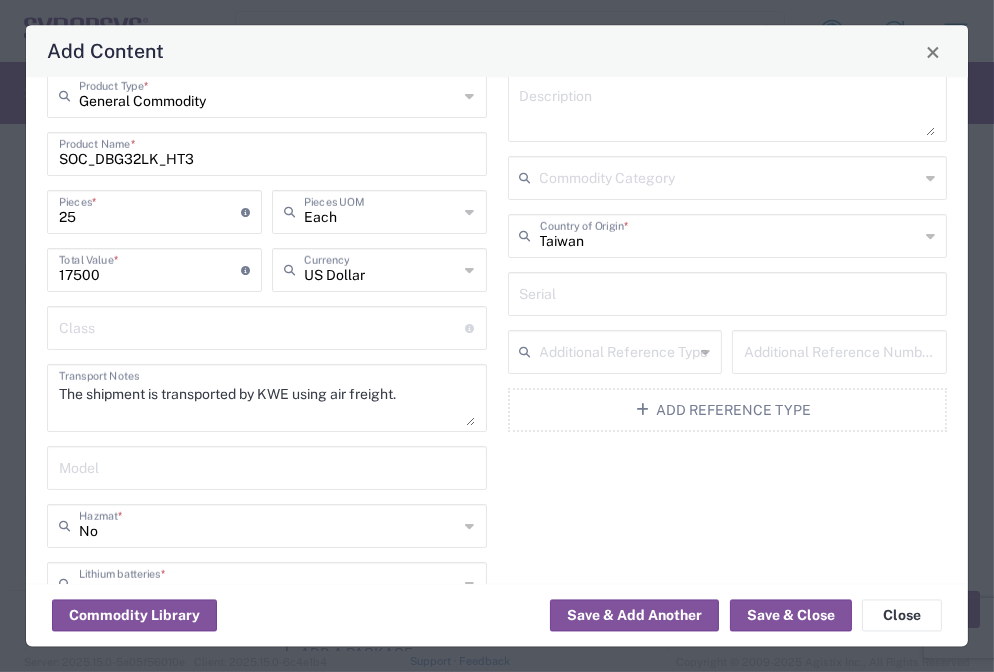 scroll, scrollTop: 0, scrollLeft: 0, axis: both 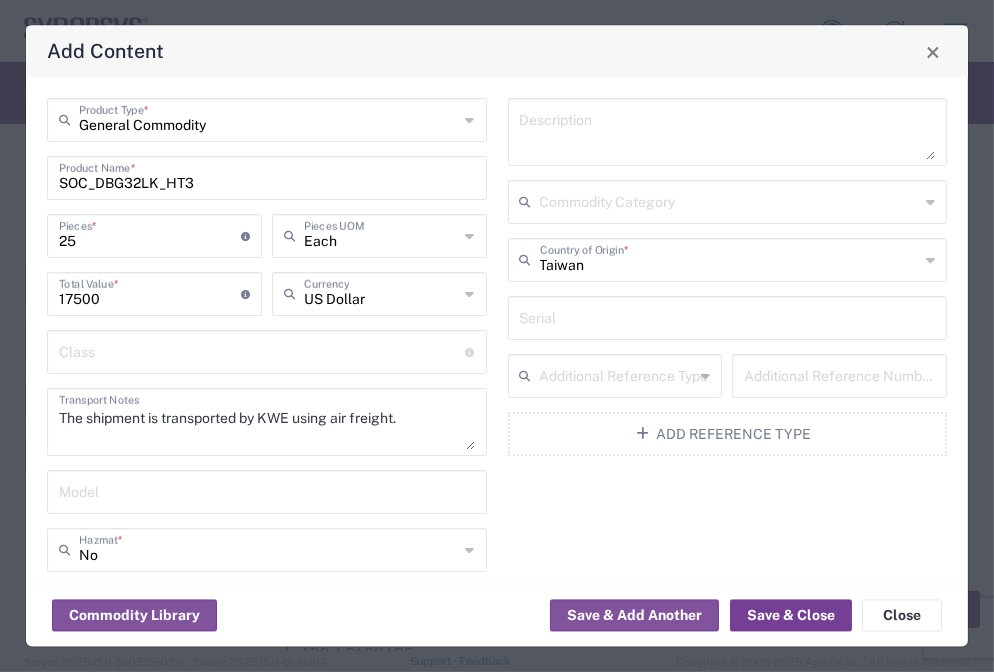 click on "Save & Close" 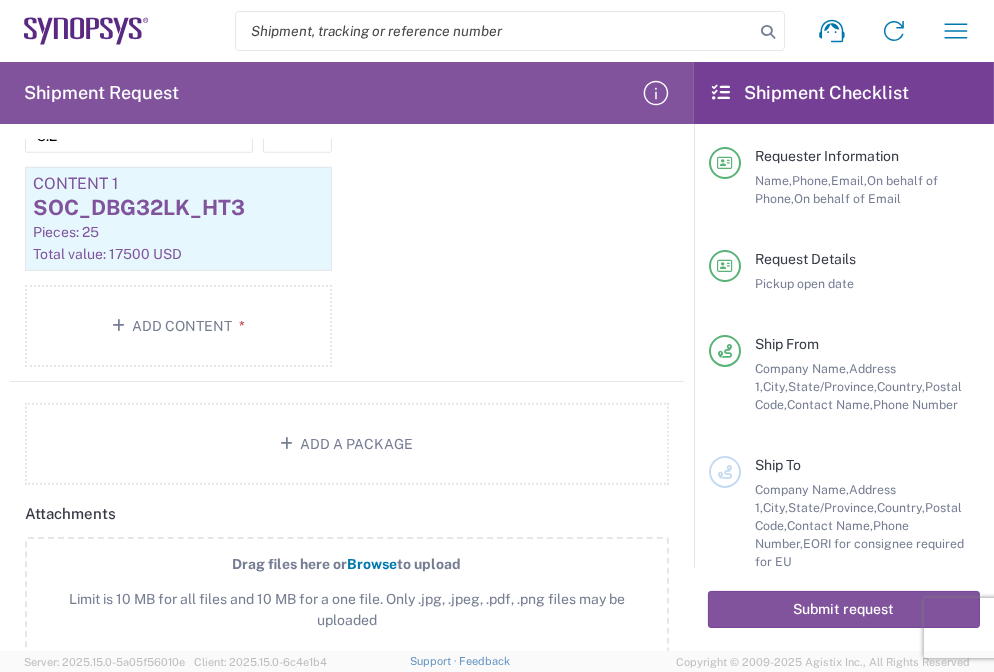 scroll, scrollTop: 2026, scrollLeft: 0, axis: vertical 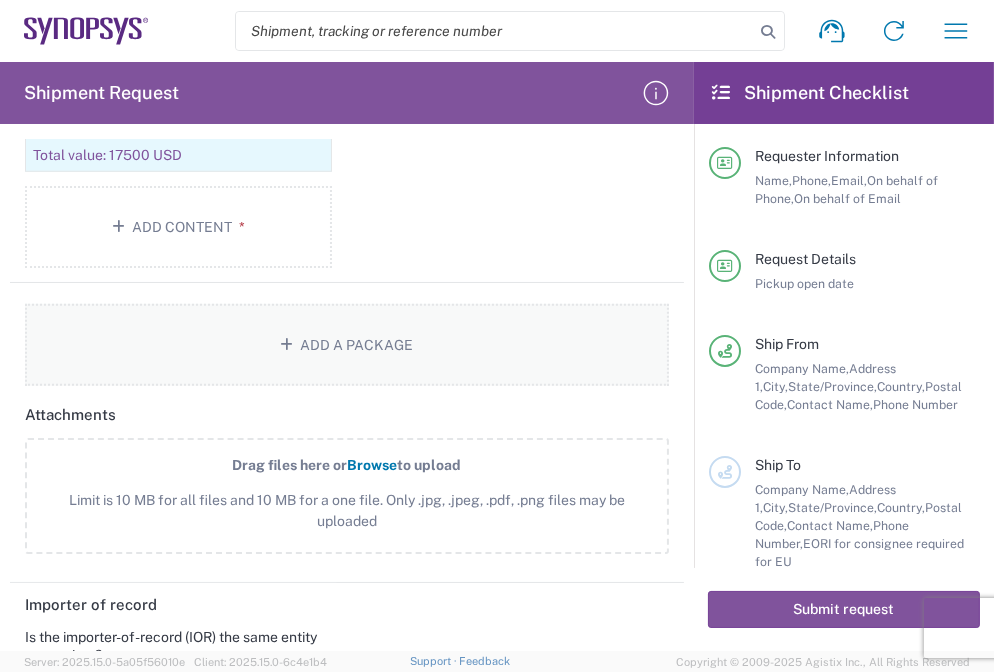 click on "Add a Package" 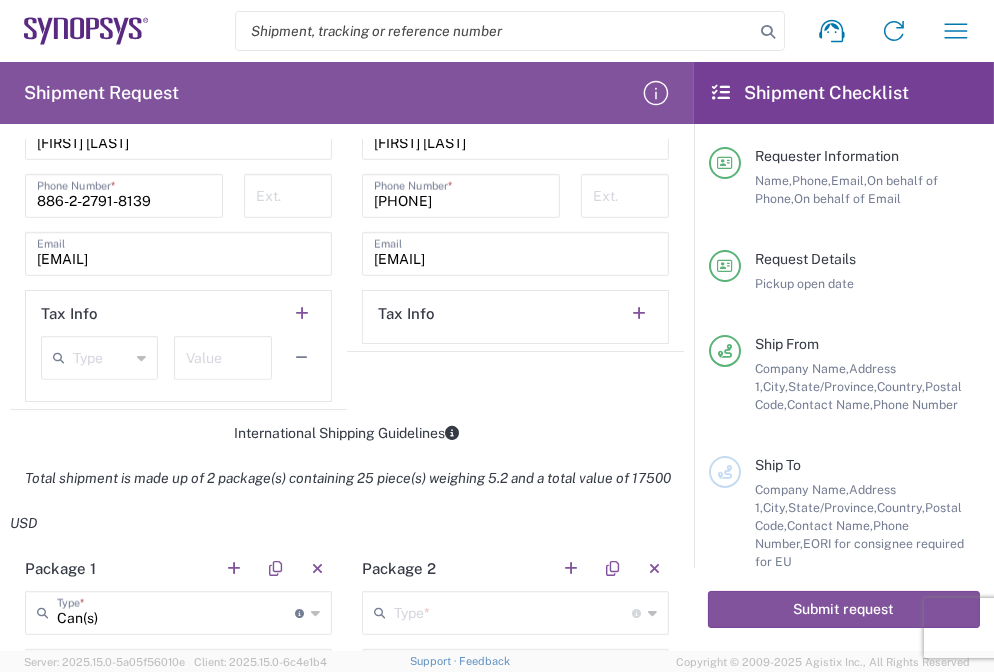 scroll, scrollTop: 1617, scrollLeft: 0, axis: vertical 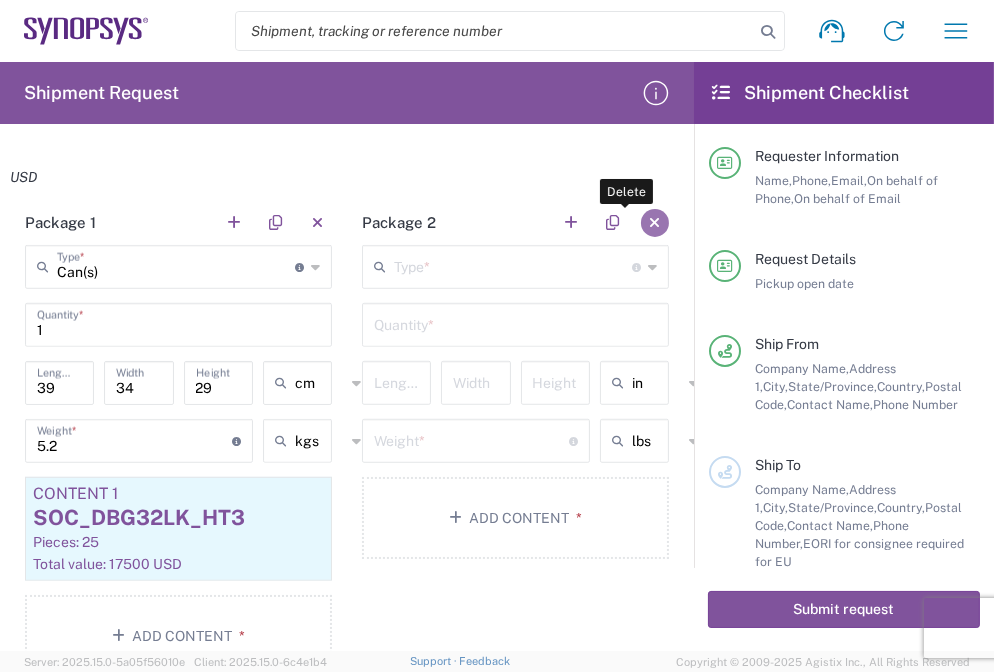 click 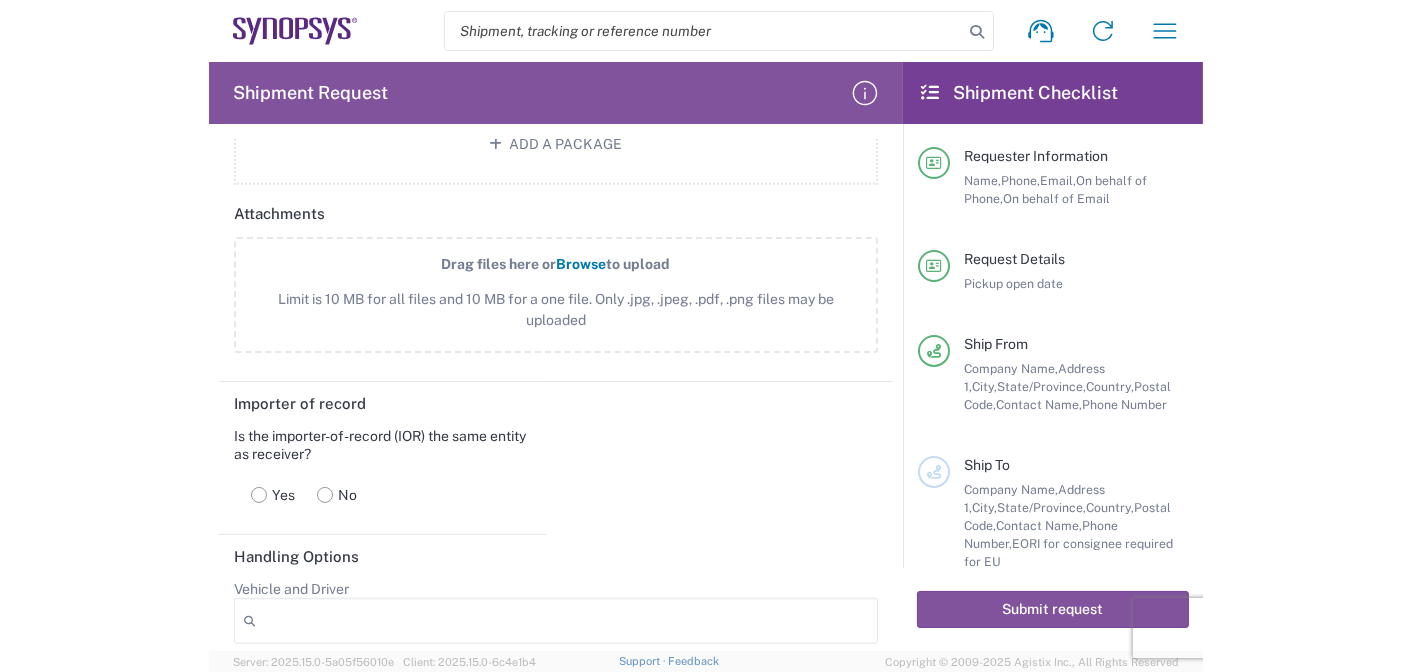 scroll, scrollTop: 2281, scrollLeft: 0, axis: vertical 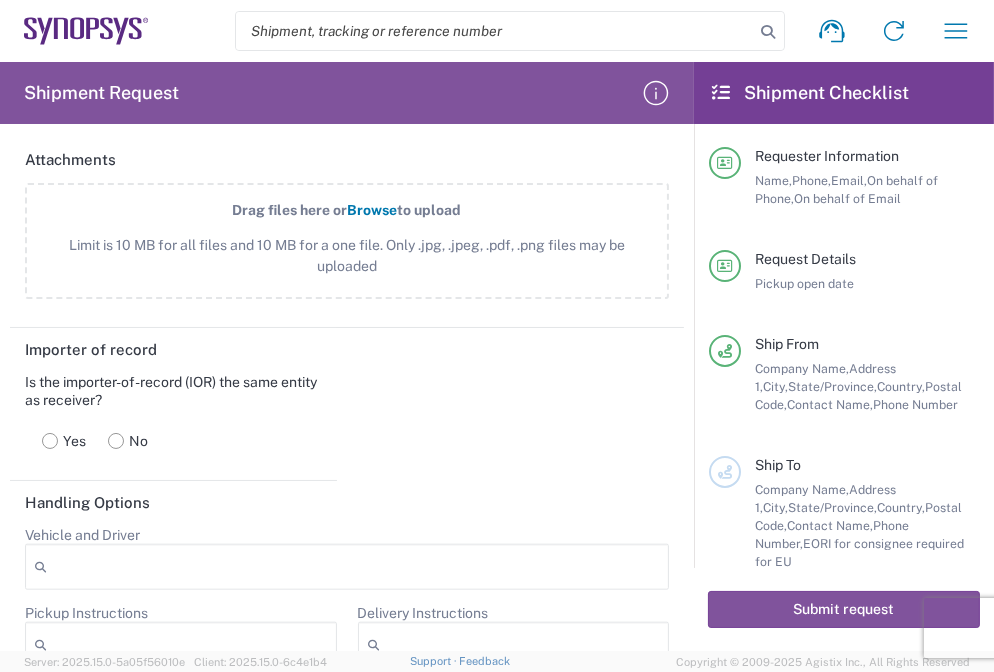 click on "to upload" 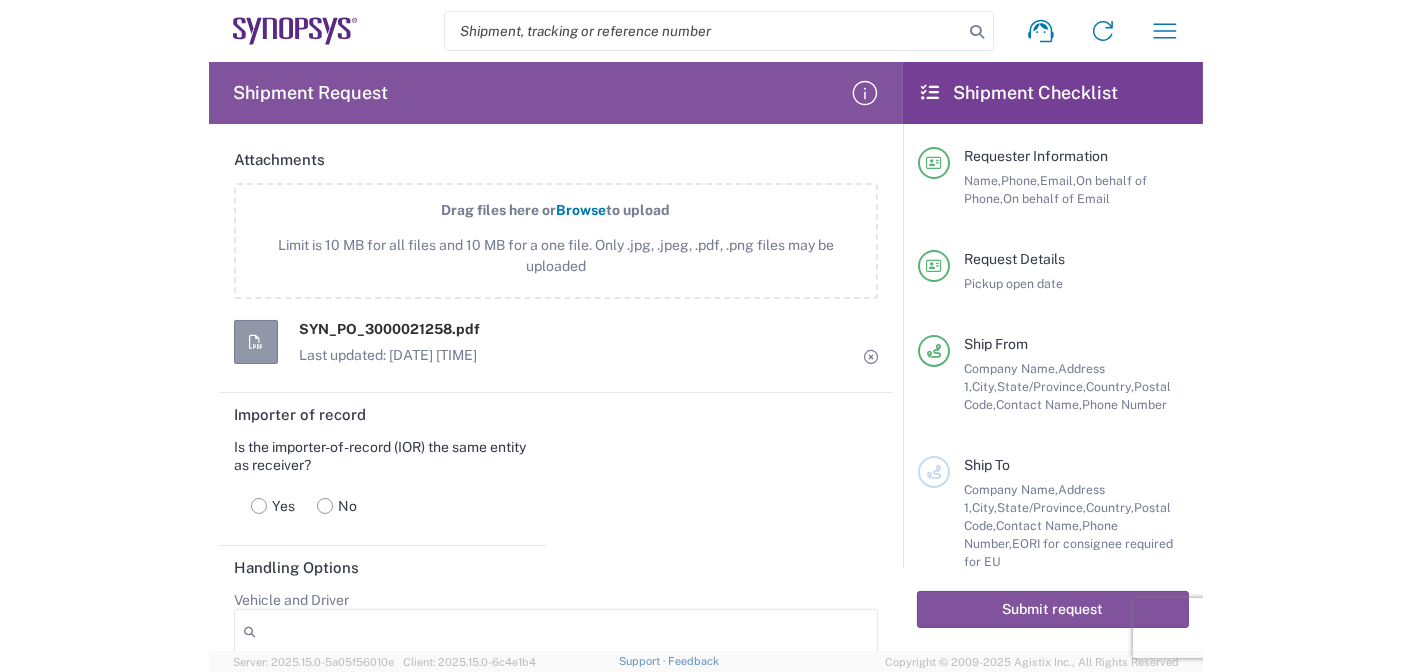 scroll, scrollTop: 2236, scrollLeft: 0, axis: vertical 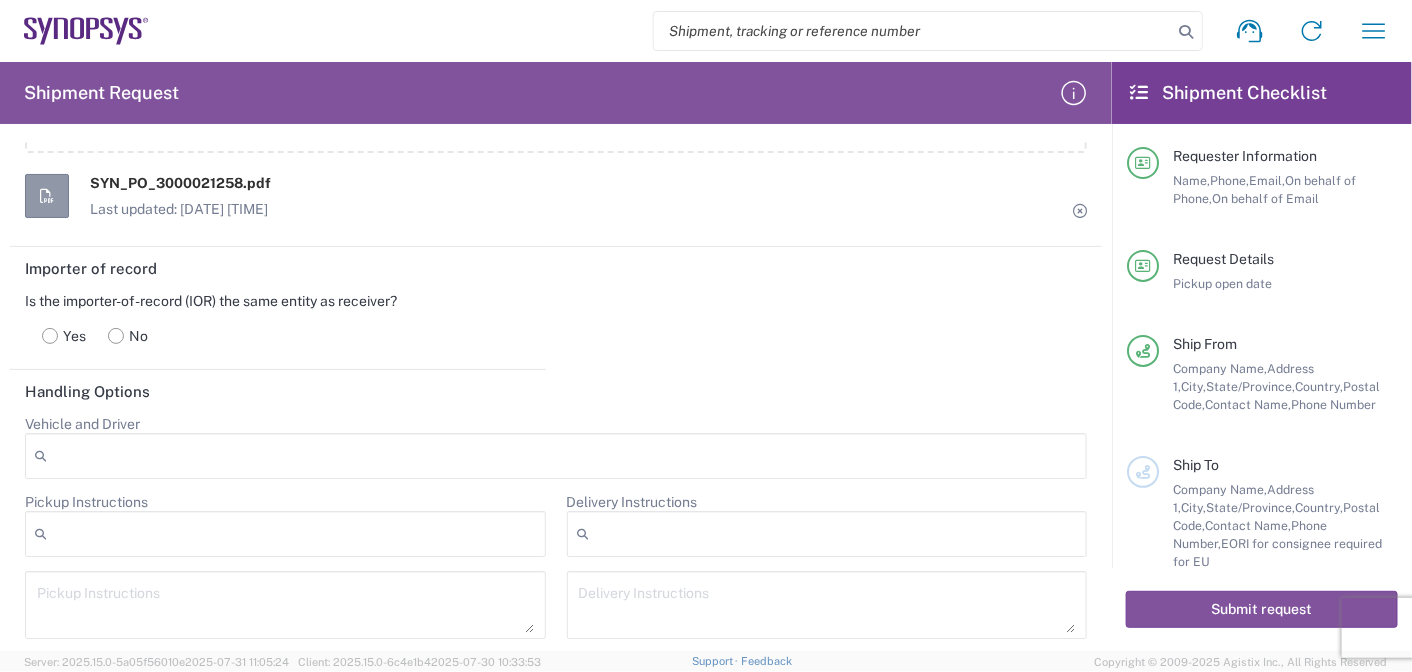 type on "02:50 PM" 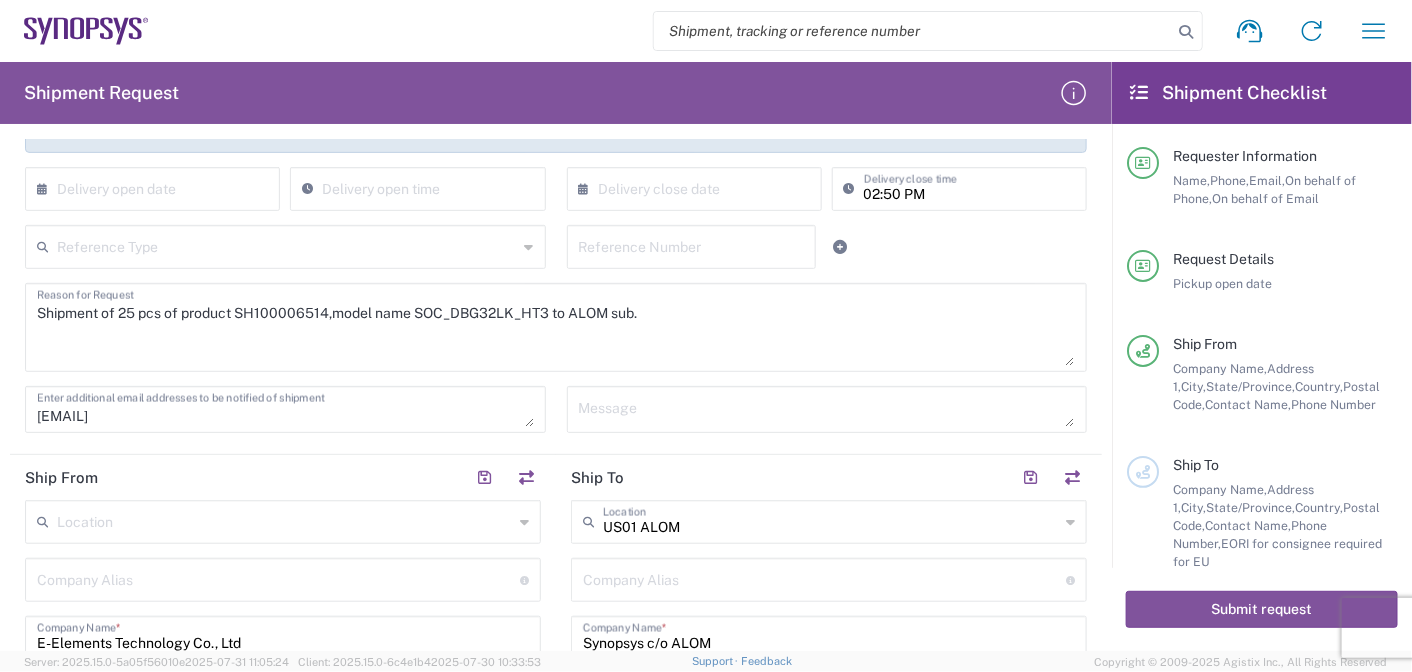 scroll, scrollTop: 0, scrollLeft: 0, axis: both 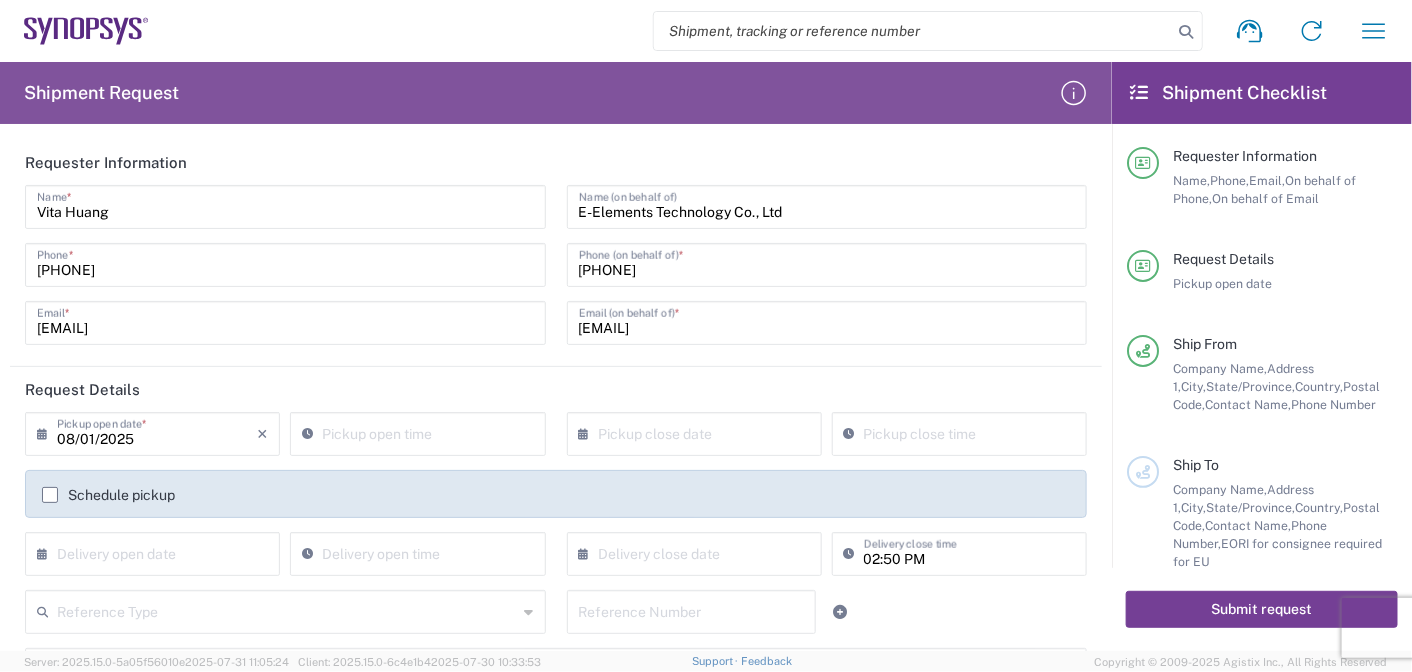 click on "Submit request" 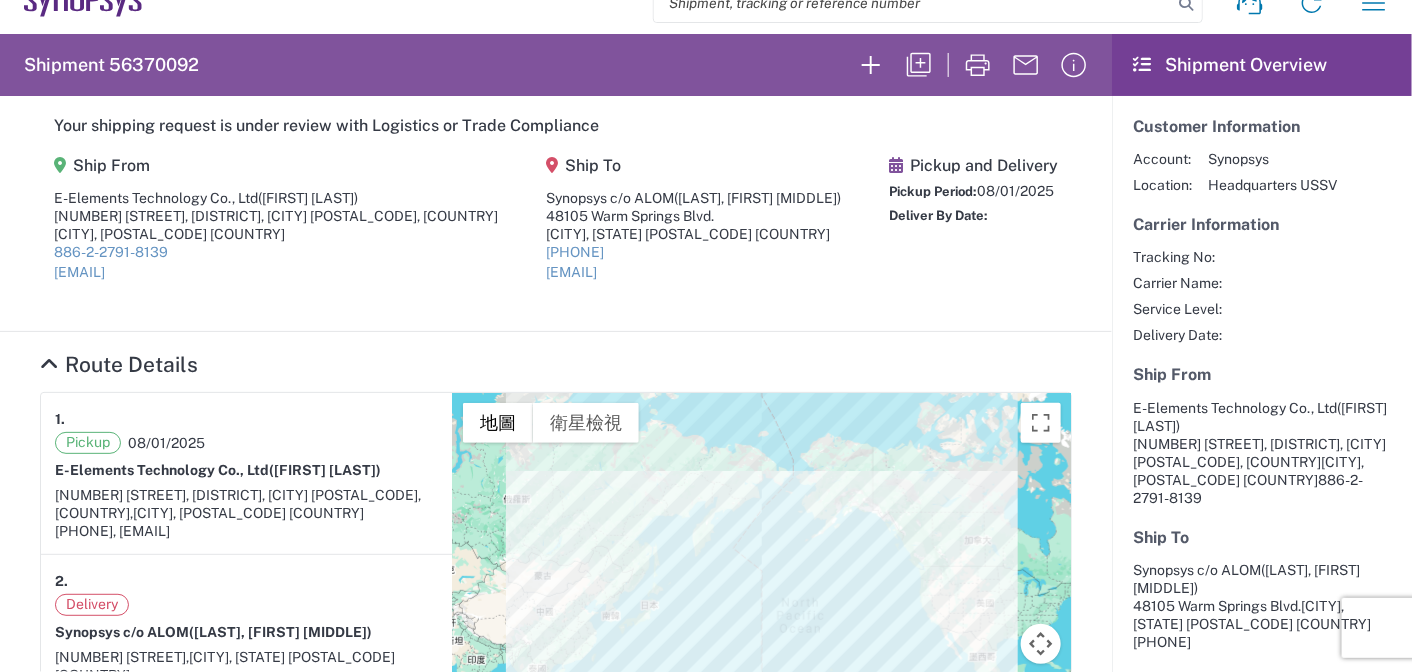 scroll, scrollTop: 0, scrollLeft: 0, axis: both 